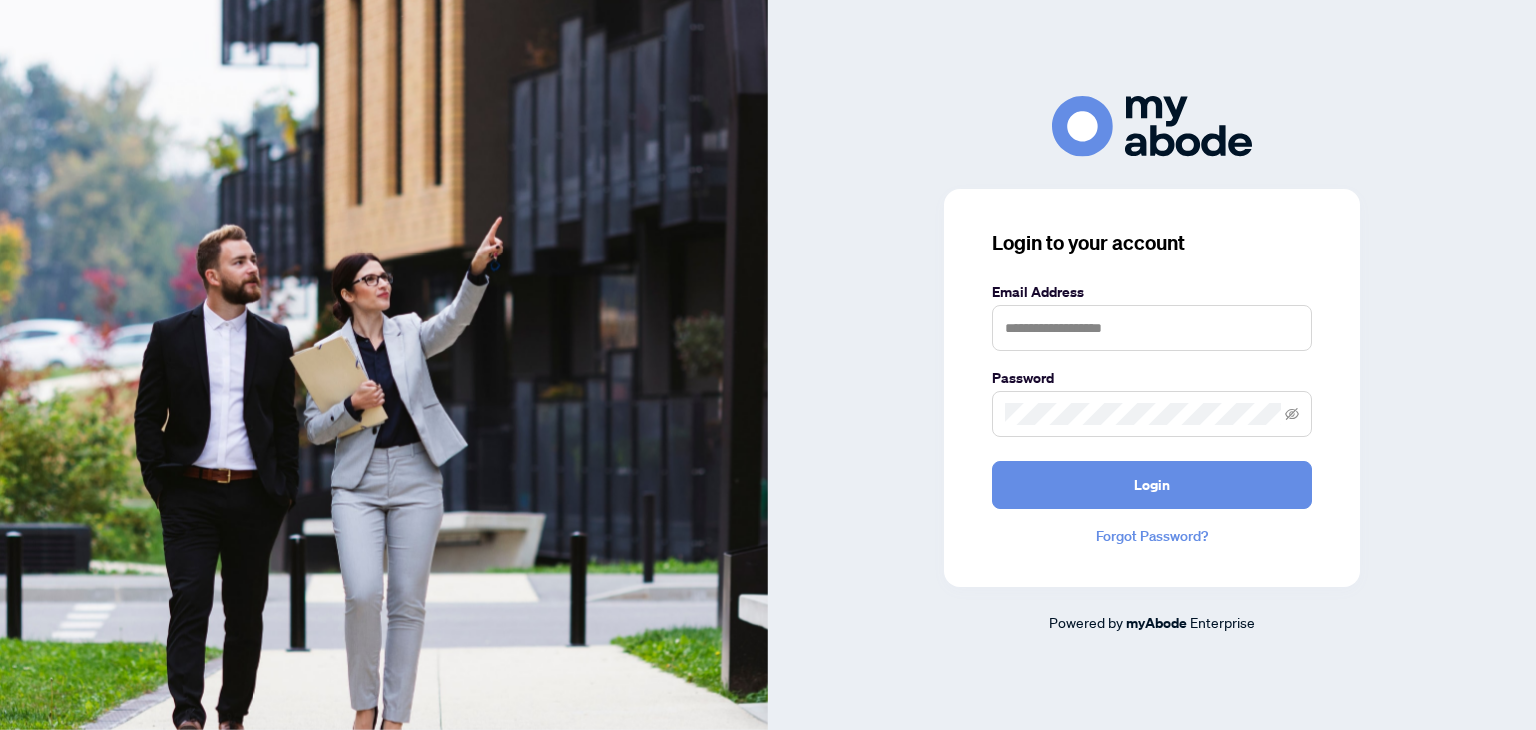 scroll, scrollTop: 0, scrollLeft: 0, axis: both 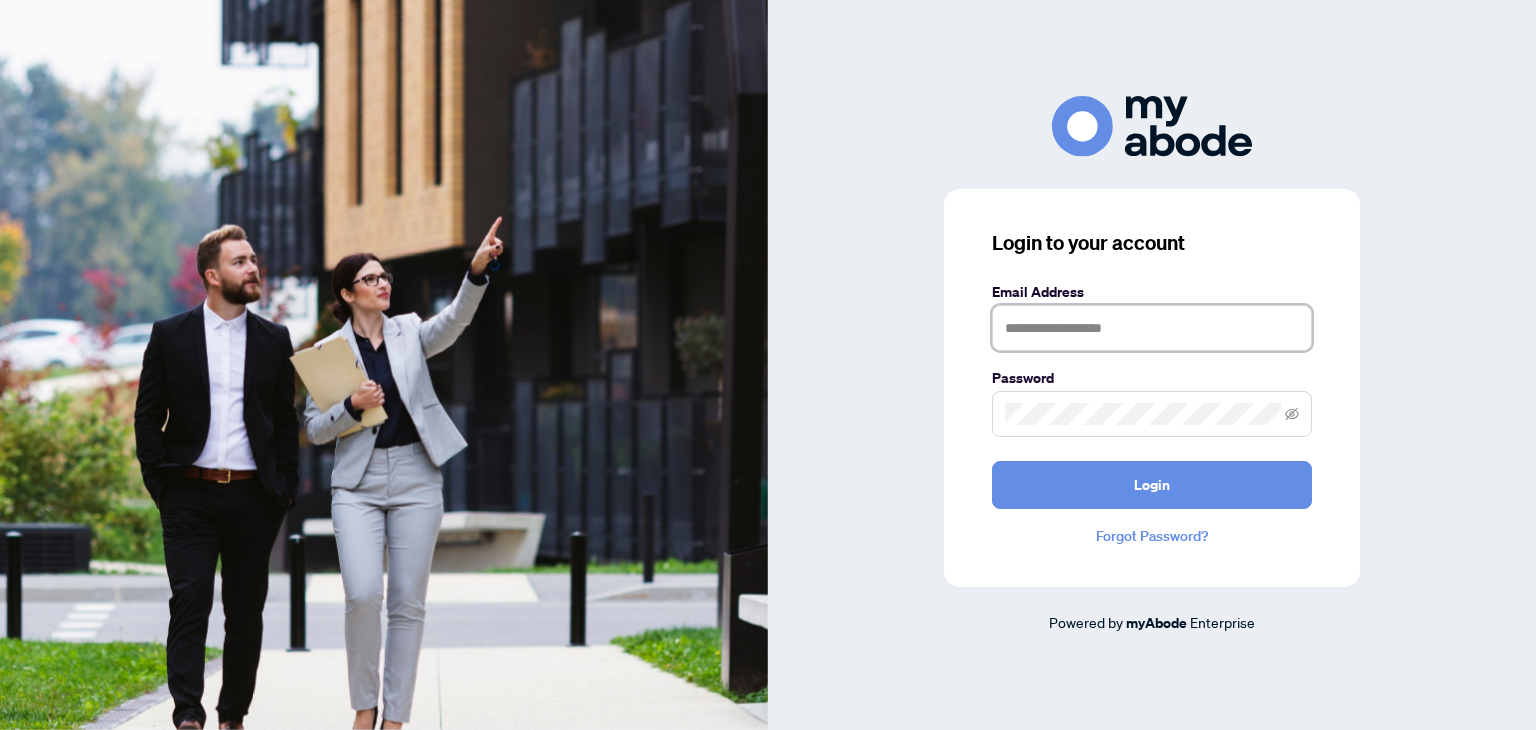 type on "**********" 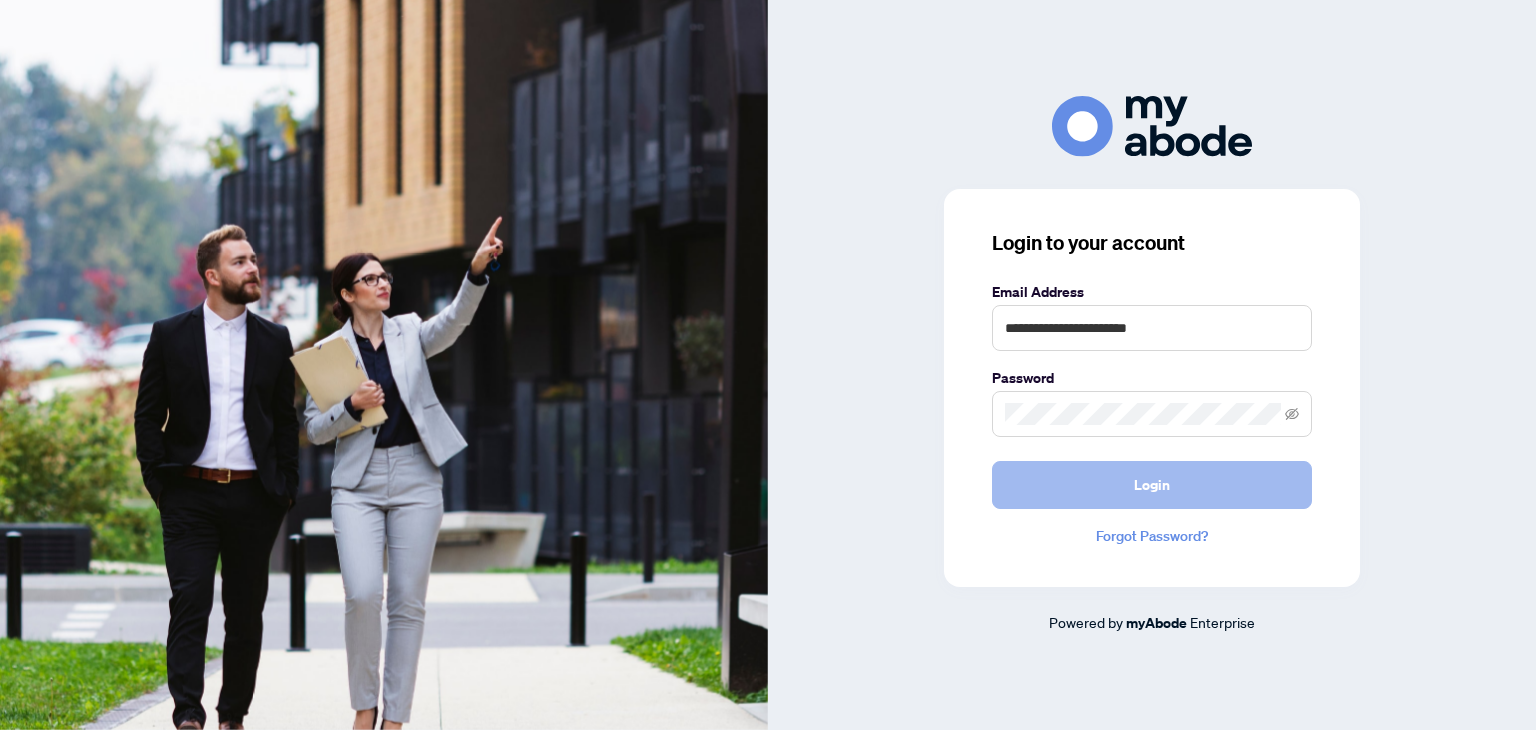 click on "Login" at bounding box center [1152, 485] 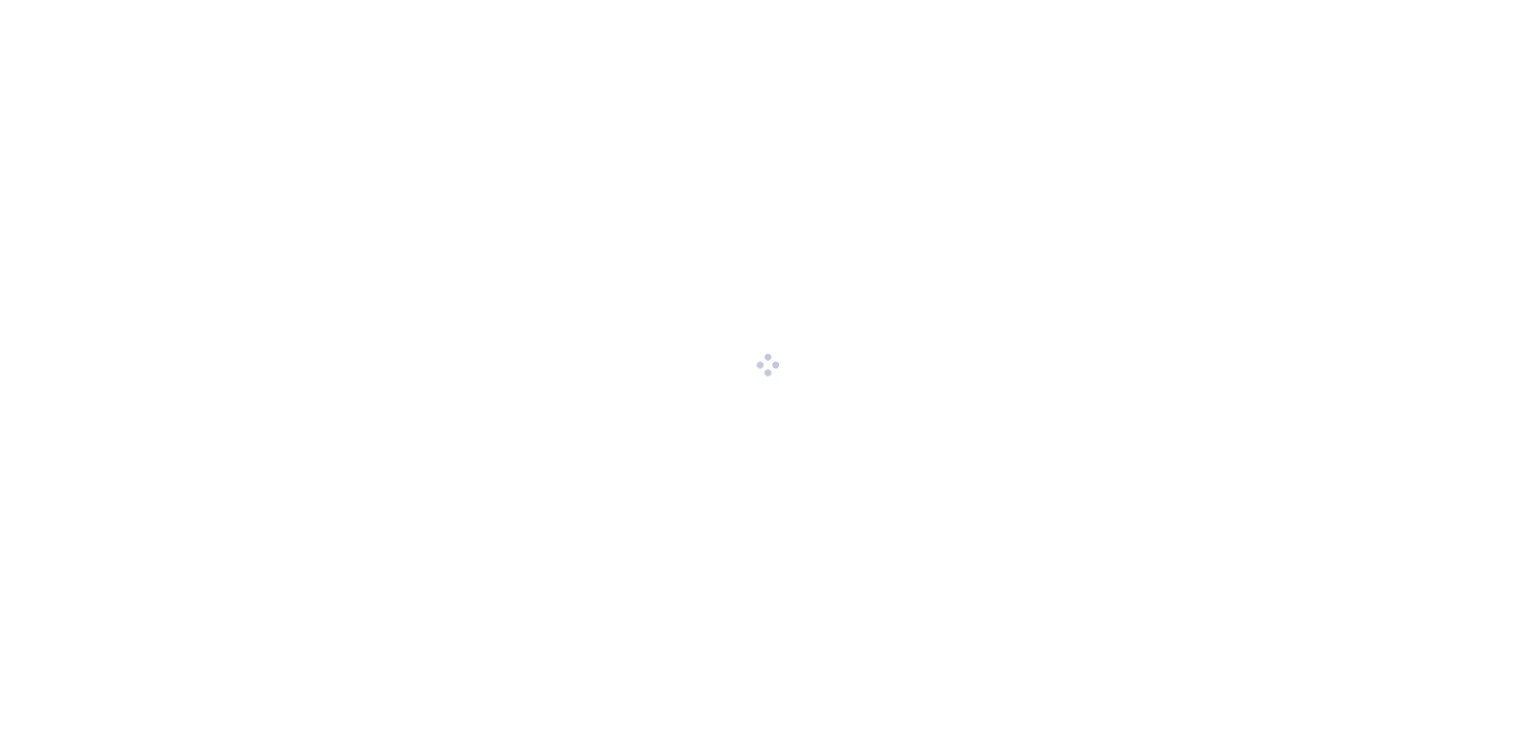 scroll, scrollTop: 0, scrollLeft: 0, axis: both 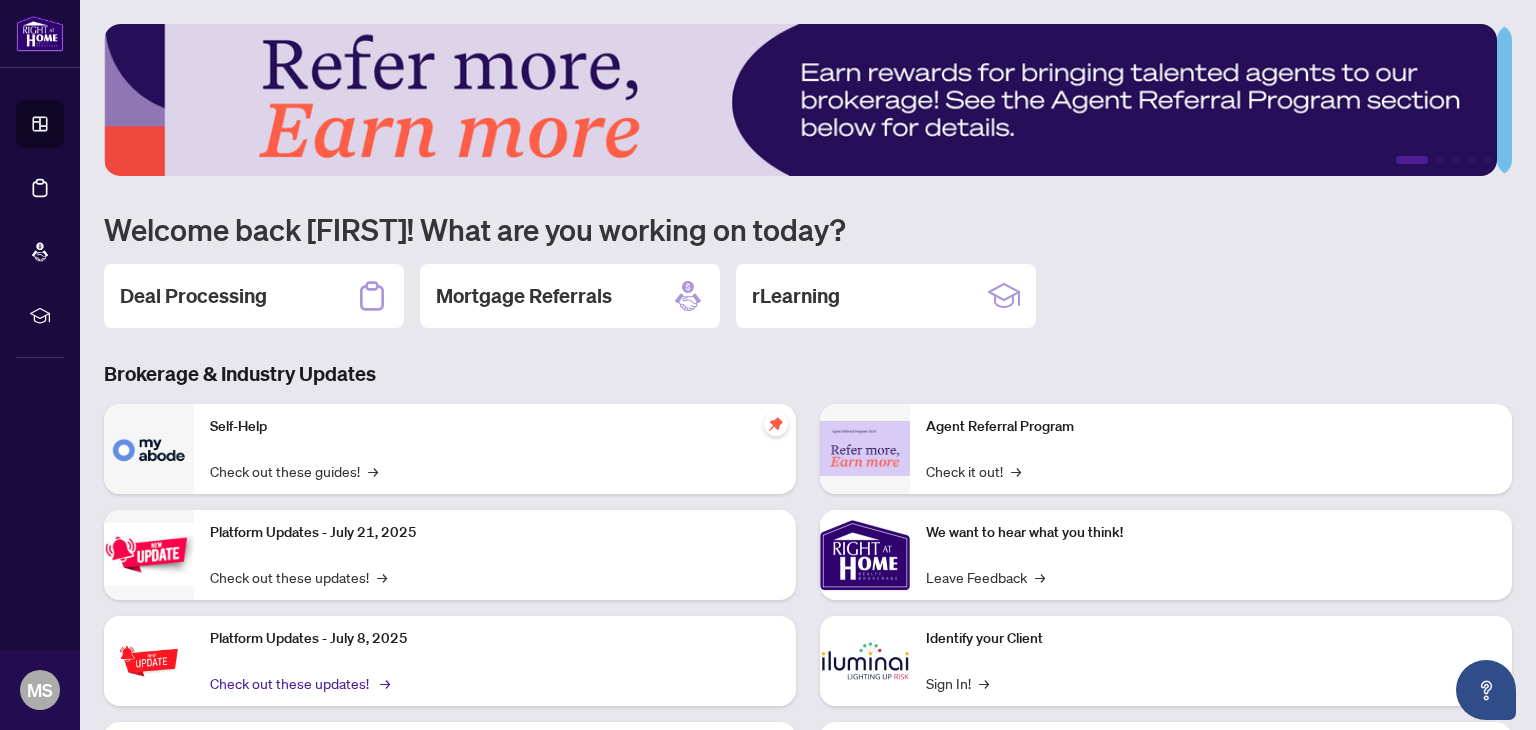 click on "→" at bounding box center (385, 683) 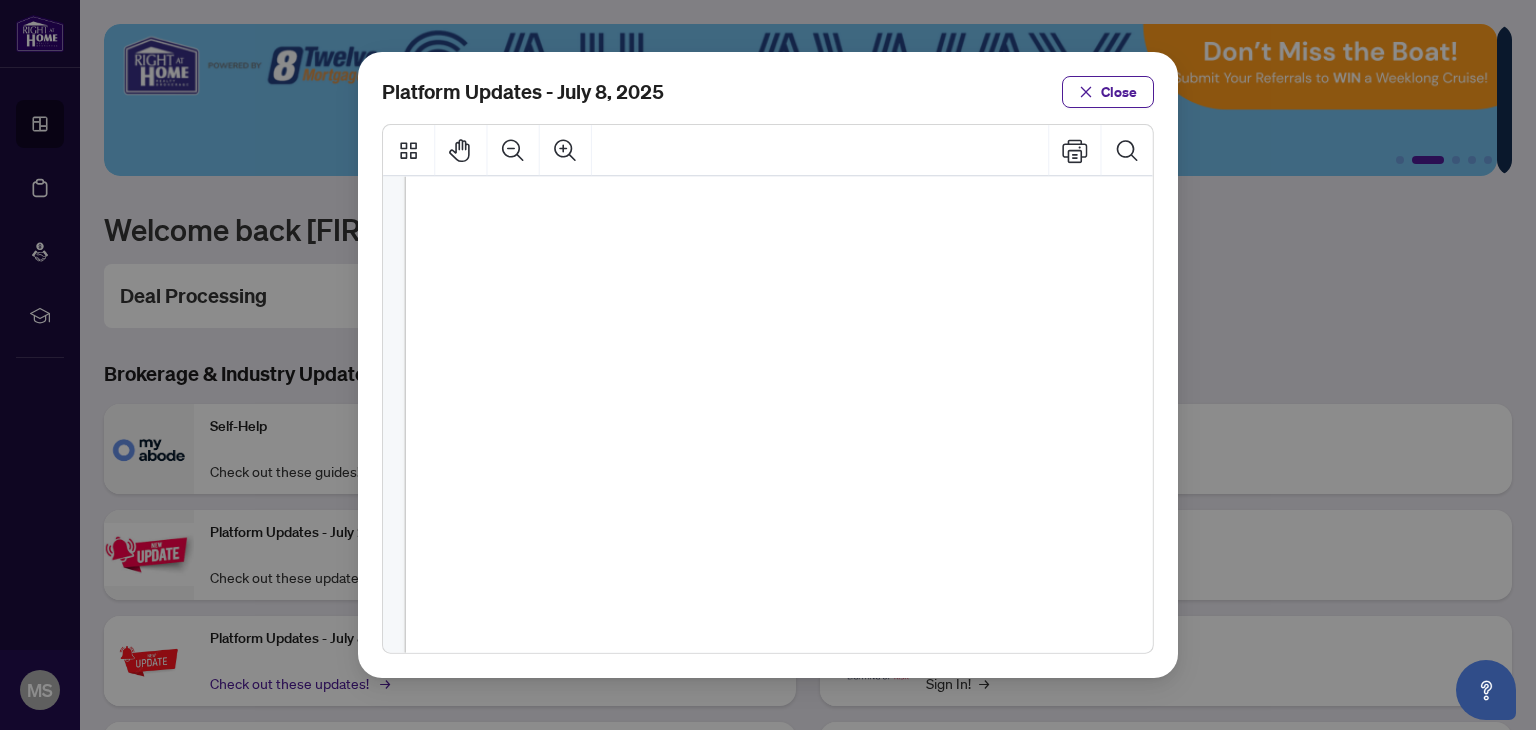 scroll, scrollTop: 417, scrollLeft: 0, axis: vertical 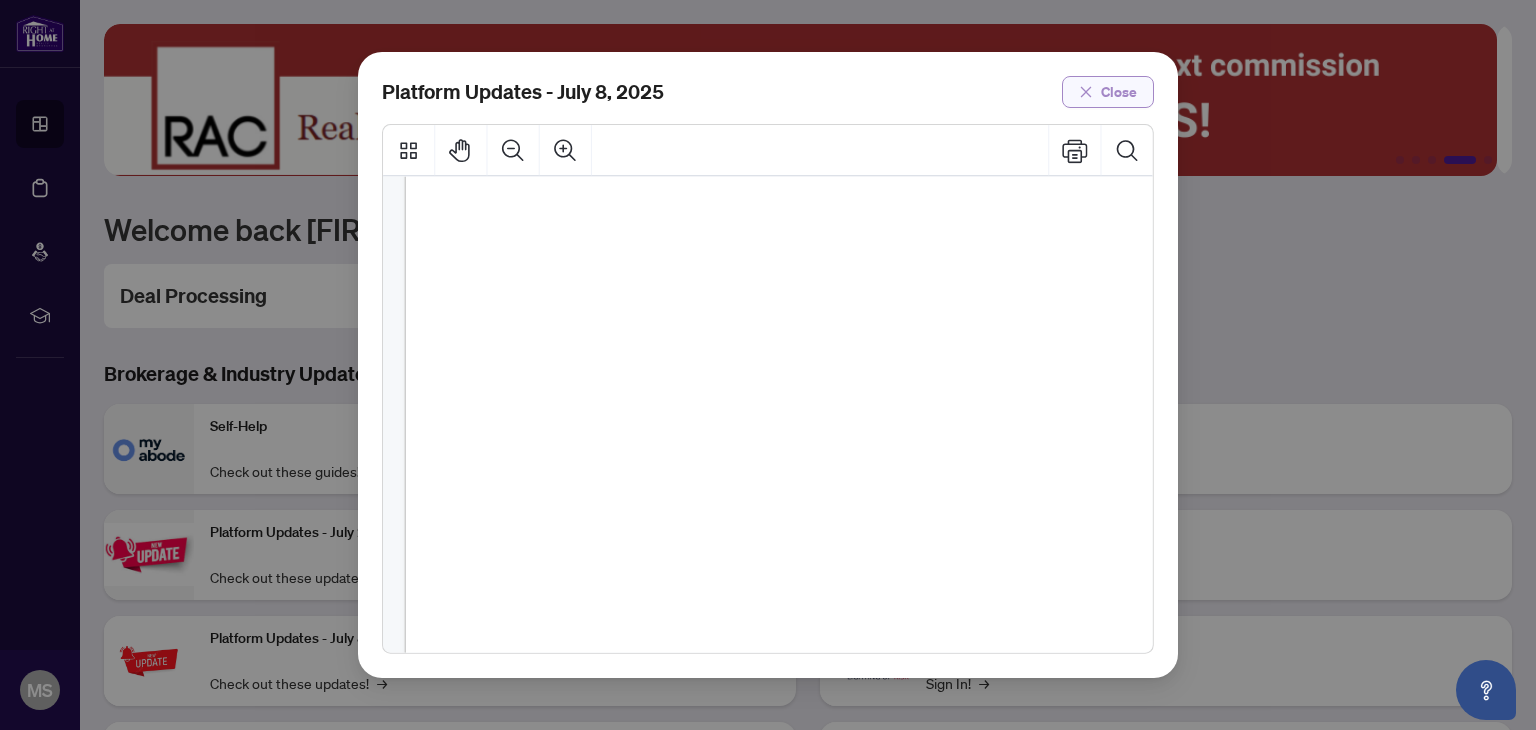 click 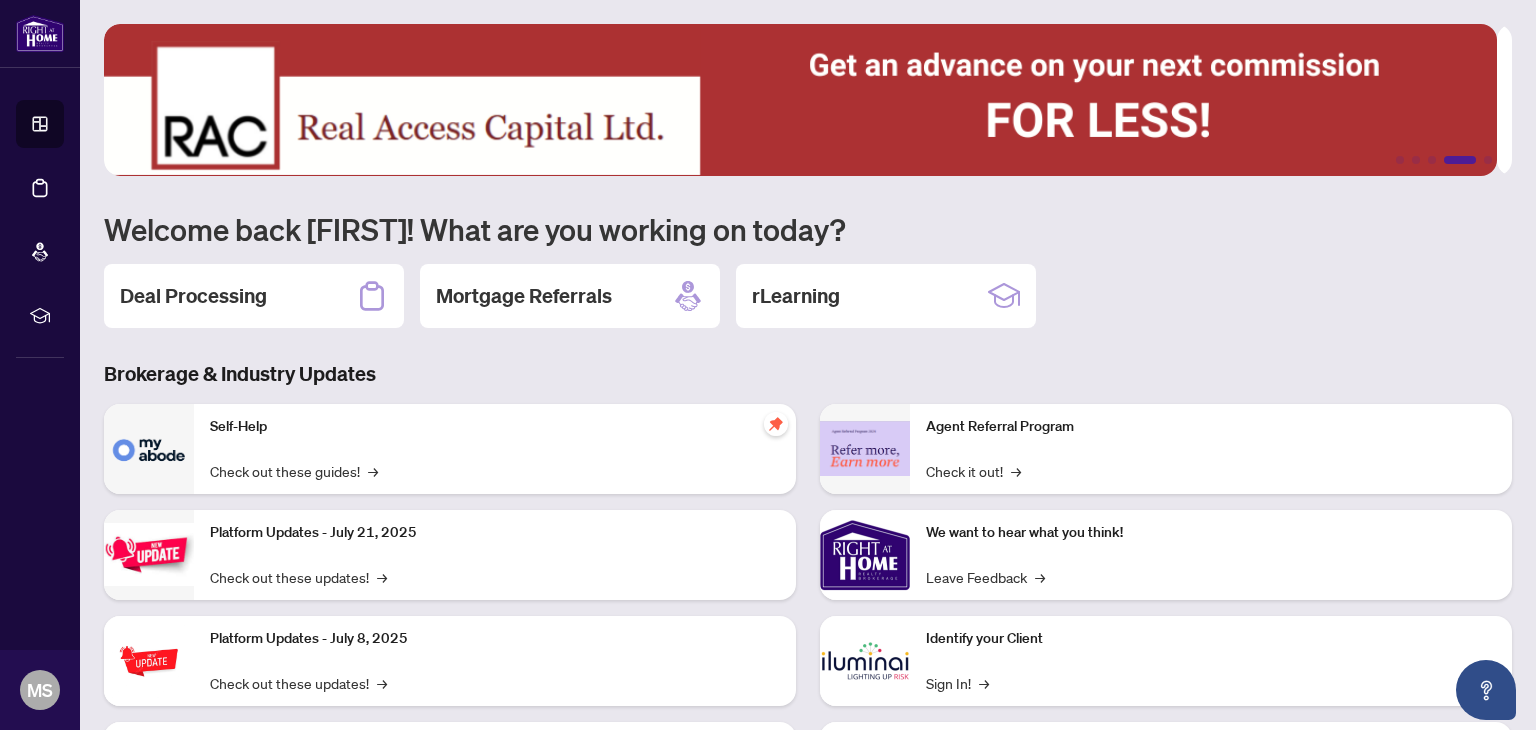 click on "Platform Updates - July 21, 2025 Check out these updates! →" at bounding box center (495, 555) 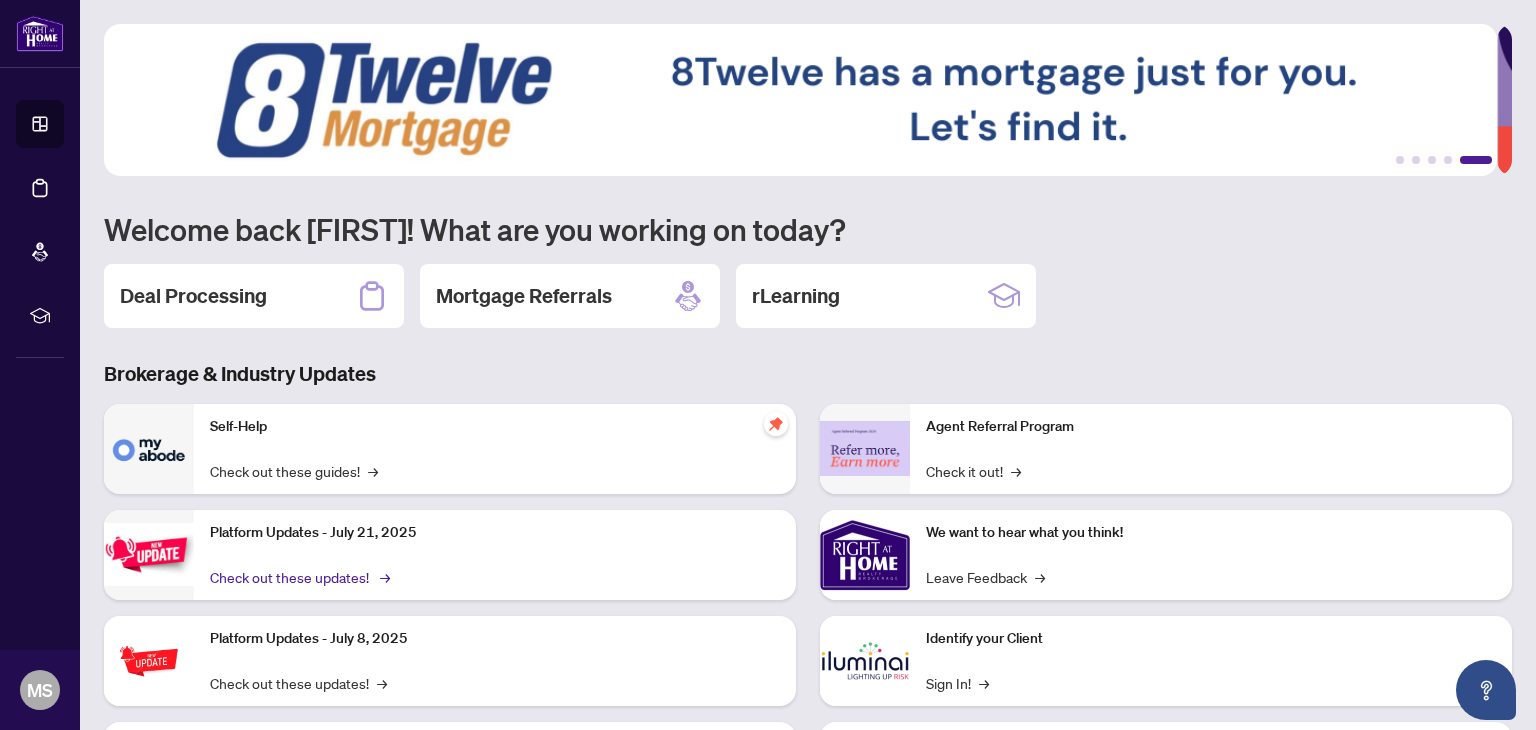 click on "Check out these updates! →" at bounding box center (298, 577) 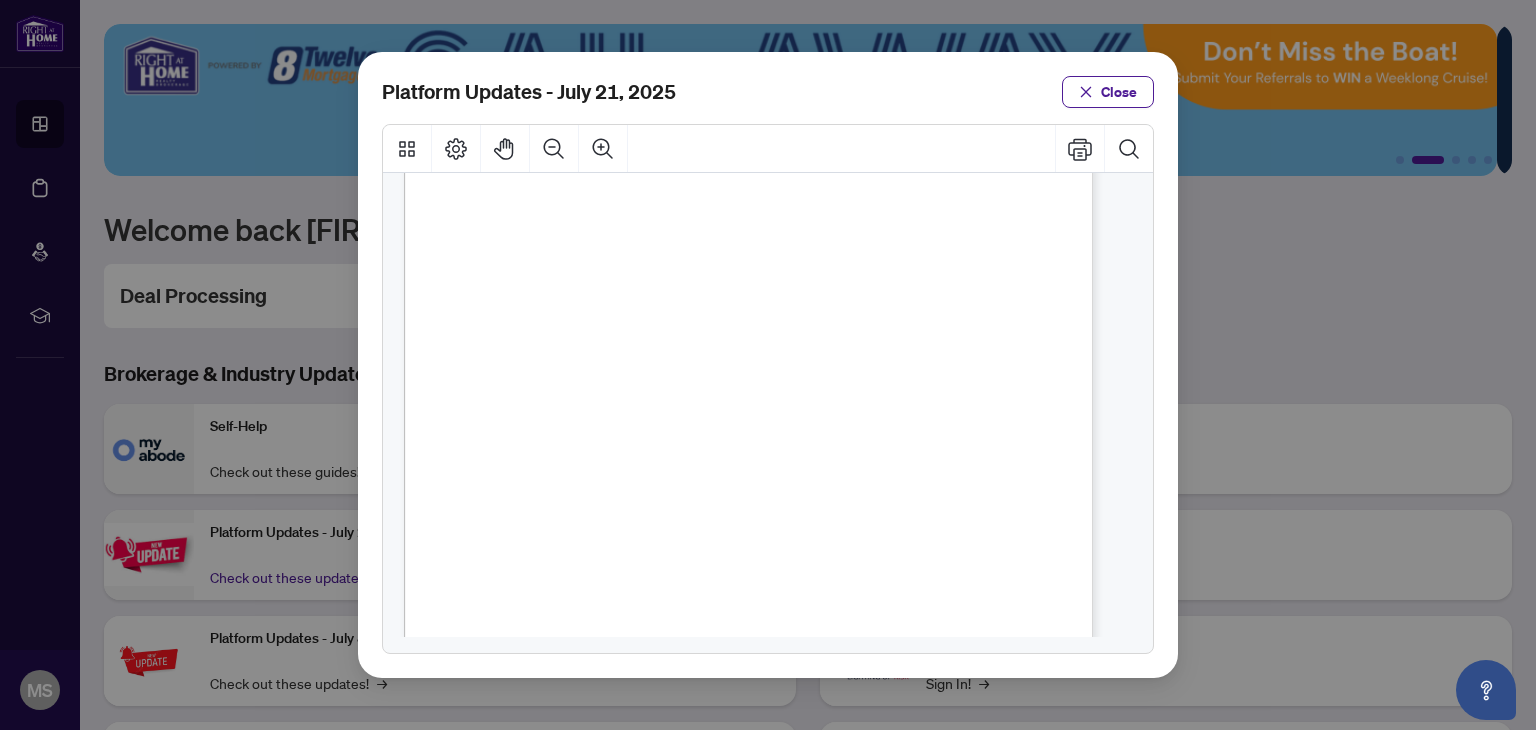 scroll, scrollTop: 483, scrollLeft: 0, axis: vertical 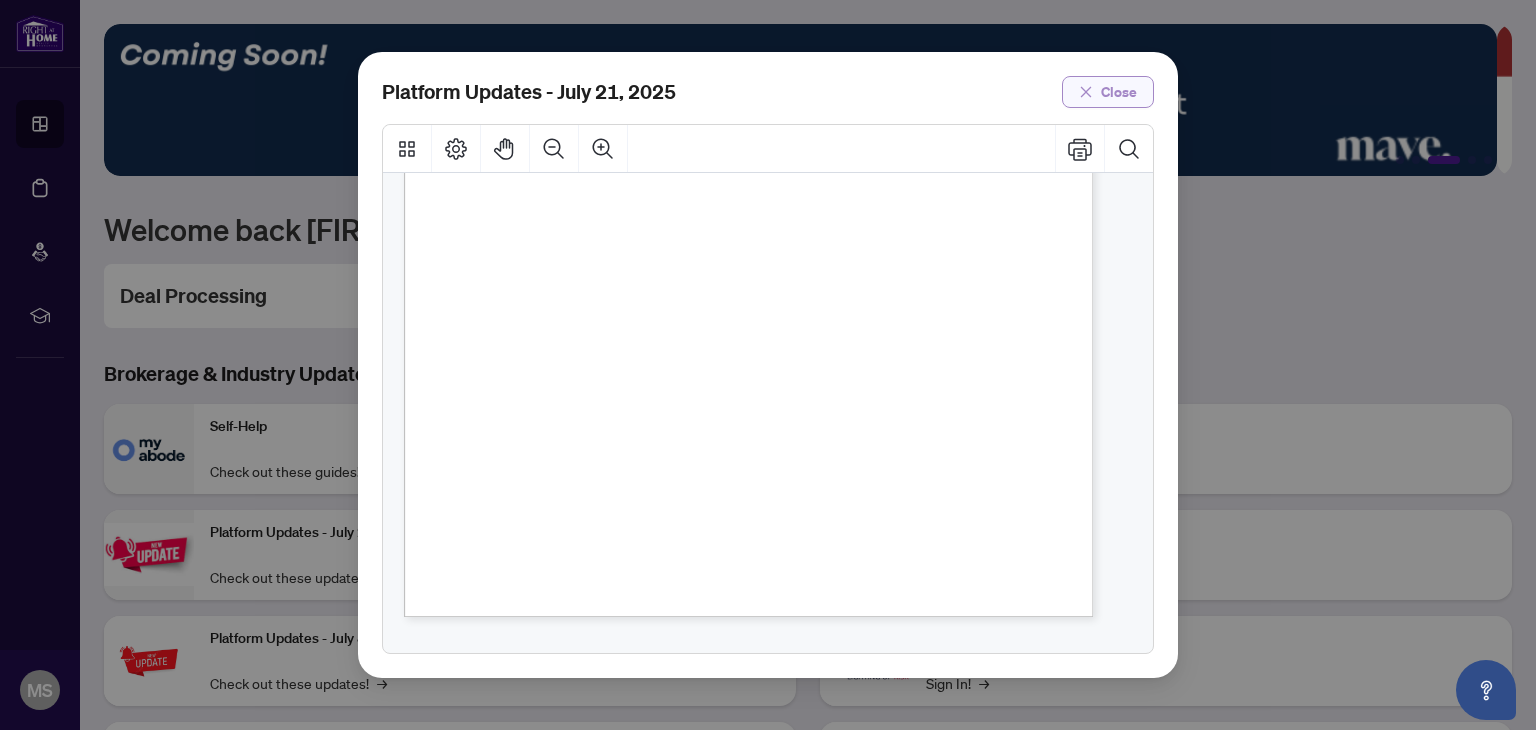click 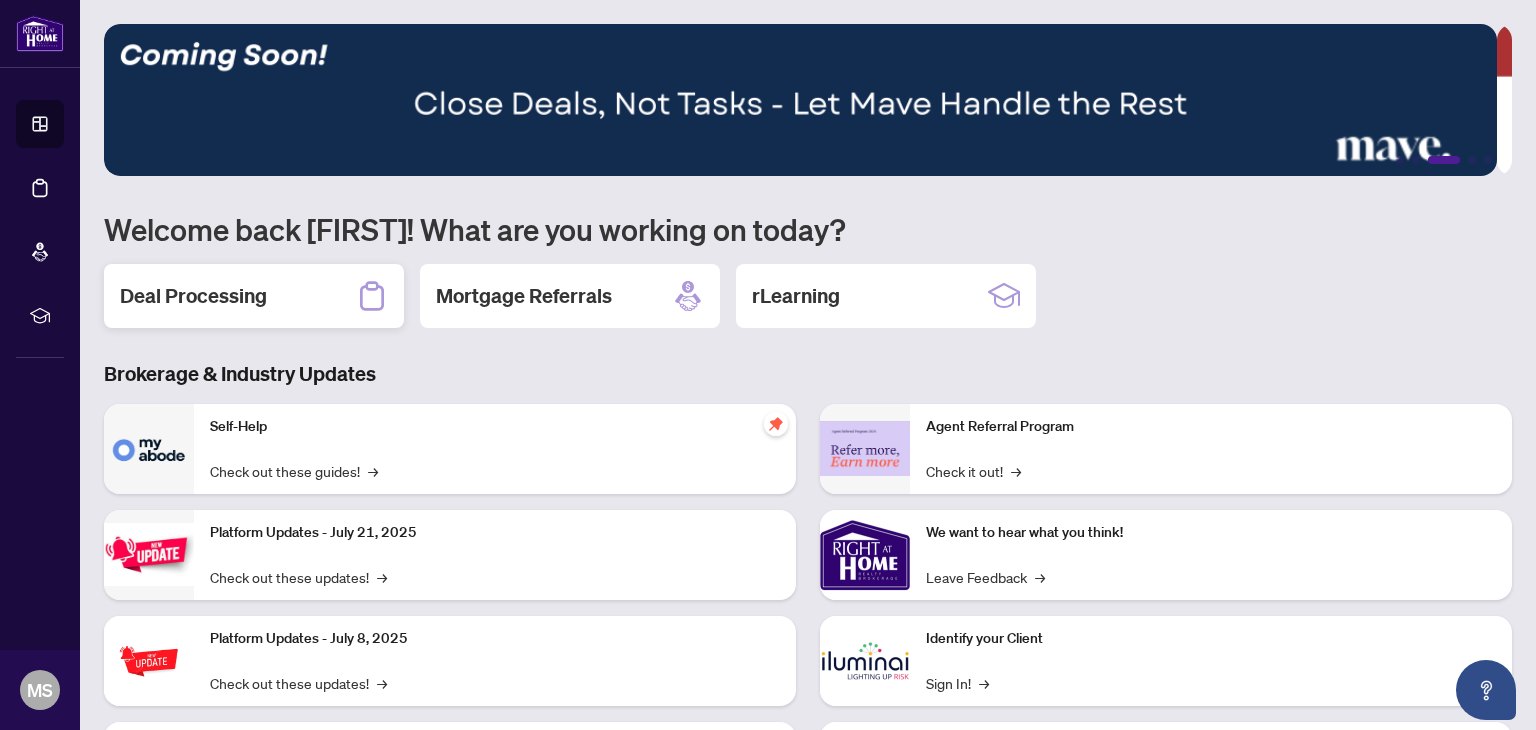 click on "Deal Processing" at bounding box center [193, 296] 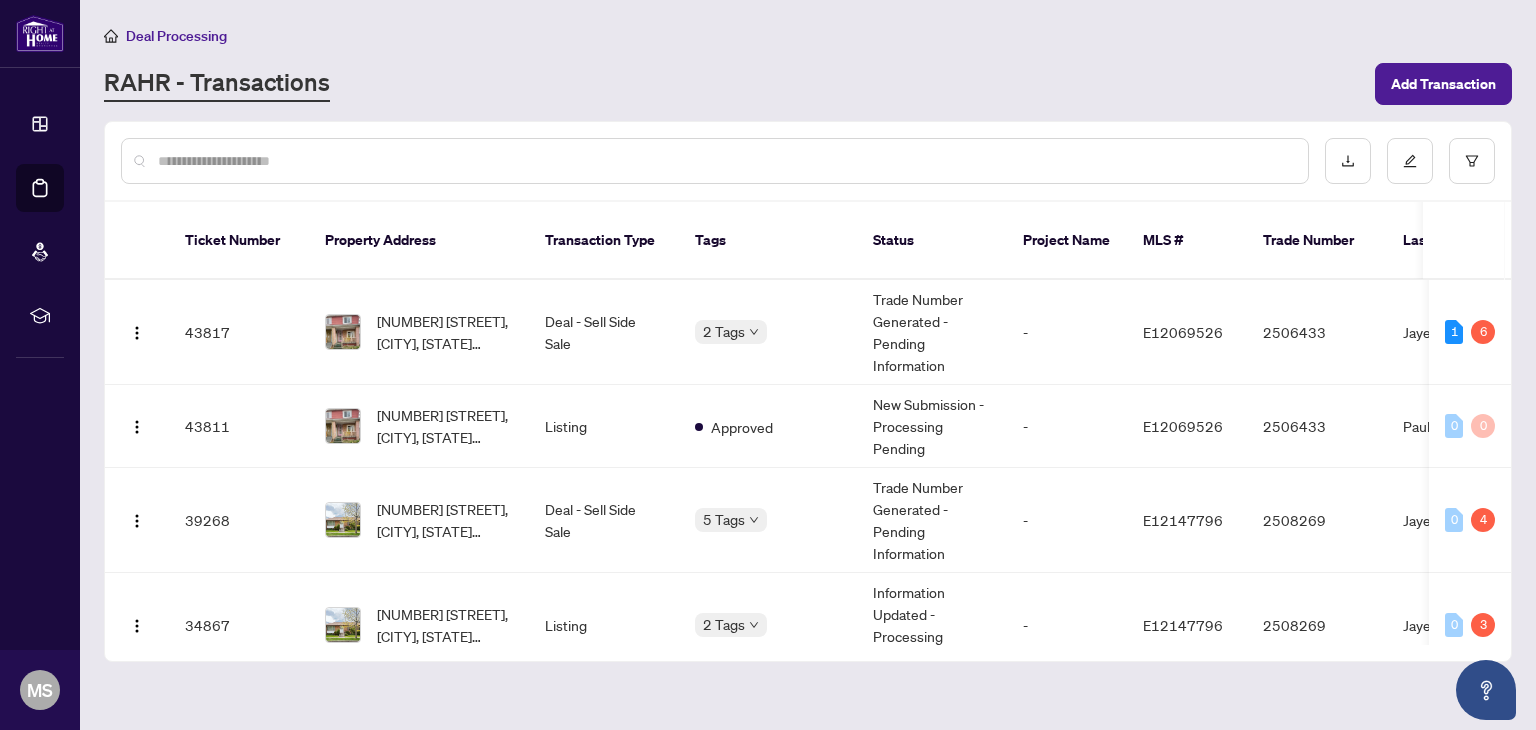 click on "1" at bounding box center [1454, 332] 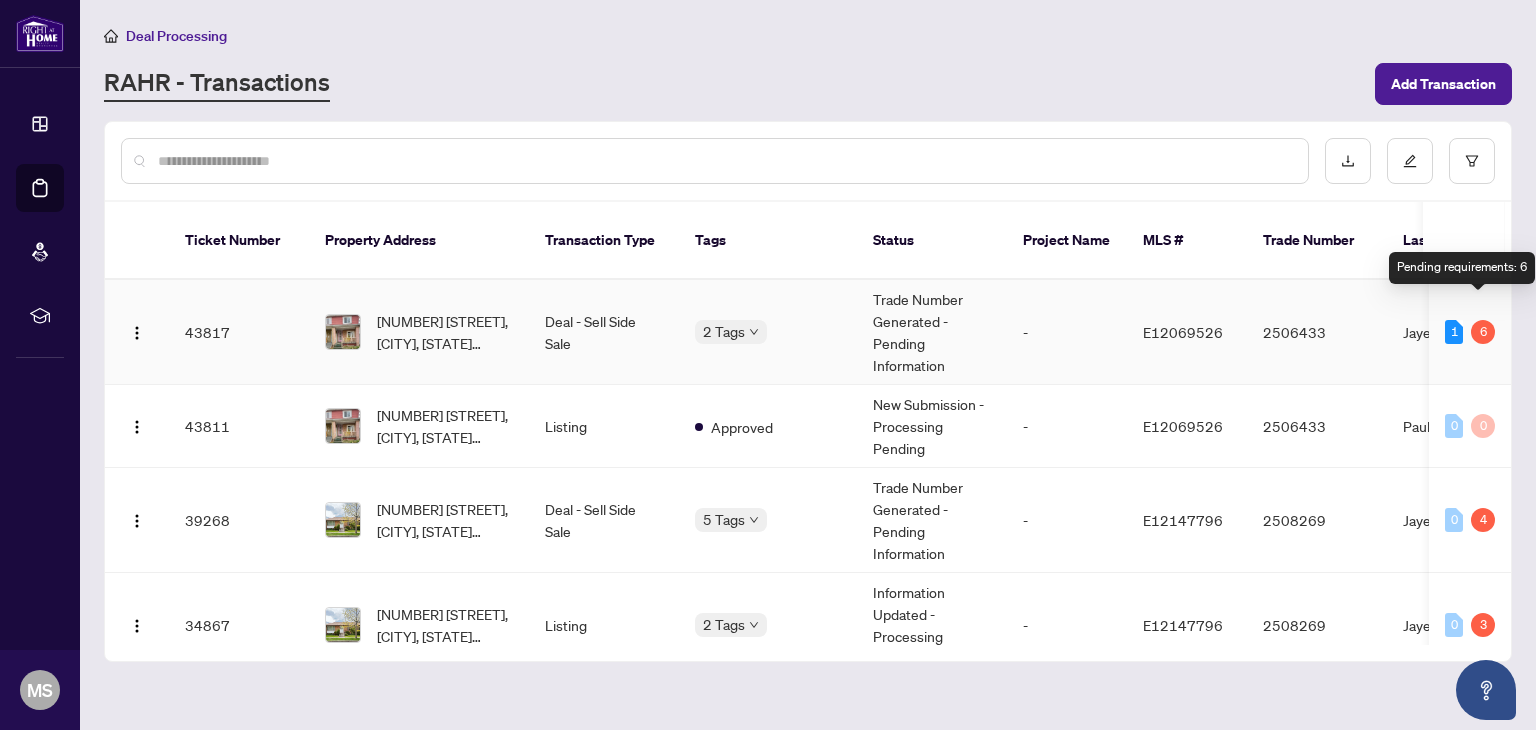 click on "6" at bounding box center [1483, 332] 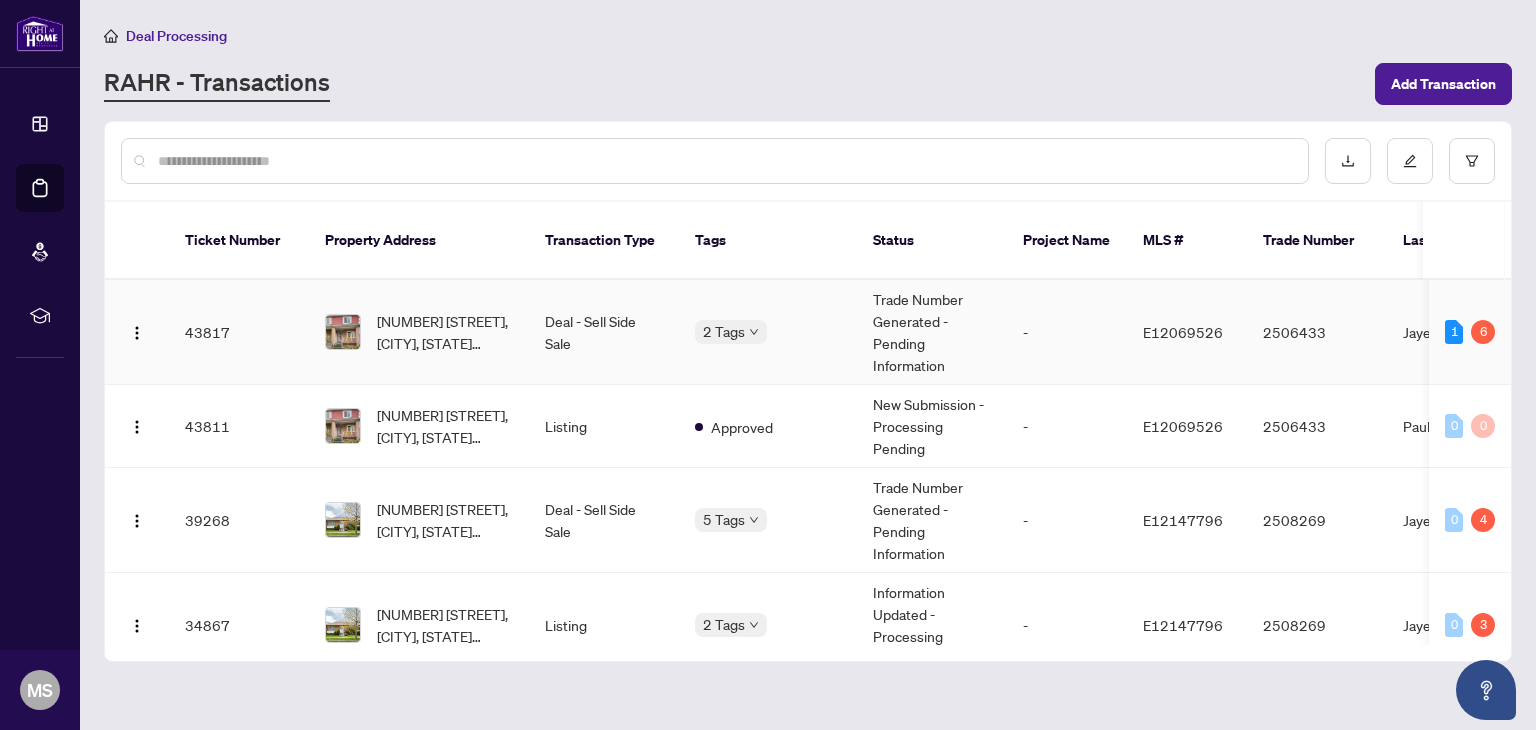 click on "E12069526" at bounding box center [1187, 332] 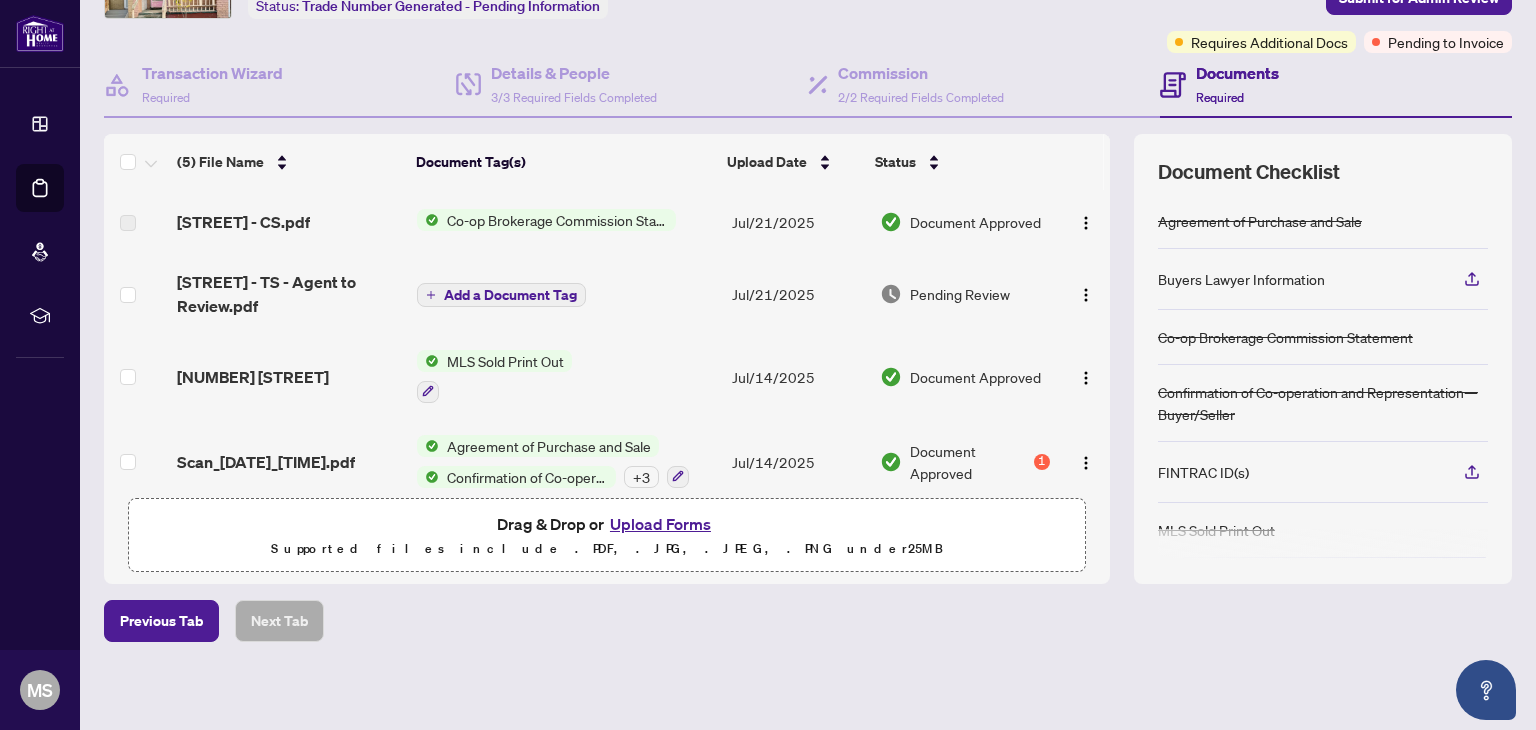 scroll, scrollTop: 143, scrollLeft: 0, axis: vertical 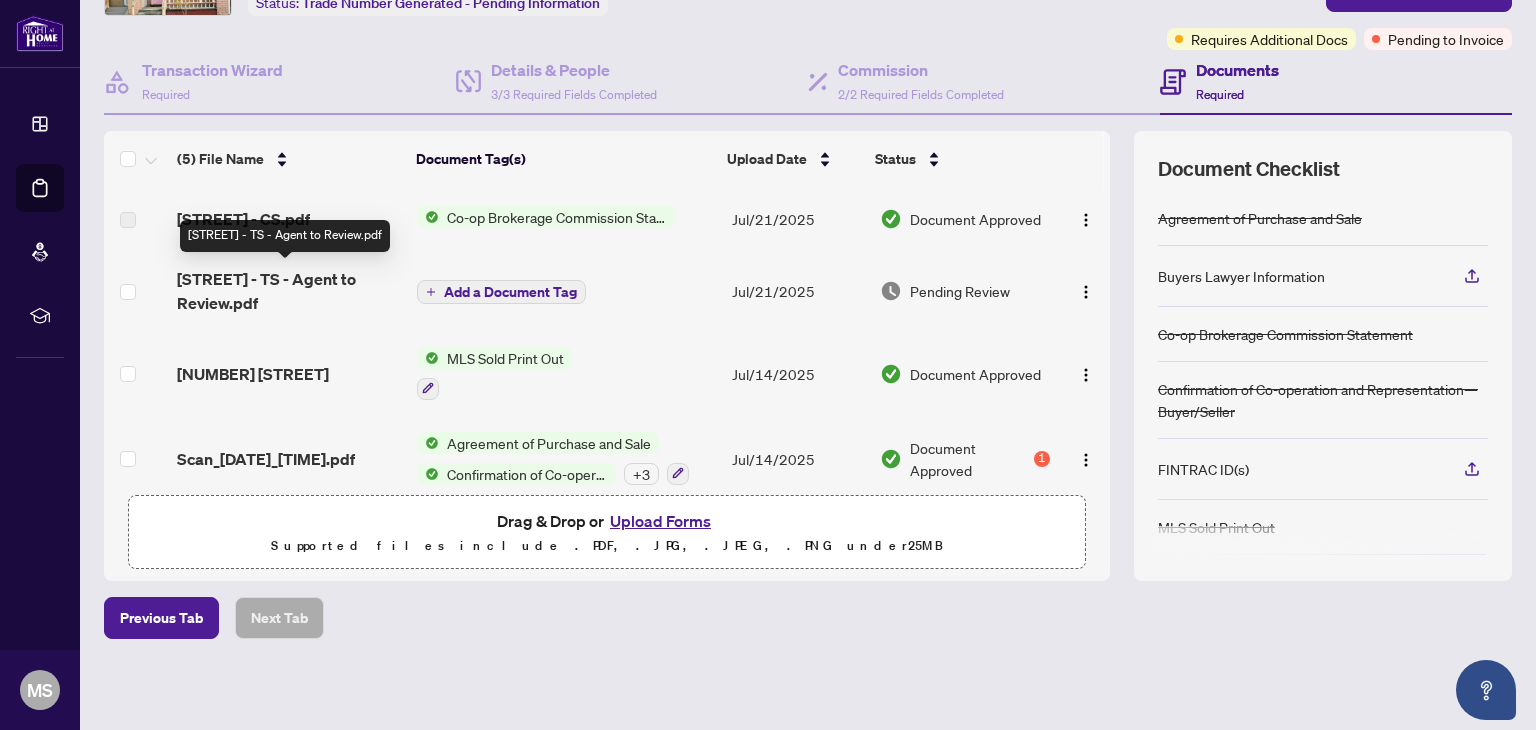 click on "[STREET] - TS - Agent to Review.pdf" at bounding box center (289, 291) 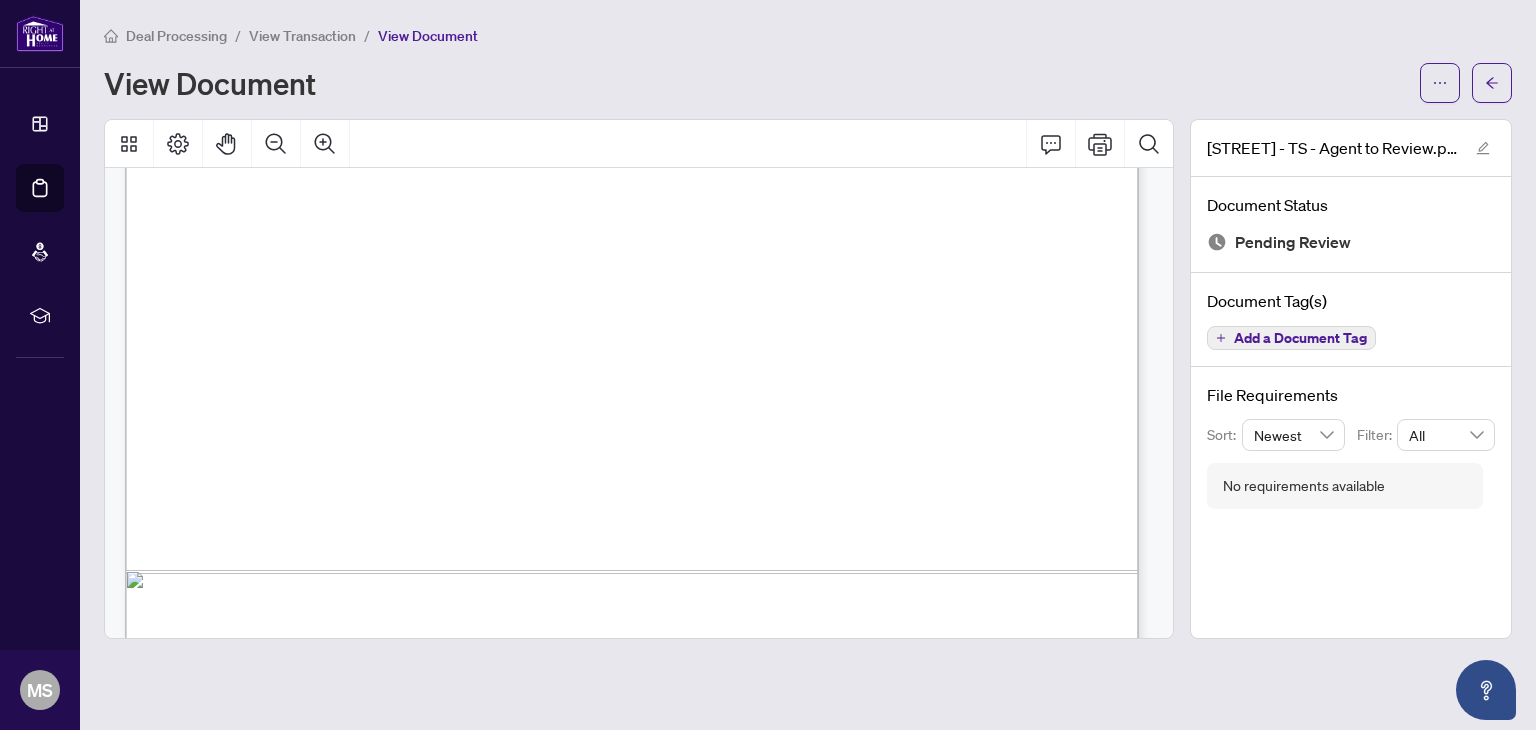 scroll, scrollTop: 848, scrollLeft: 0, axis: vertical 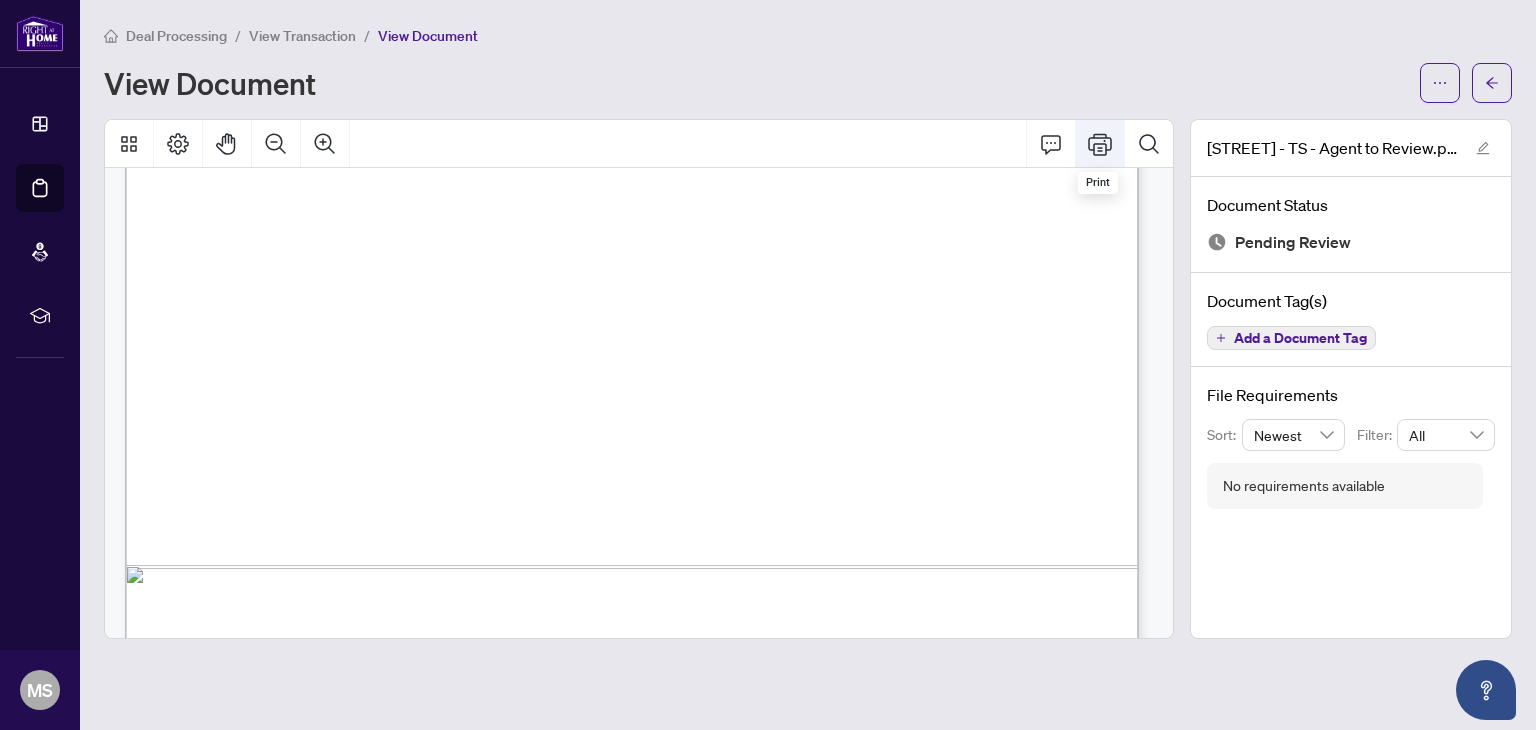 click 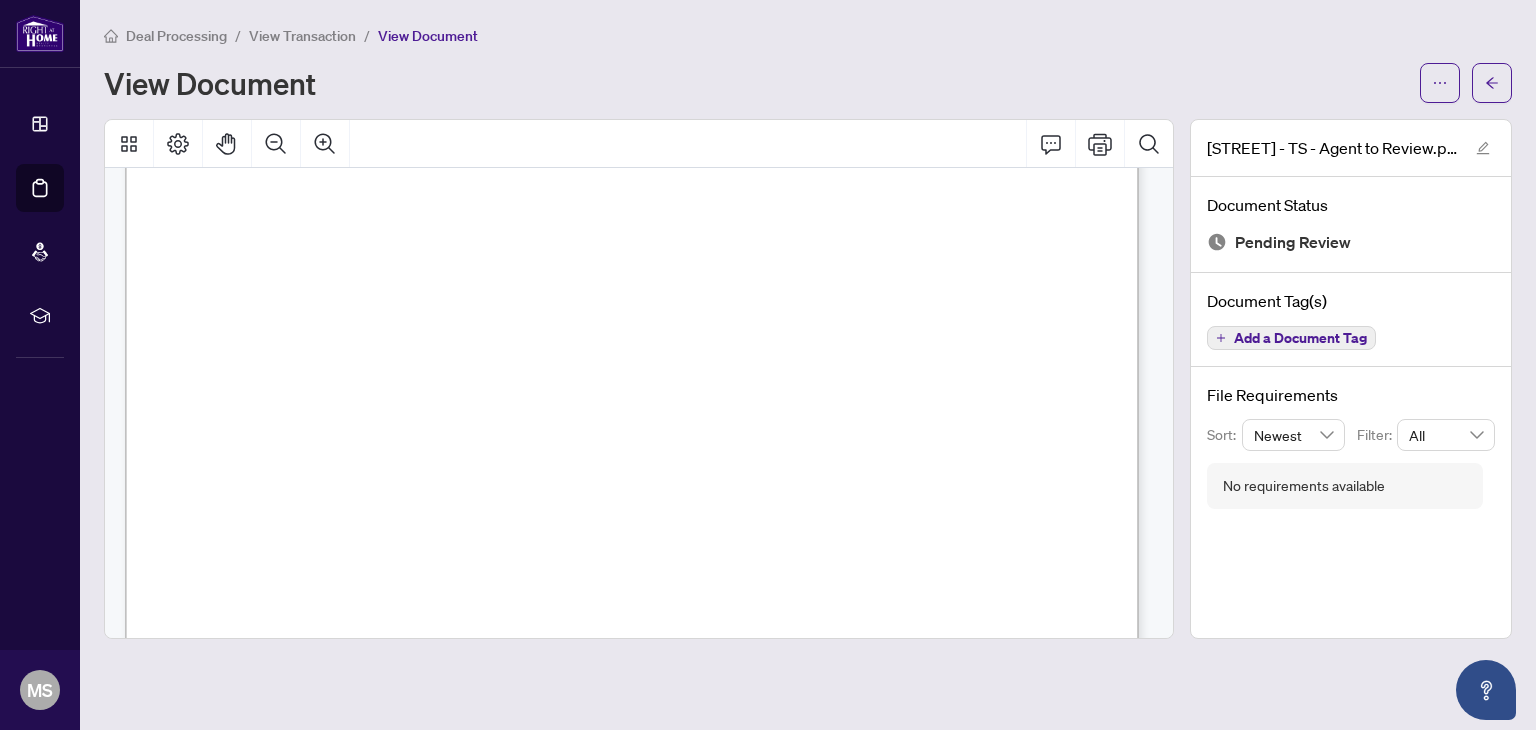 scroll, scrollTop: 0, scrollLeft: 0, axis: both 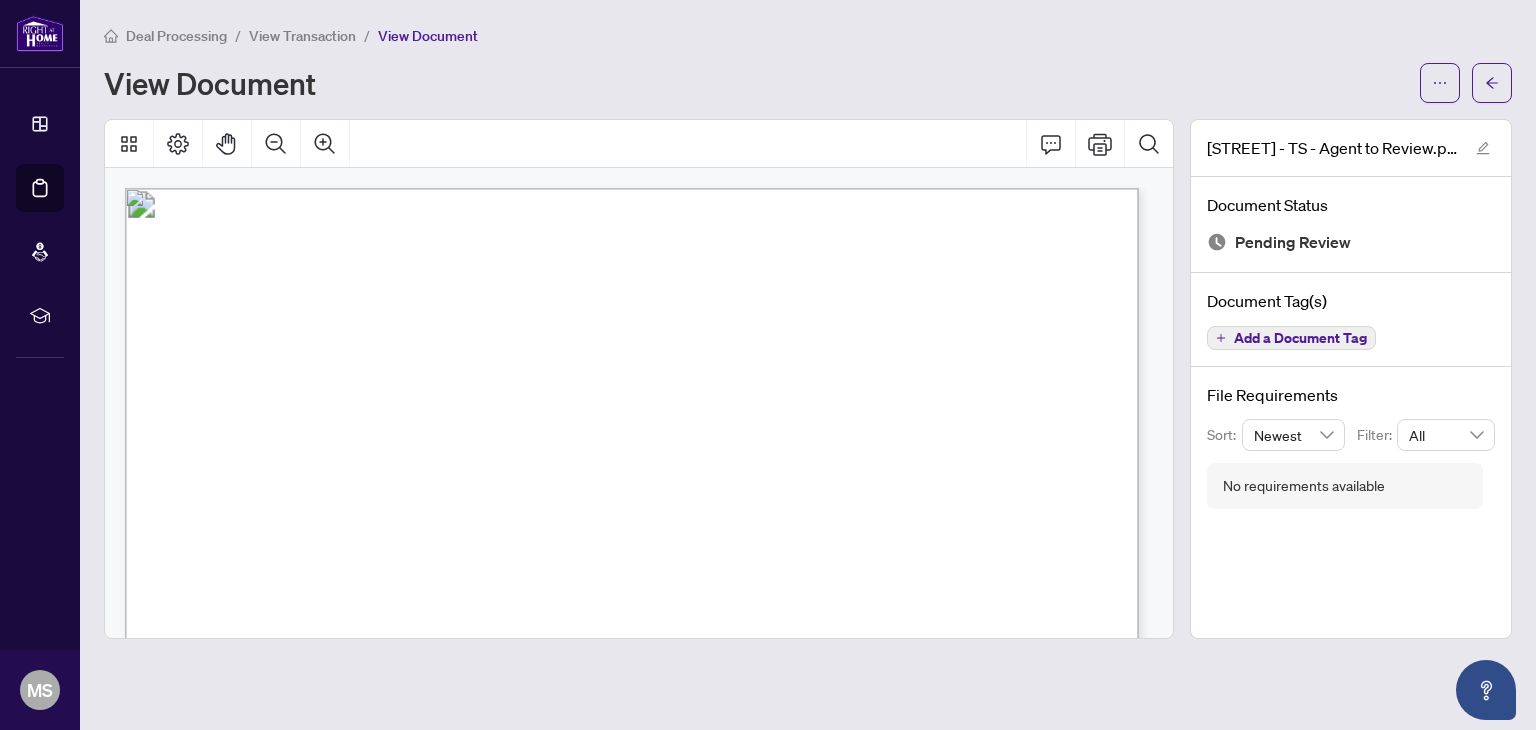 click on "View Transaction" at bounding box center (302, 36) 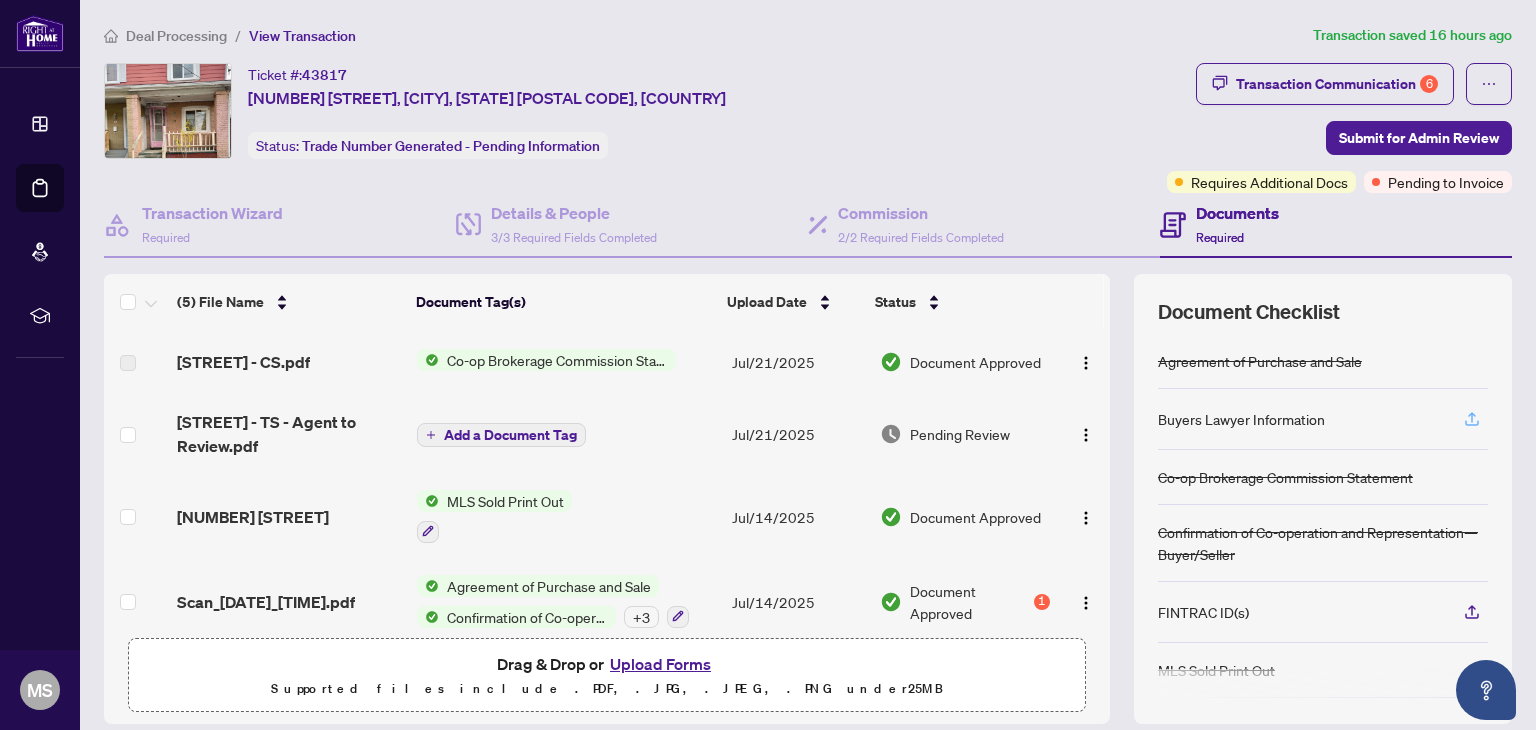 click 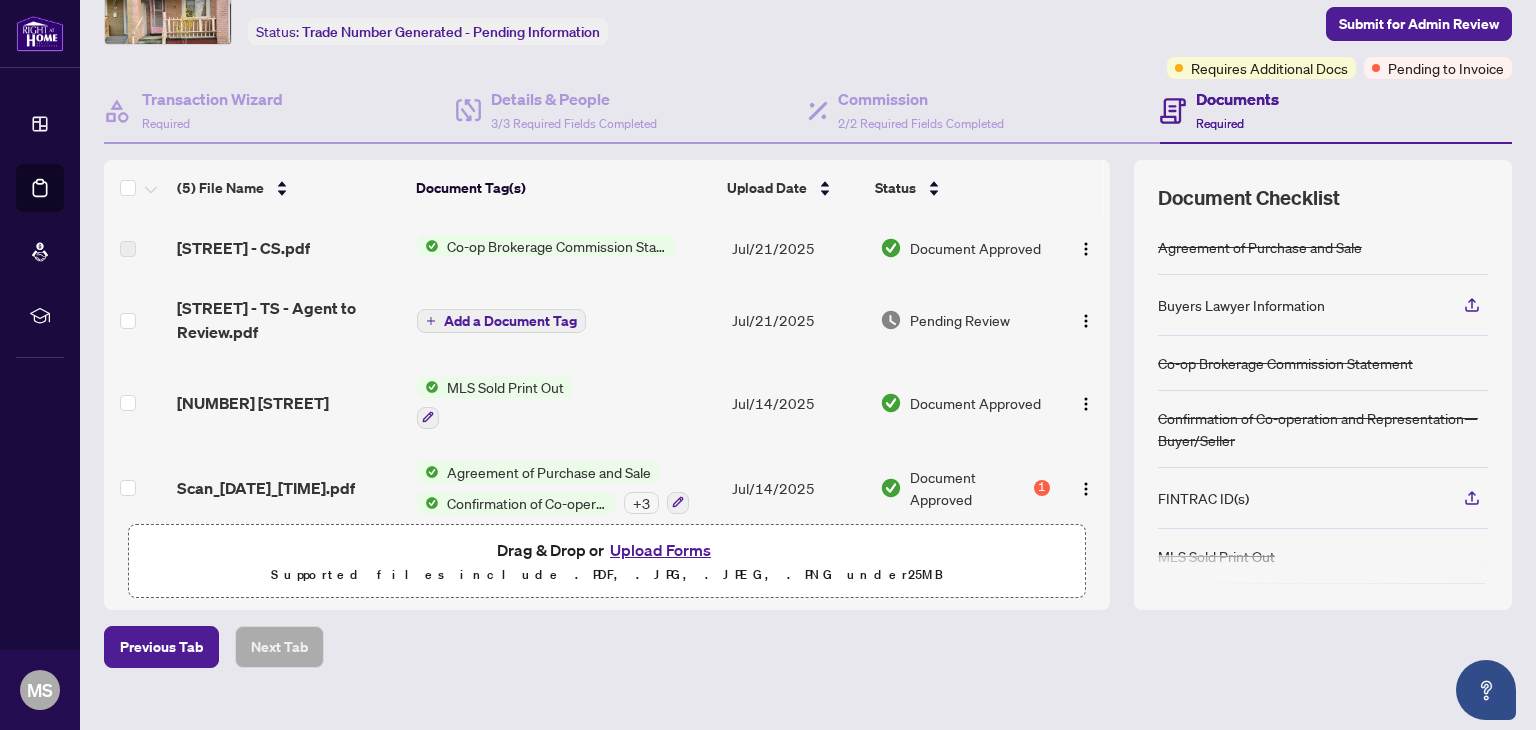 scroll, scrollTop: 116, scrollLeft: 0, axis: vertical 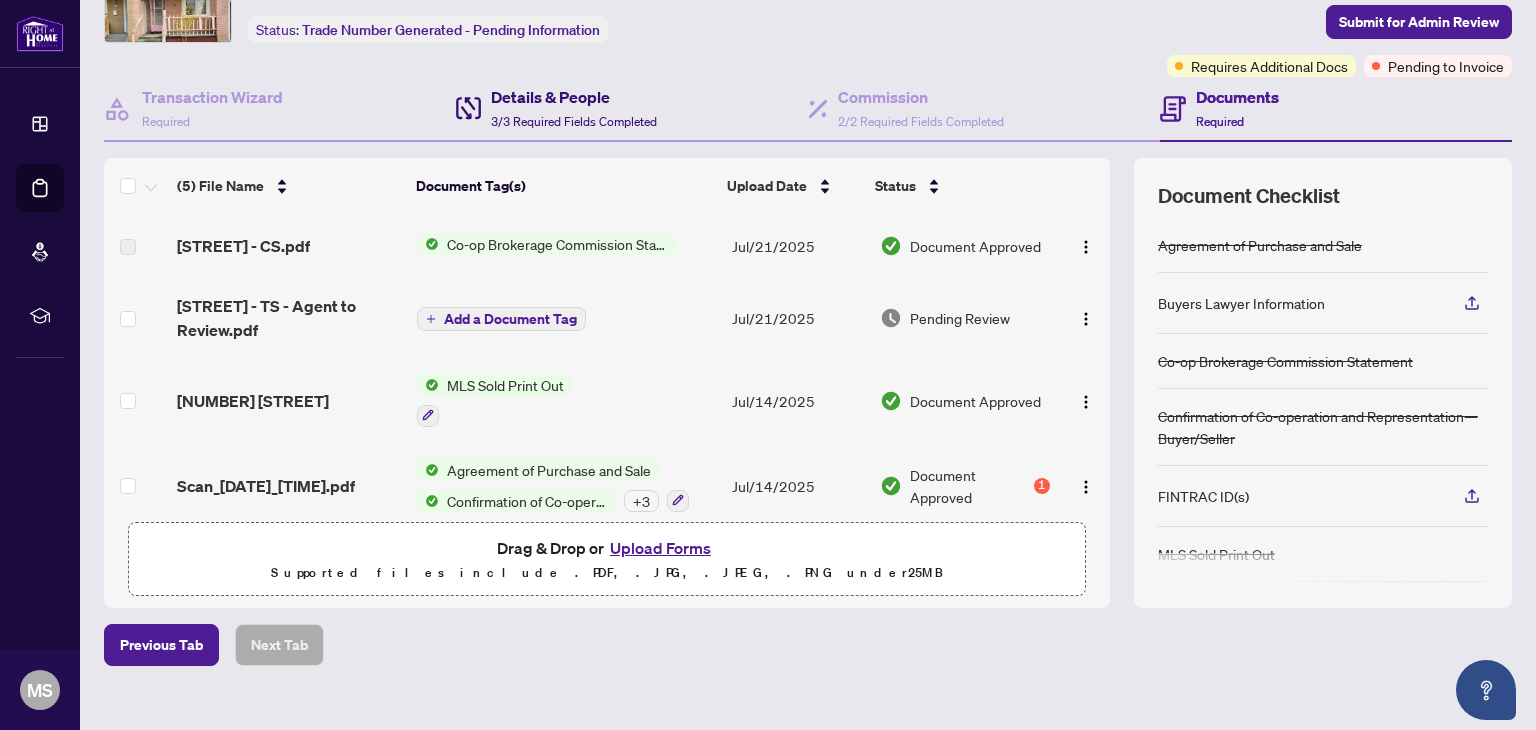 click on "3/3 Required Fields Completed" at bounding box center [574, 121] 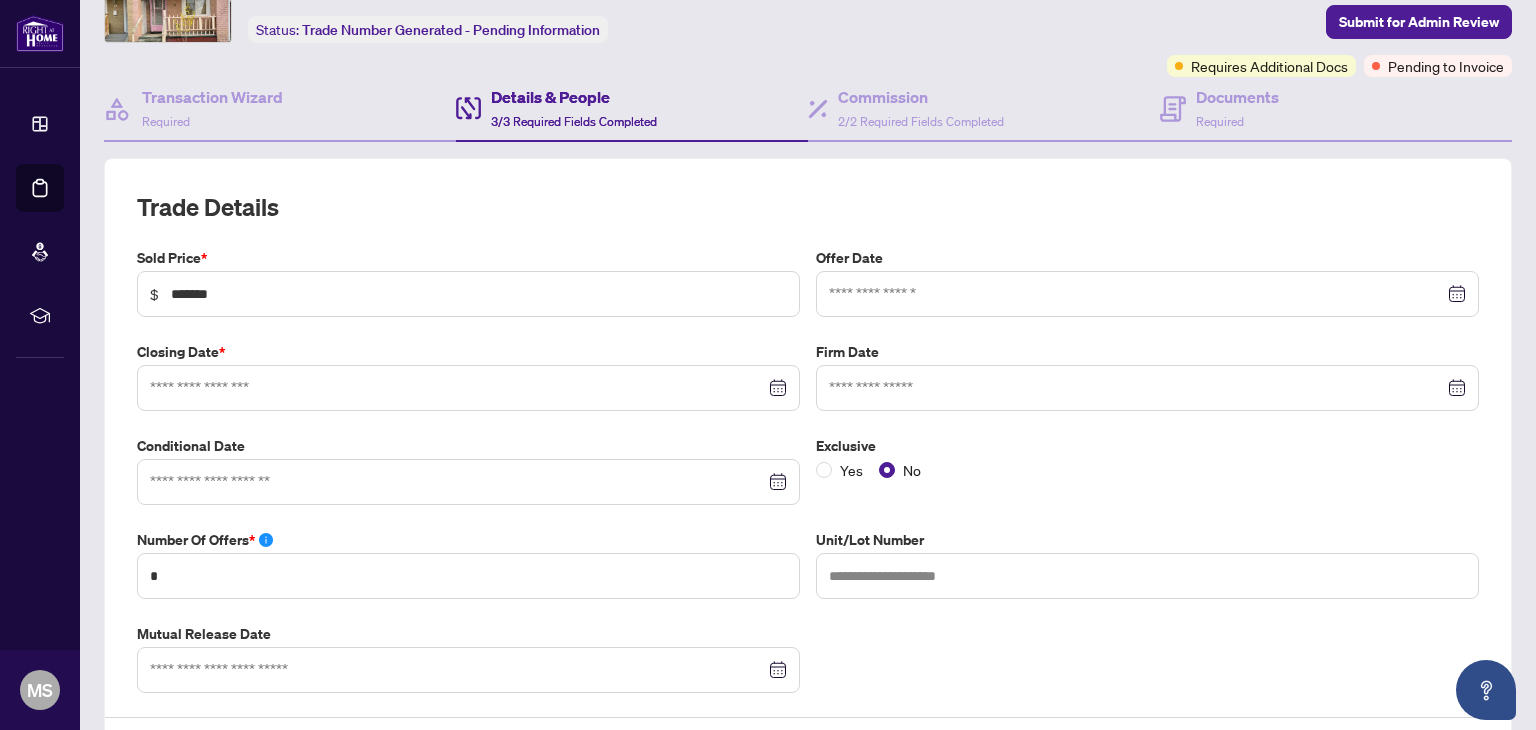 type on "**********" 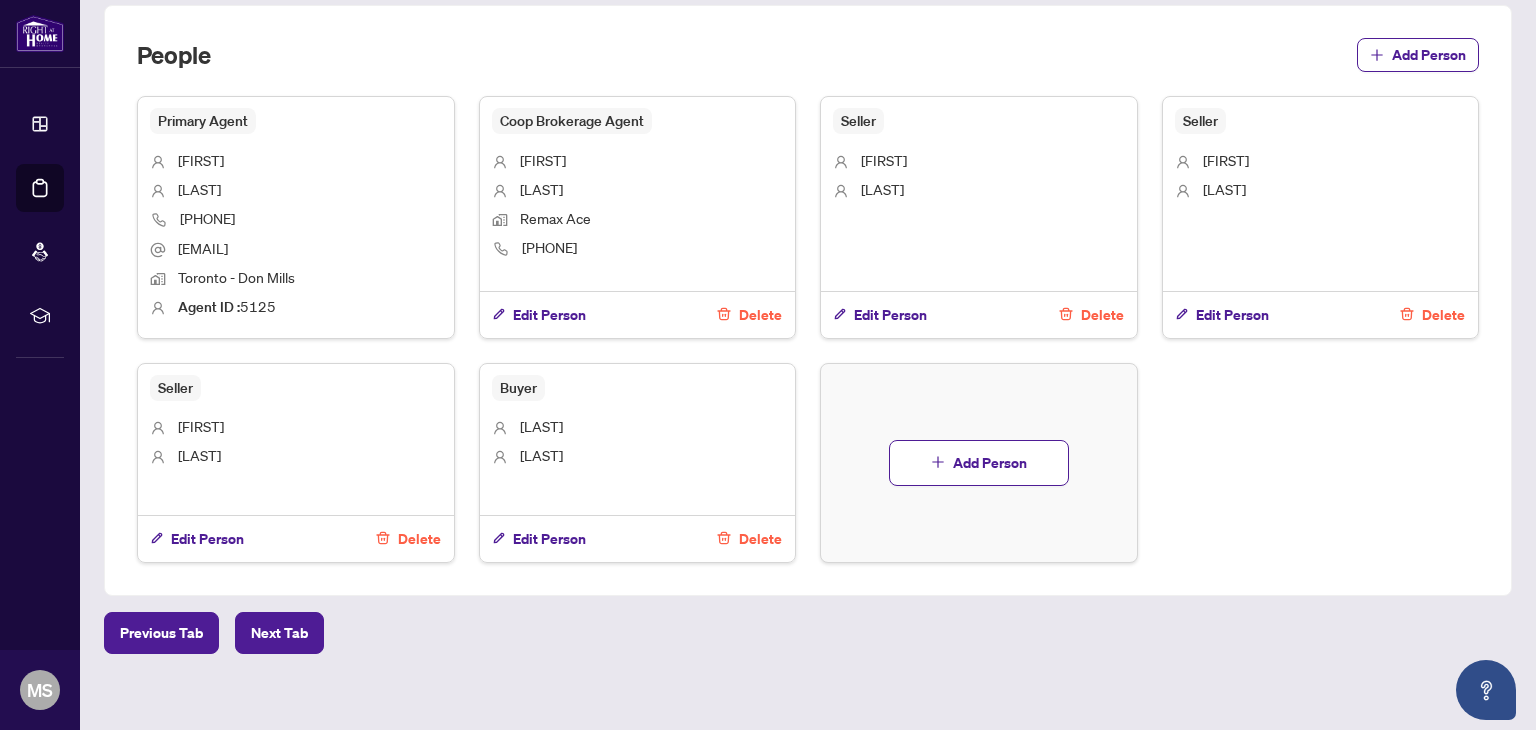 scroll, scrollTop: 1288, scrollLeft: 0, axis: vertical 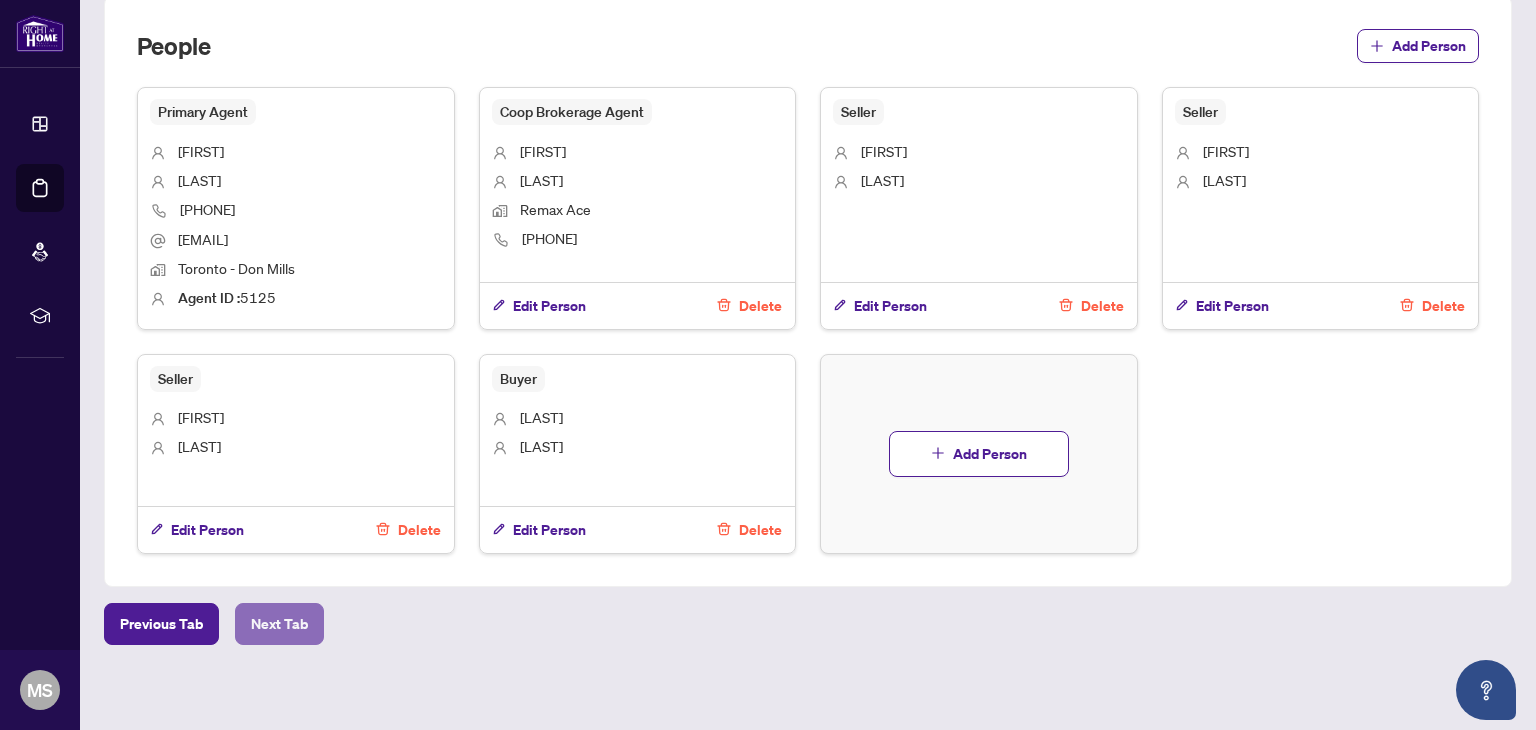 click on "Next Tab" at bounding box center (279, 624) 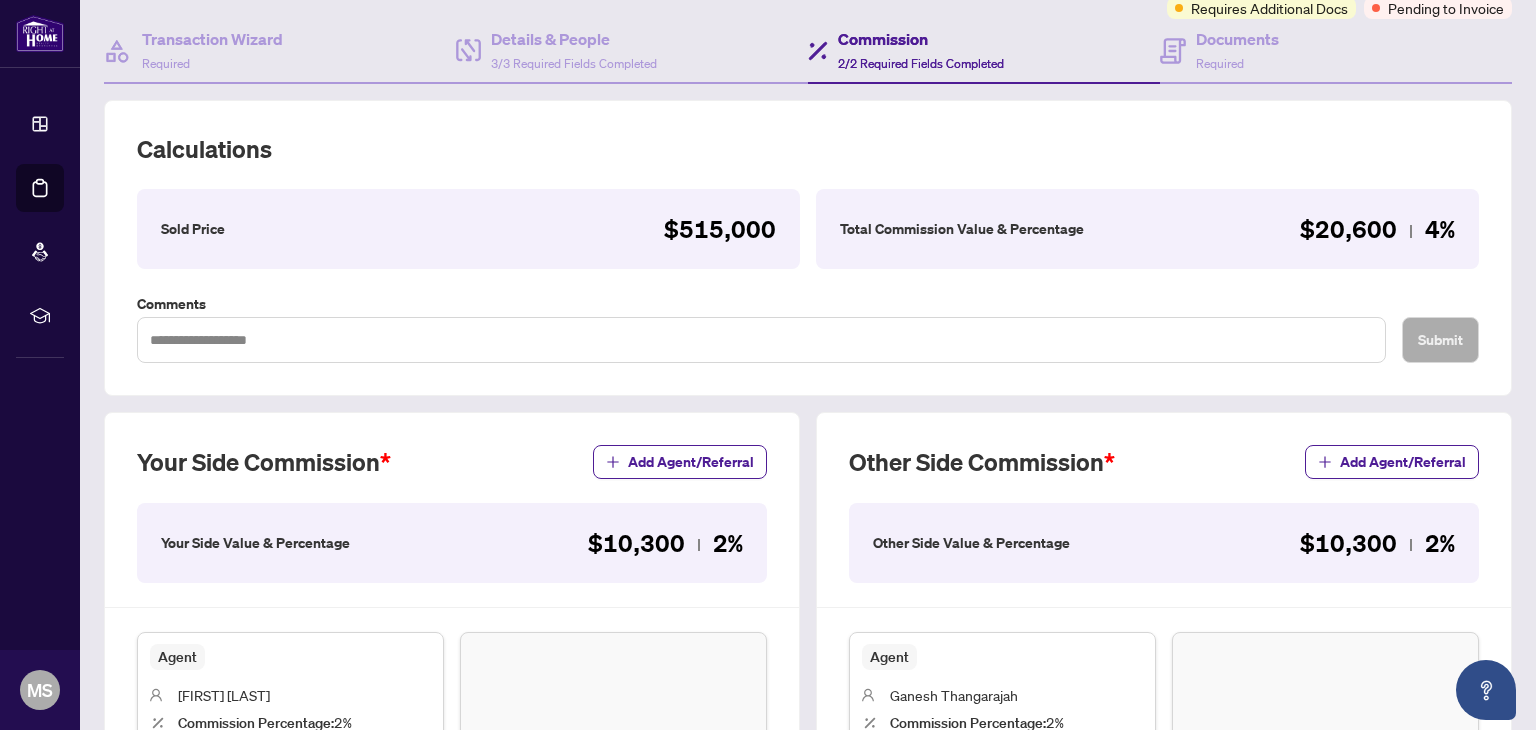 scroll, scrollTop: 0, scrollLeft: 0, axis: both 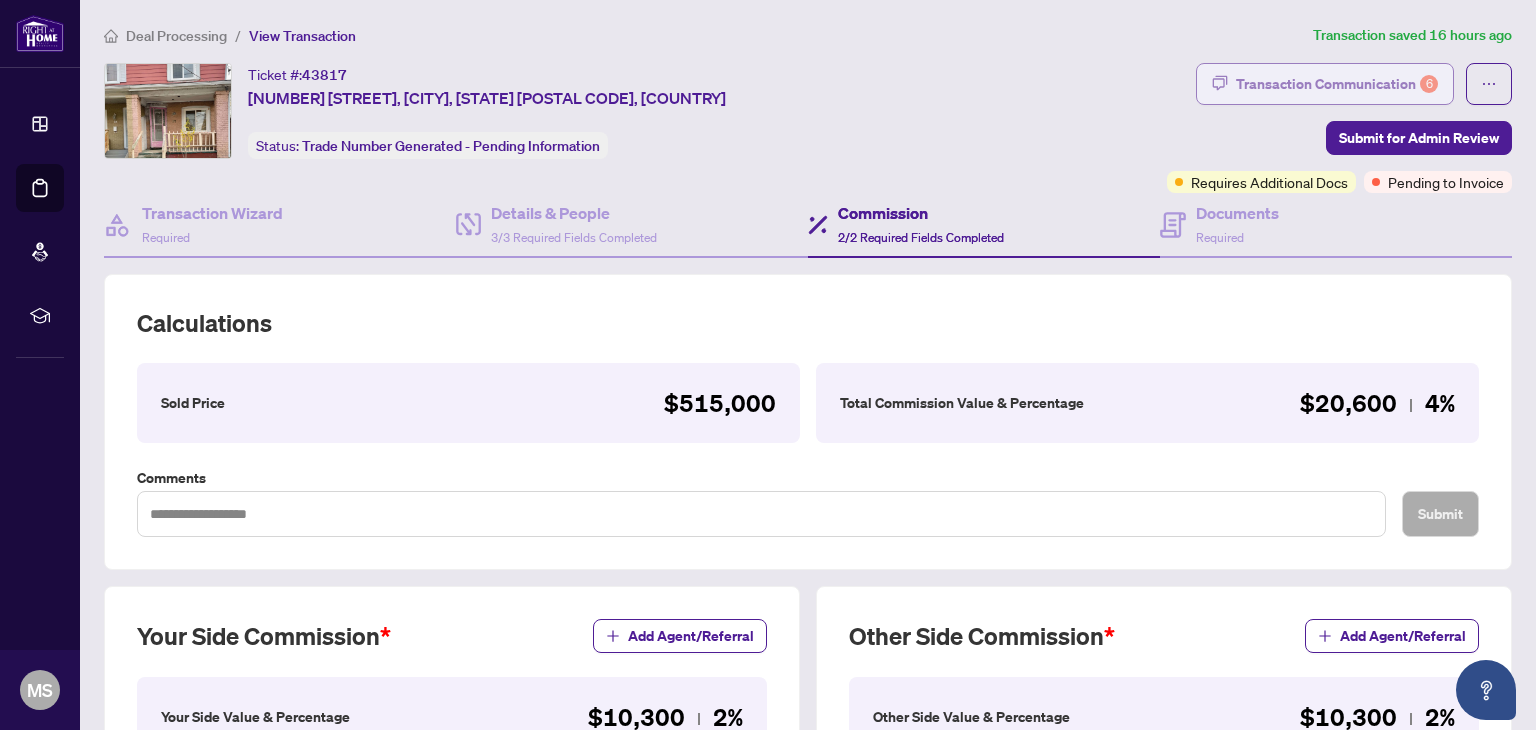 click on "Transaction Communication 6" at bounding box center [1337, 84] 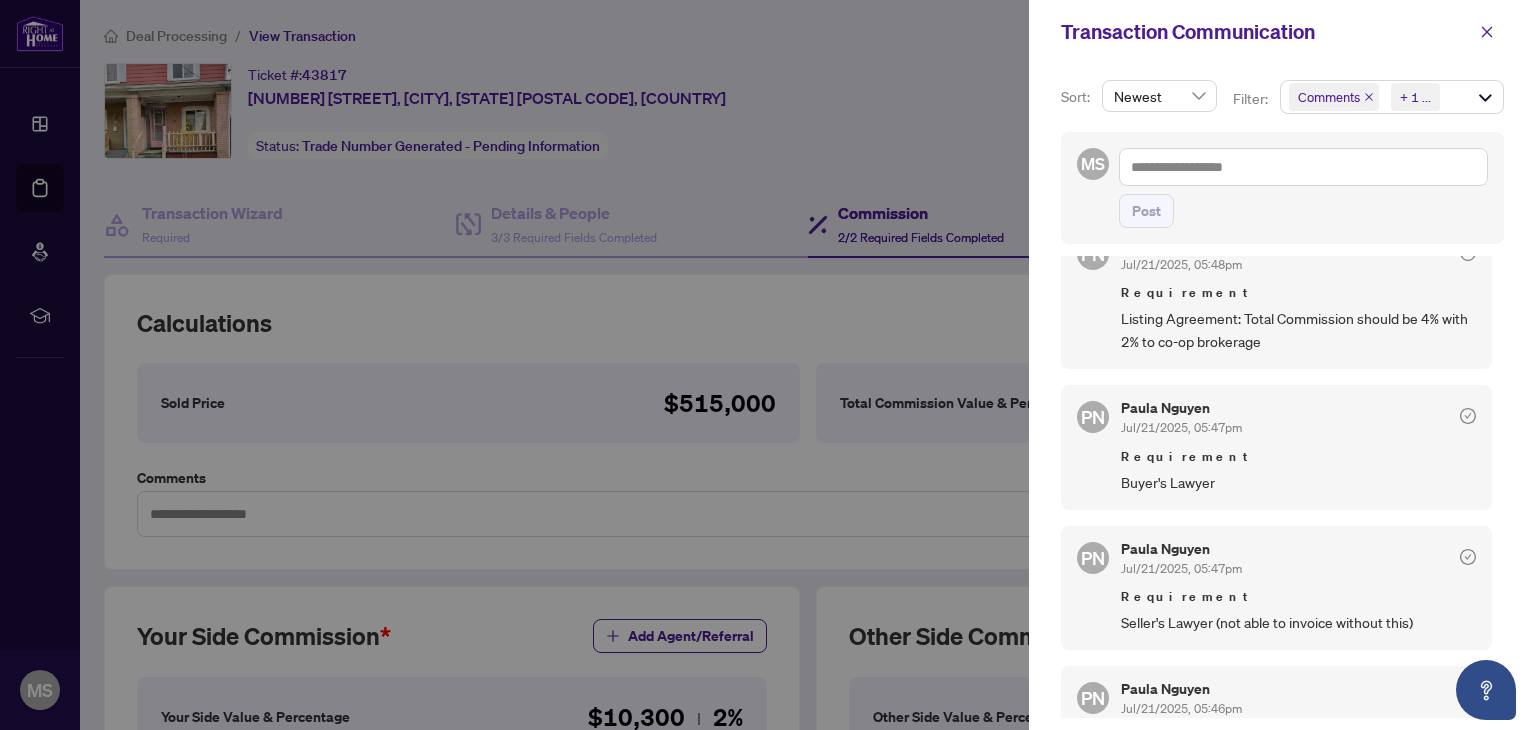 scroll, scrollTop: 1064, scrollLeft: 0, axis: vertical 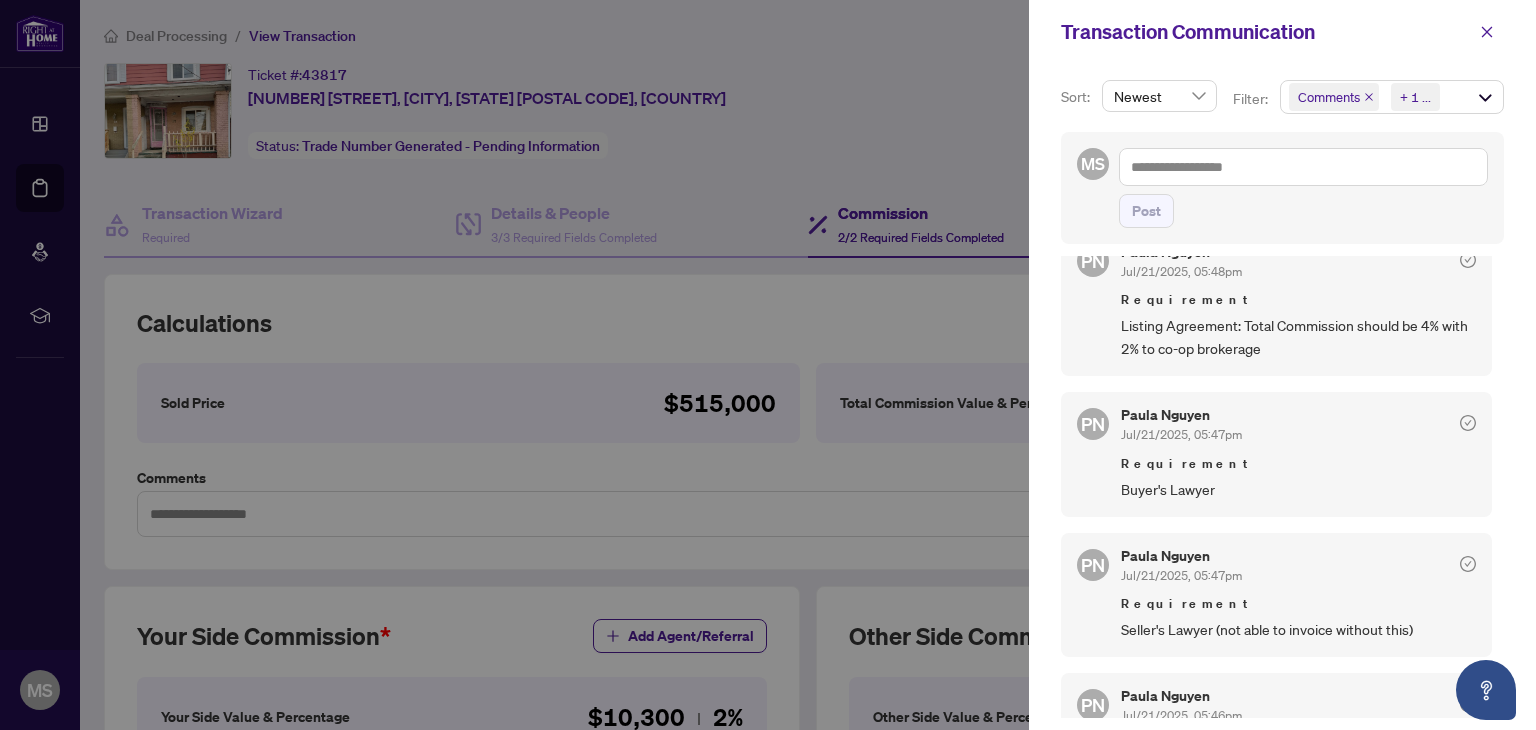 click on "Seller's Lawyer (not able to invoice without this)" at bounding box center (1298, 629) 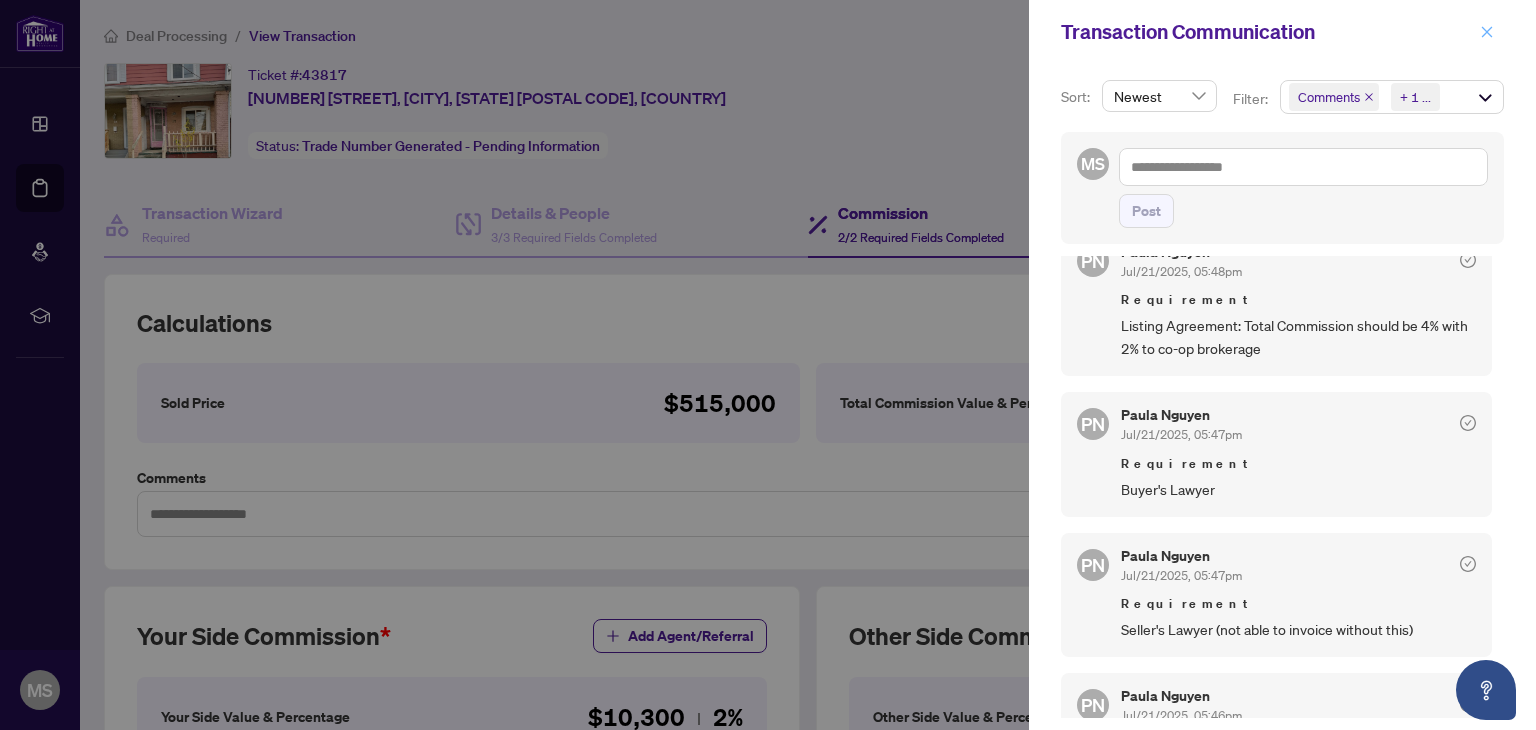 click at bounding box center [1487, 32] 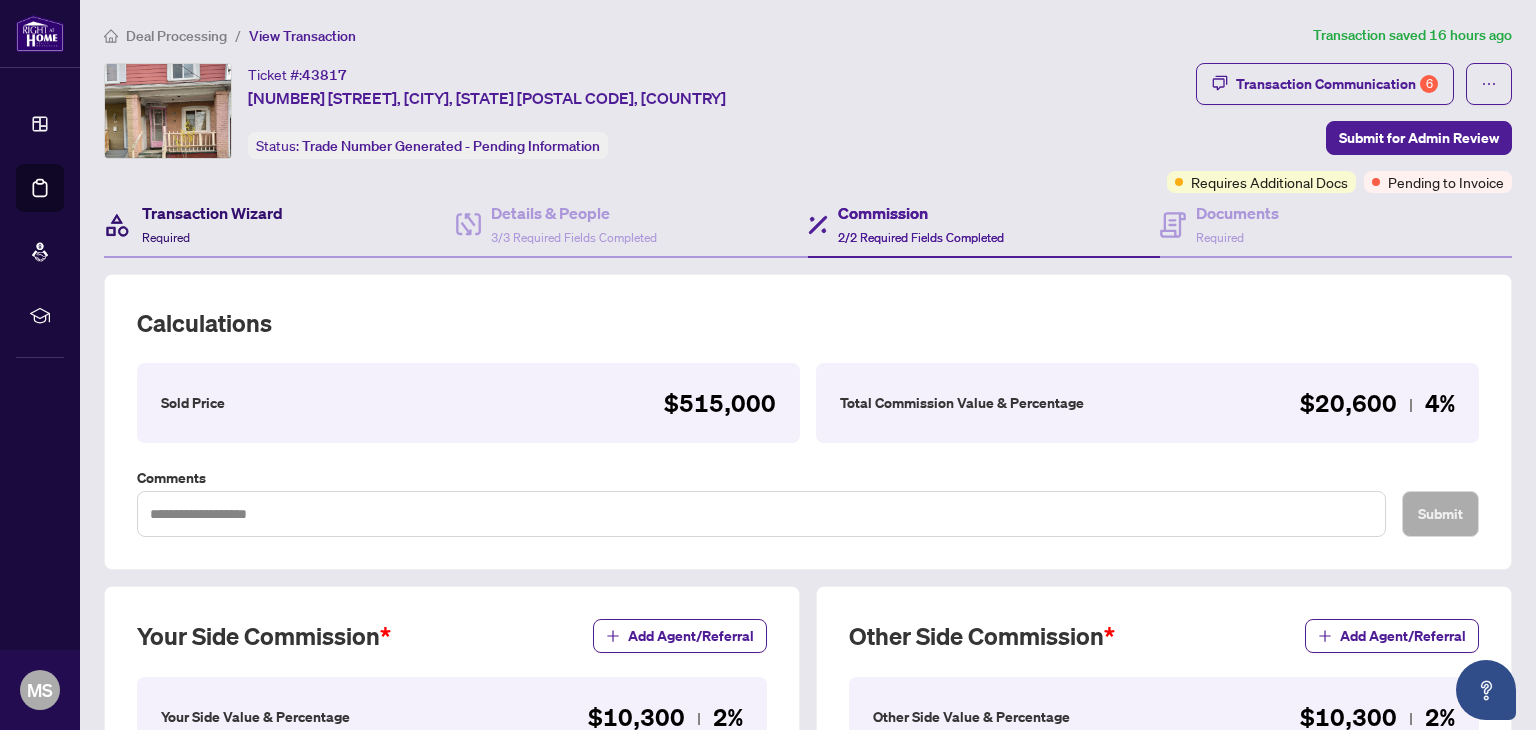 click on "Required" at bounding box center (166, 237) 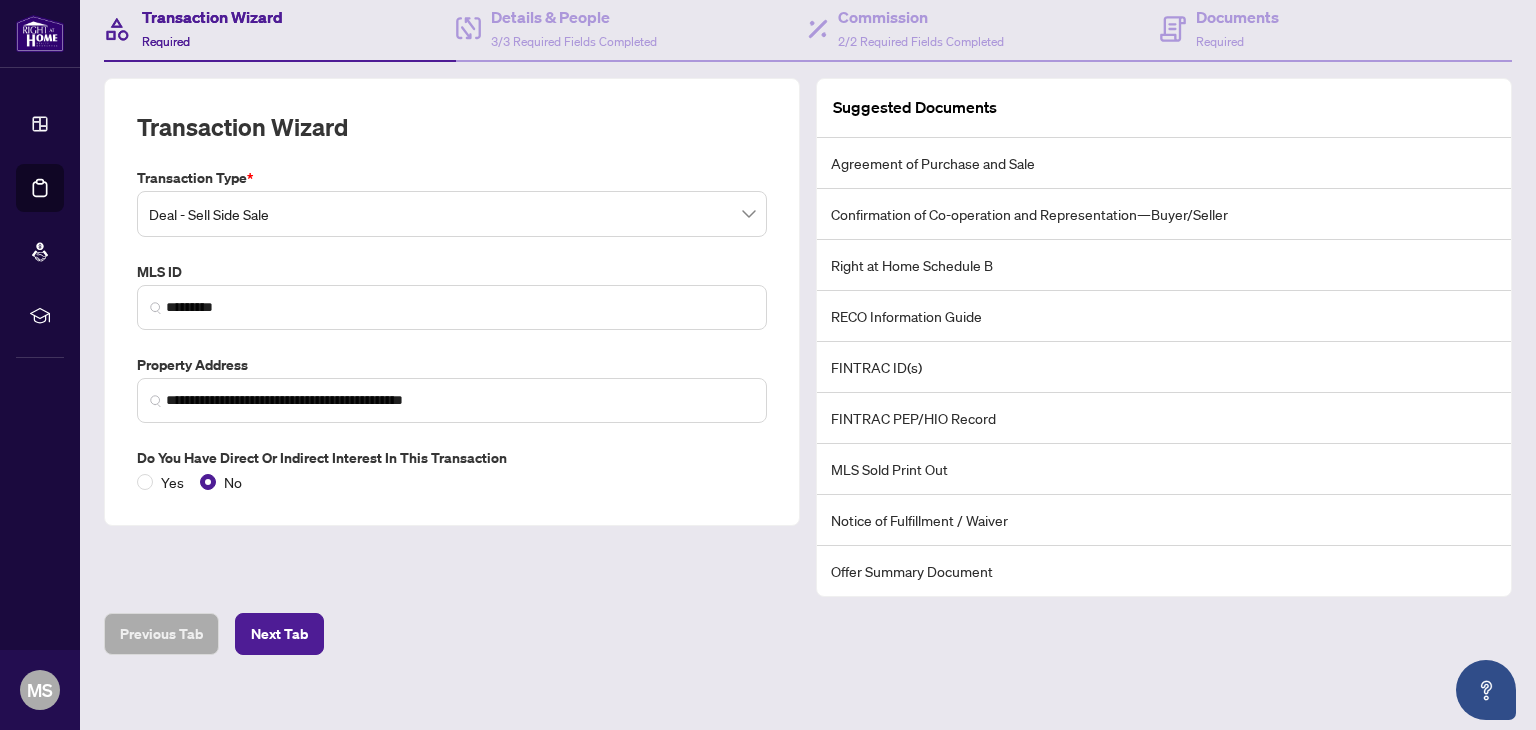 scroll, scrollTop: 208, scrollLeft: 0, axis: vertical 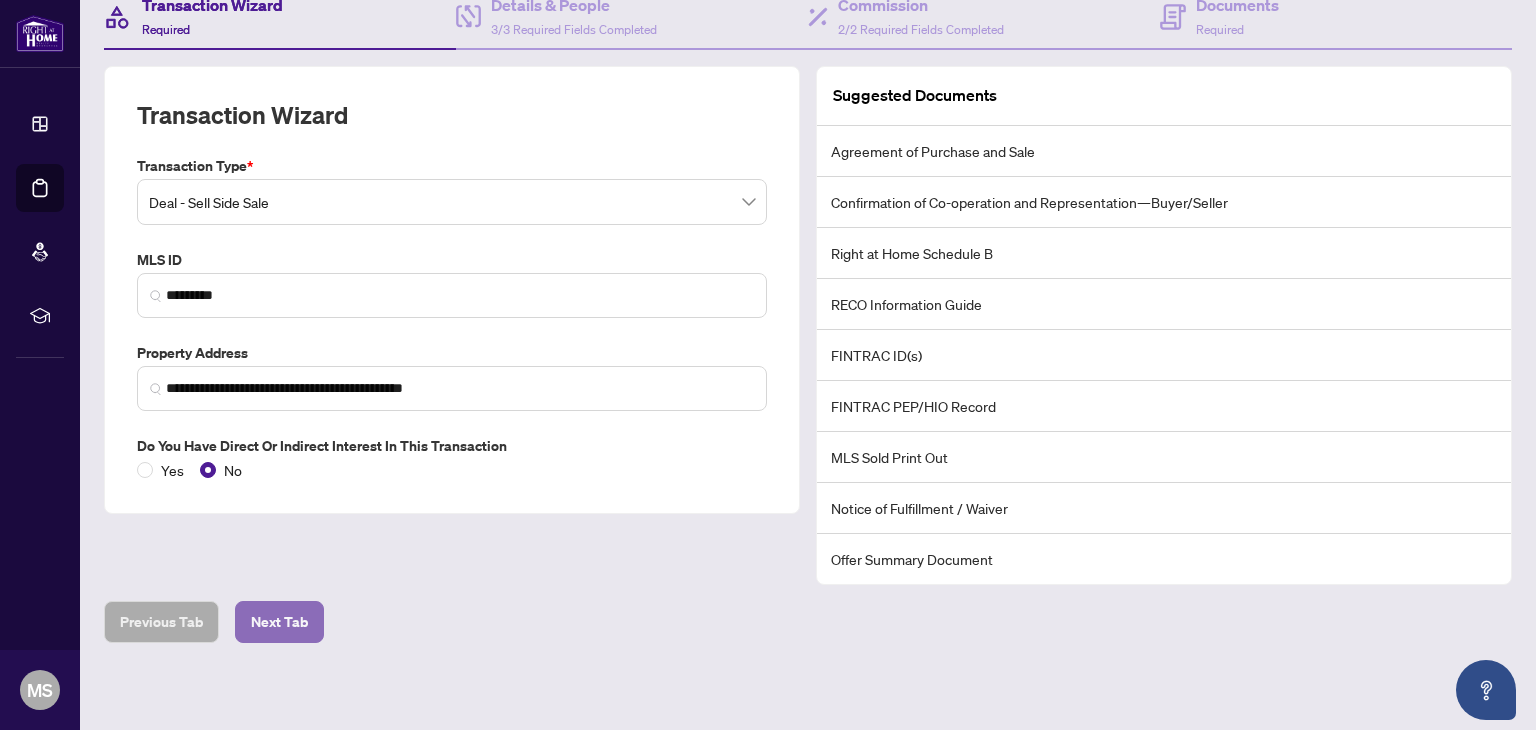 click on "Next Tab" at bounding box center (279, 622) 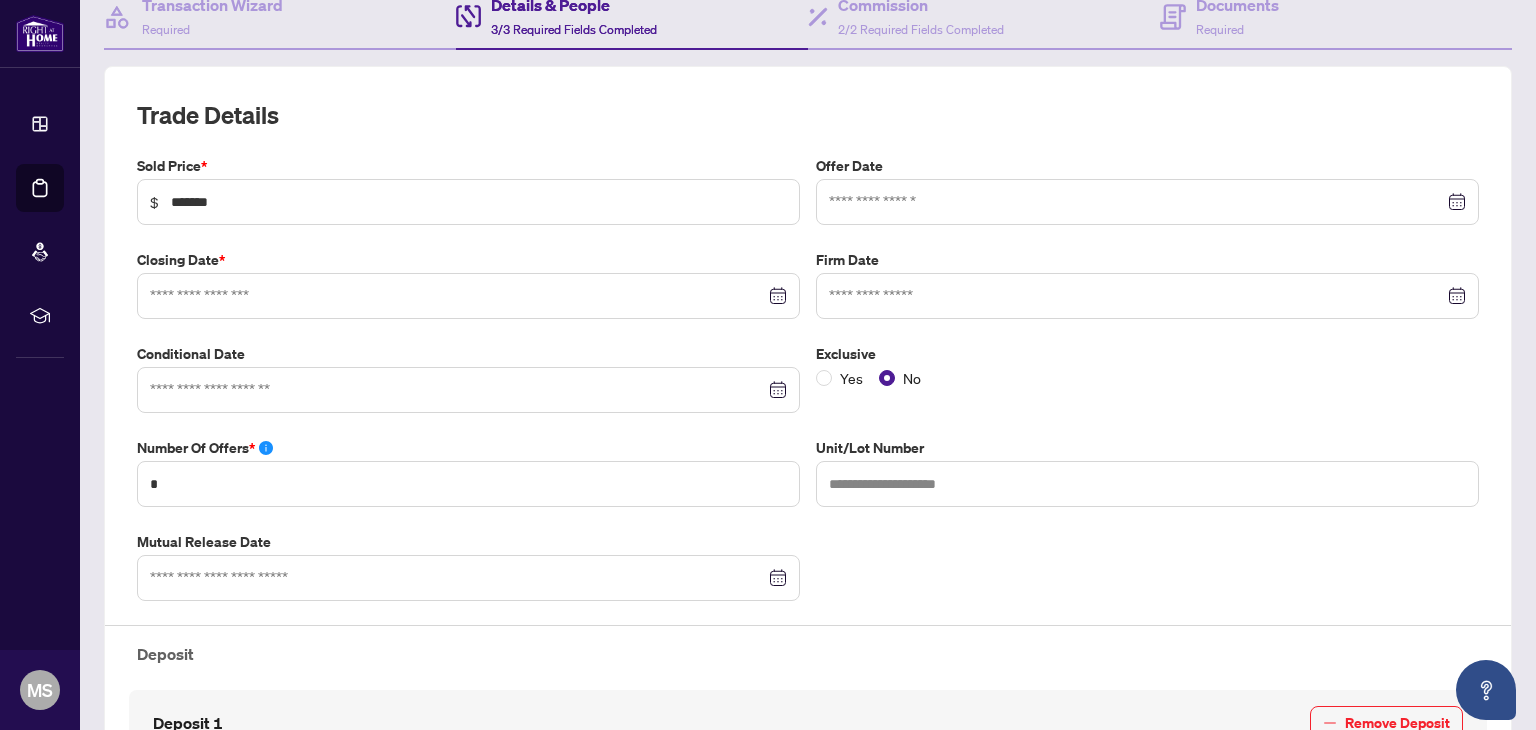 type on "**********" 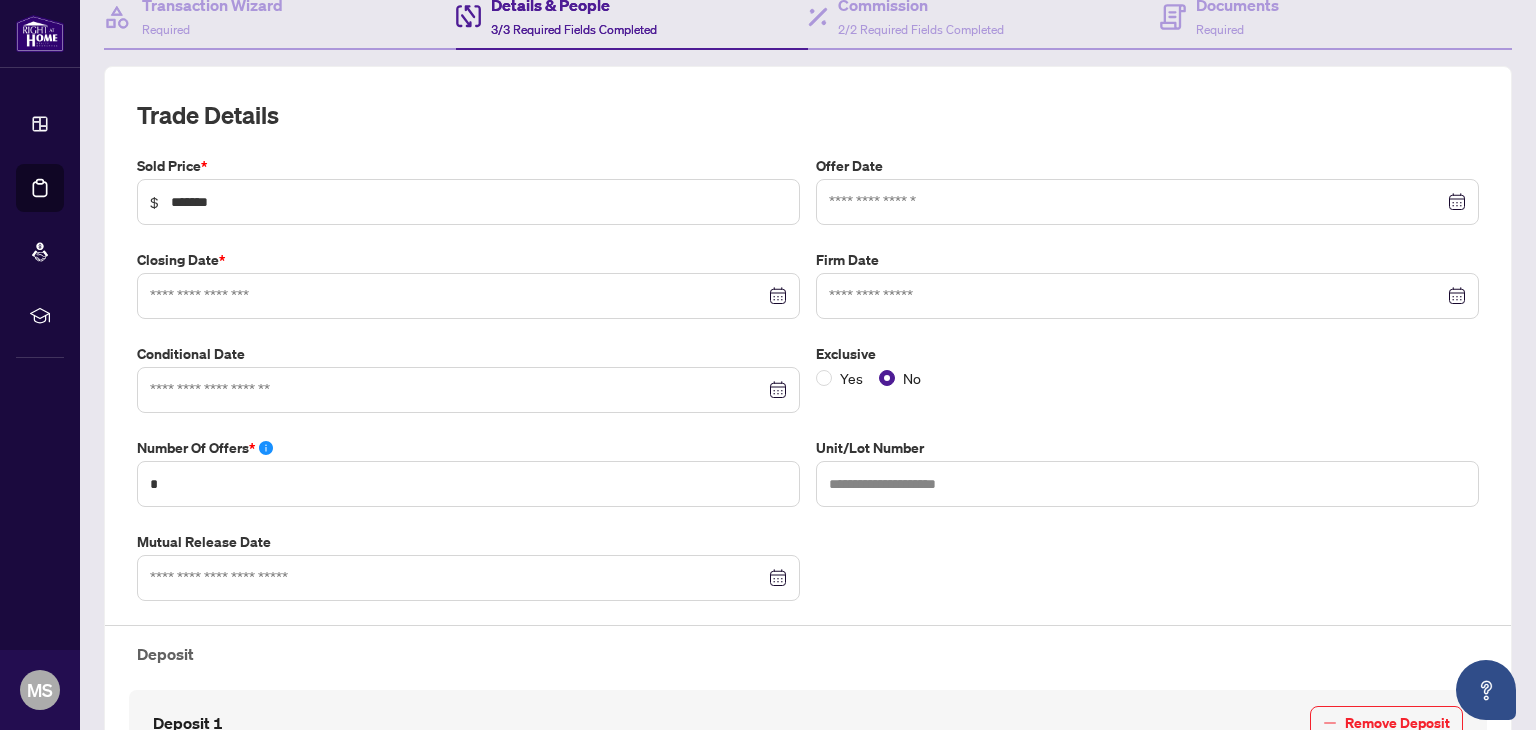 type on "**********" 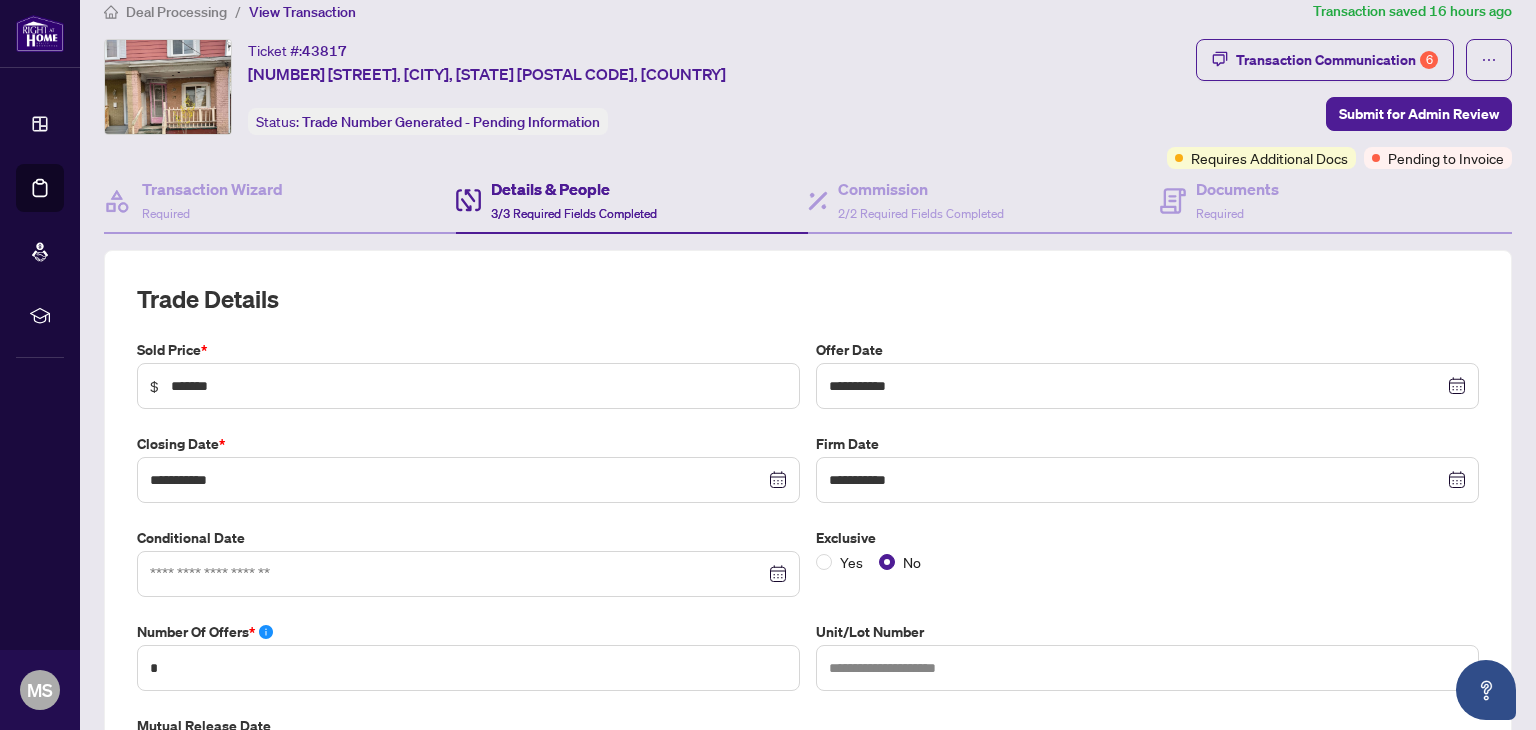 scroll, scrollTop: 0, scrollLeft: 0, axis: both 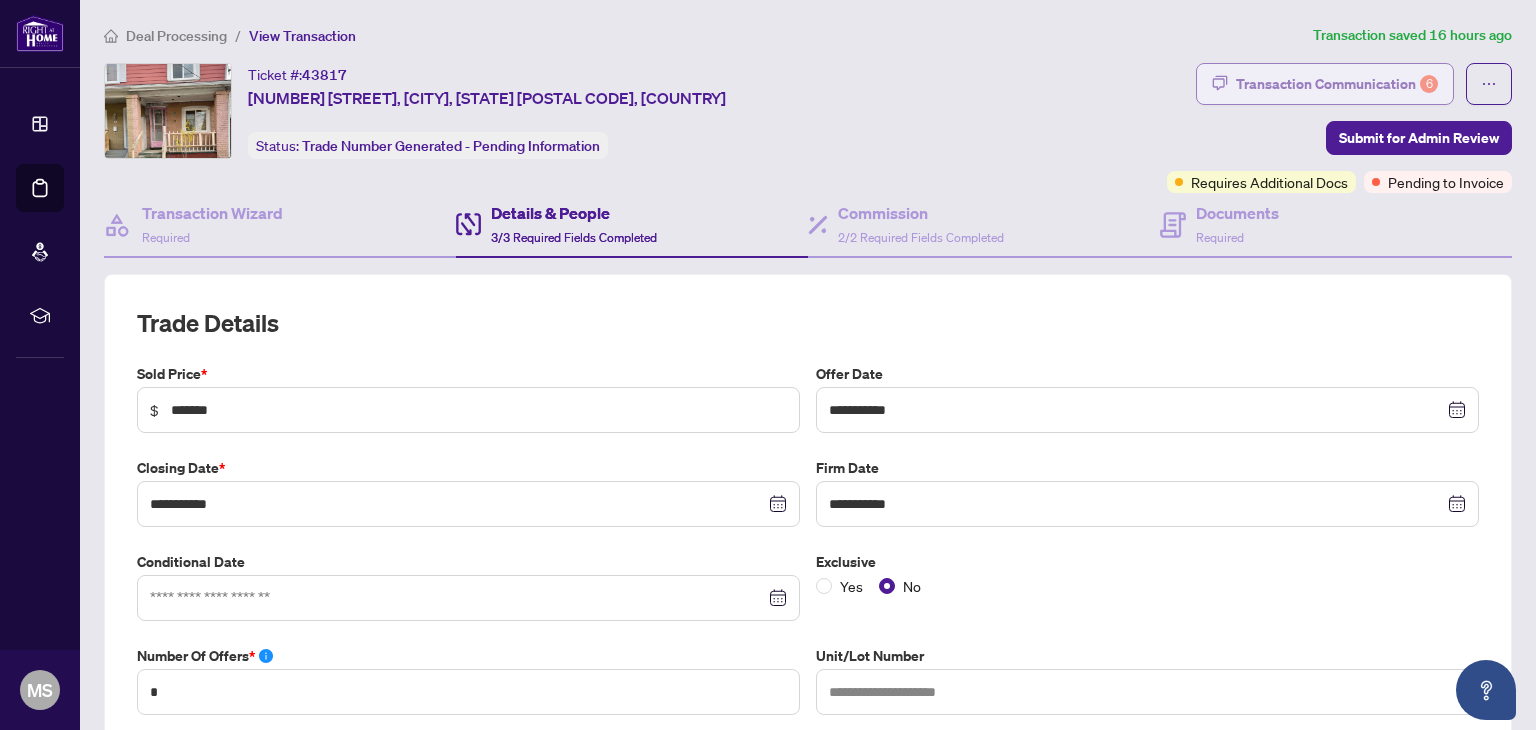click on "Transaction Communication 6" at bounding box center [1337, 84] 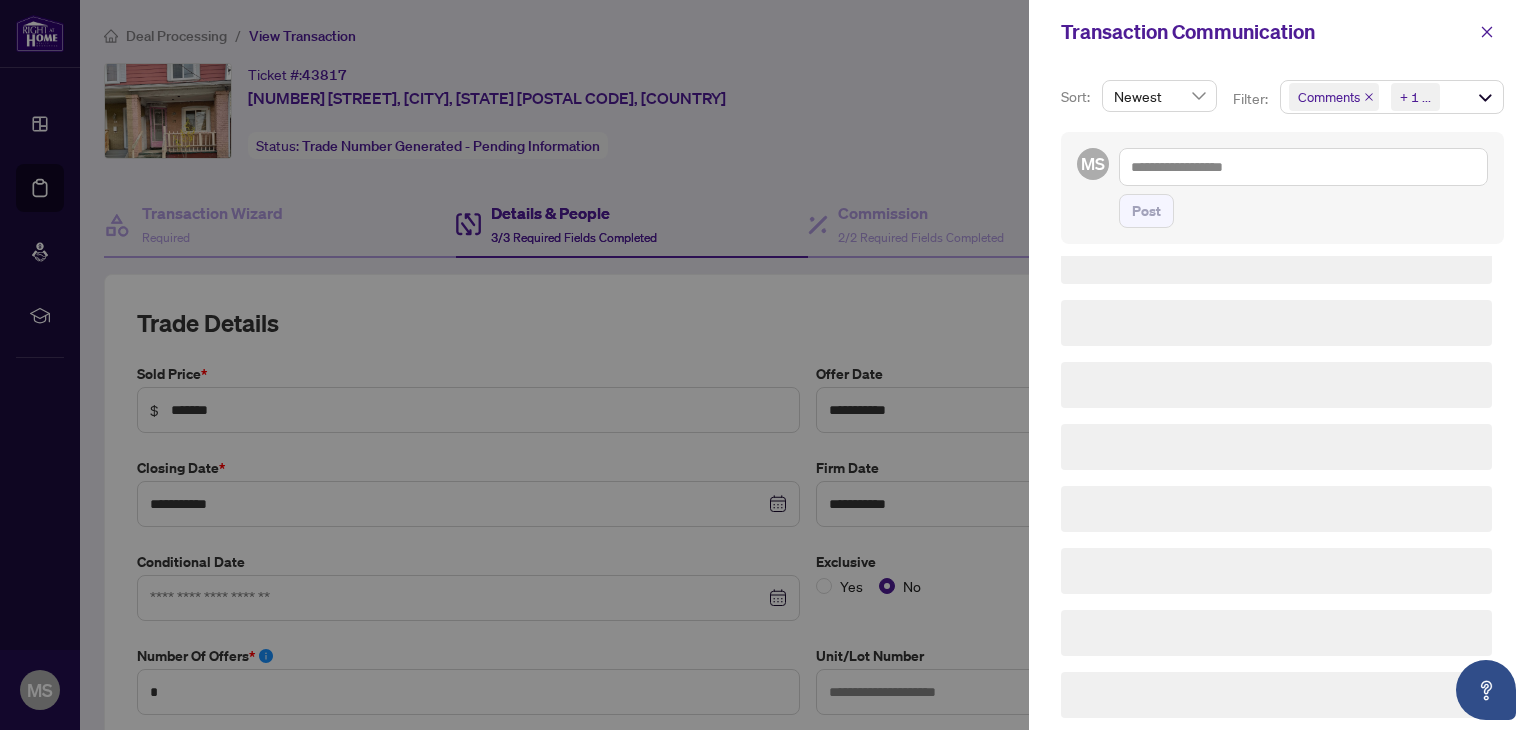 scroll, scrollTop: 0, scrollLeft: 0, axis: both 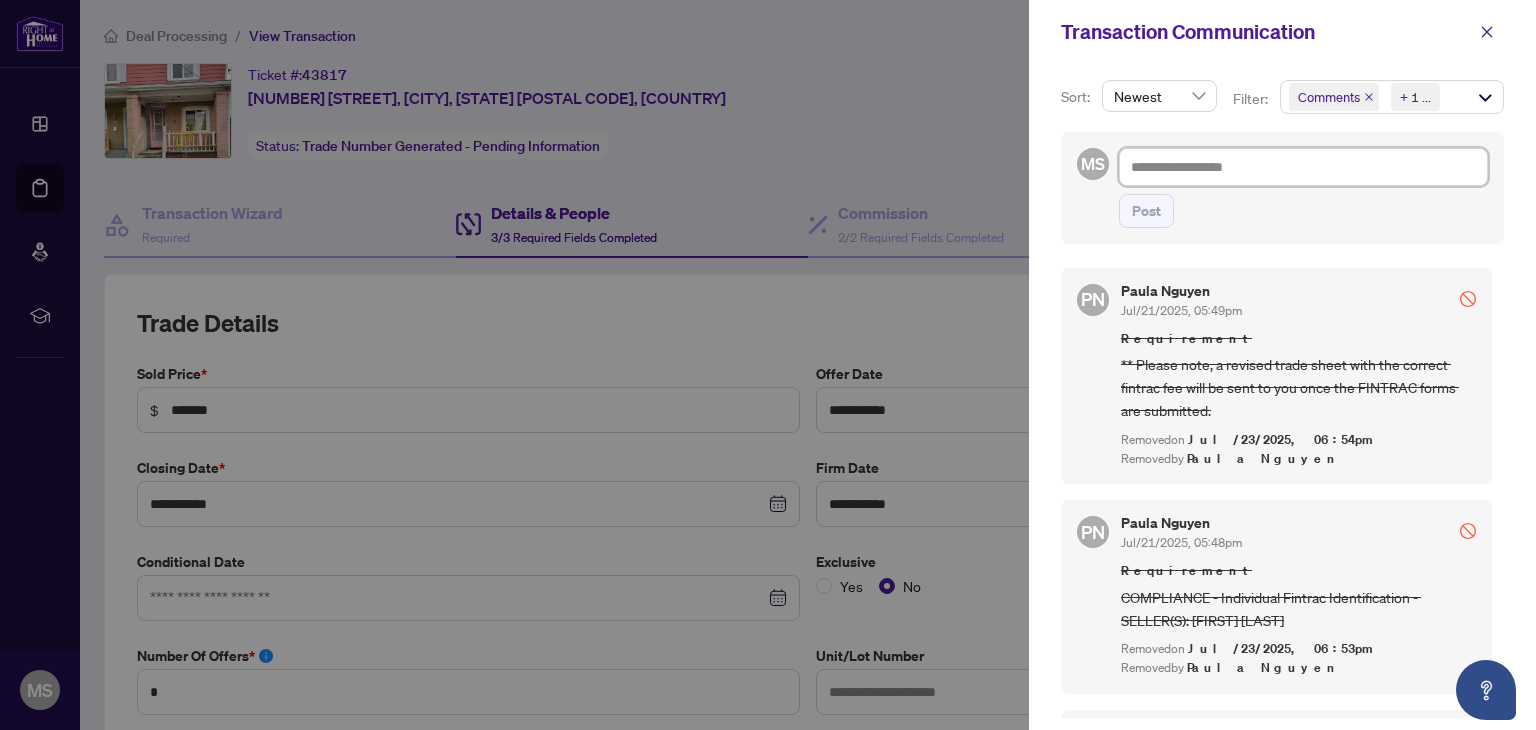 click at bounding box center (1303, 167) 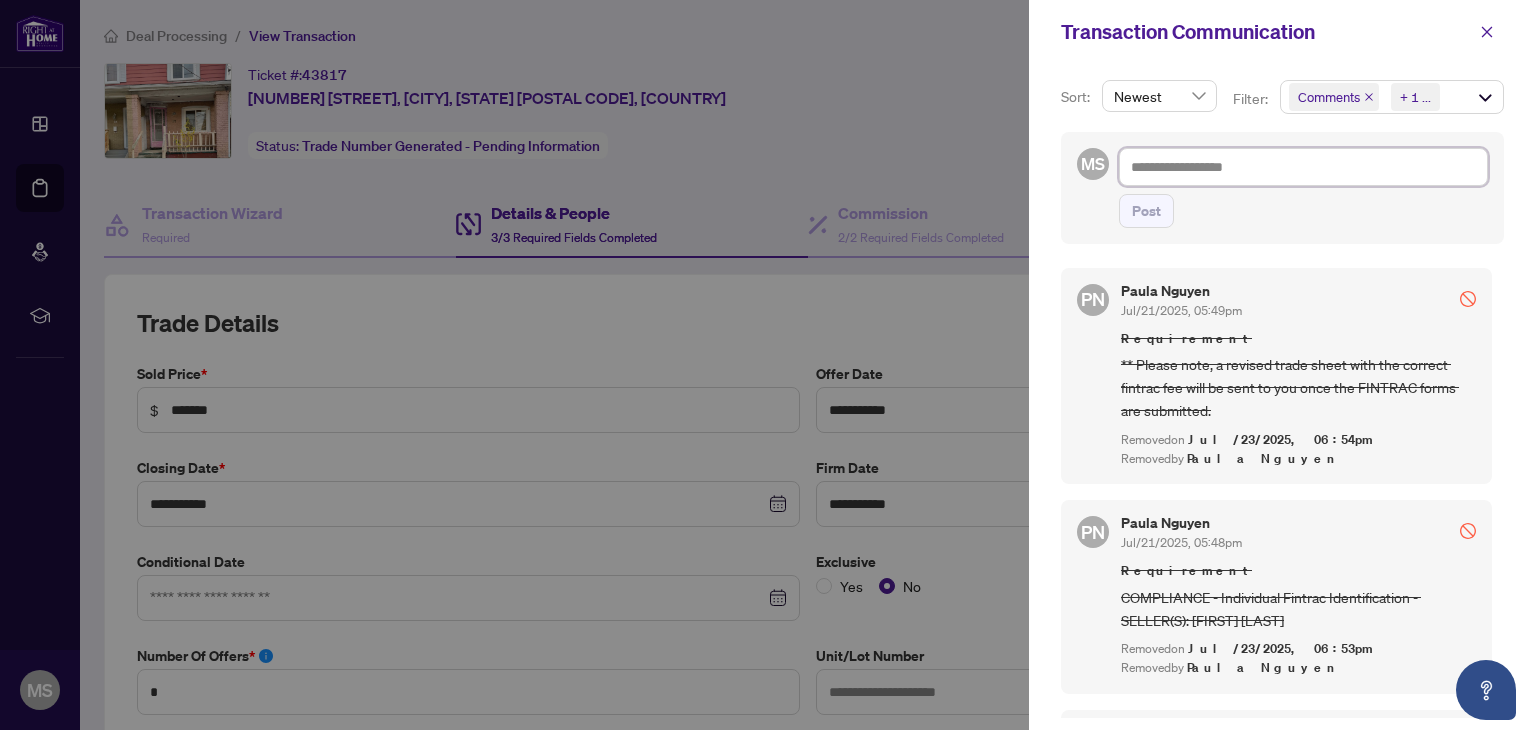type on "*" 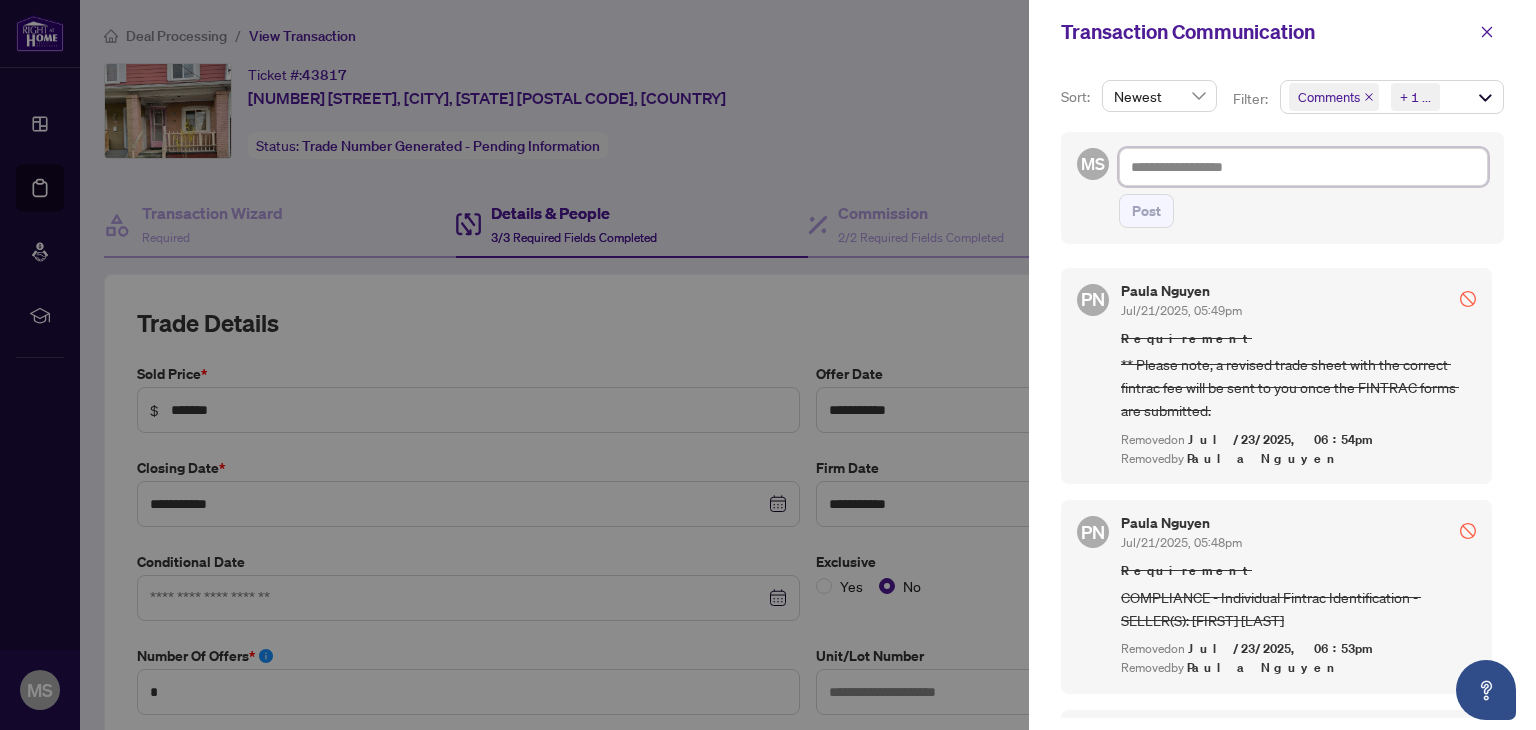 type on "*" 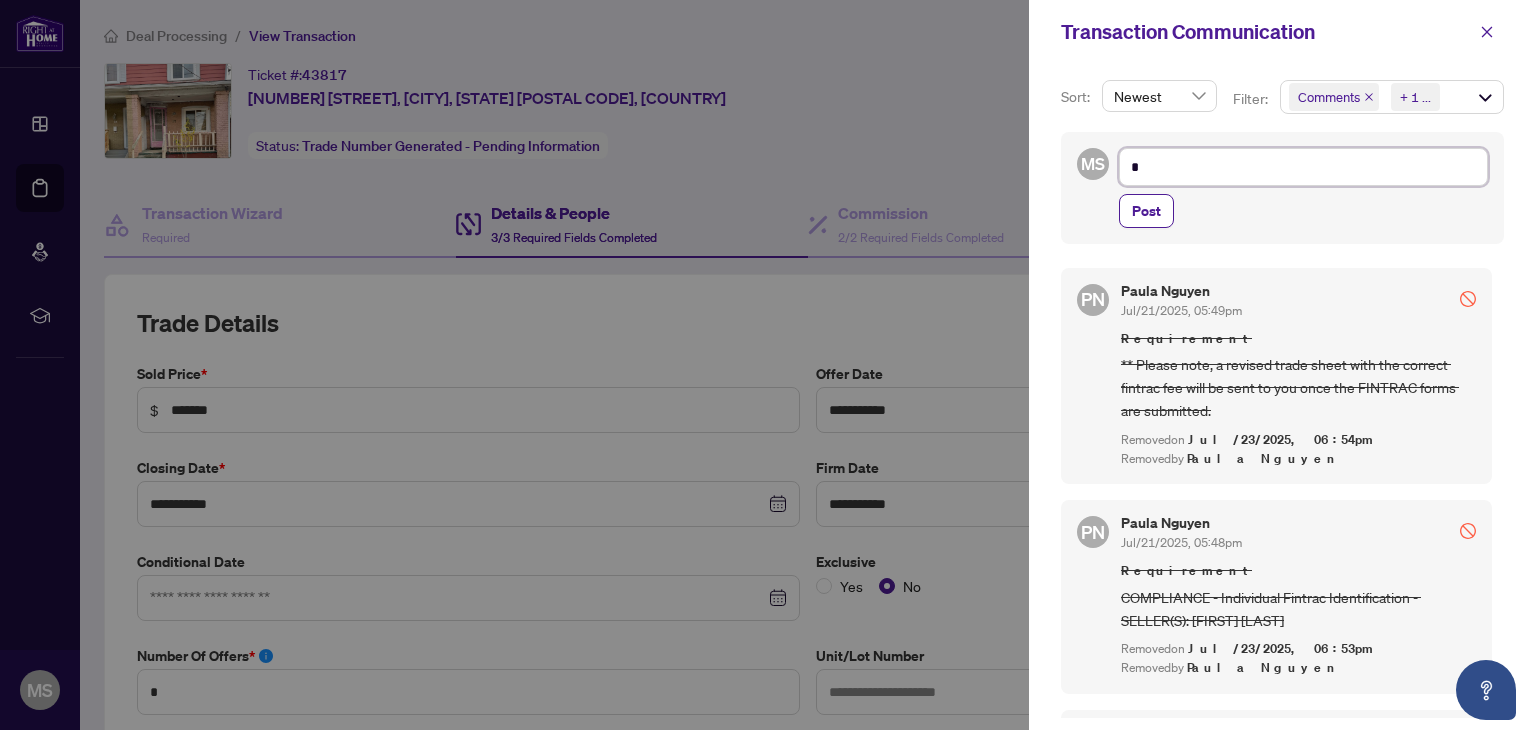 type on "**" 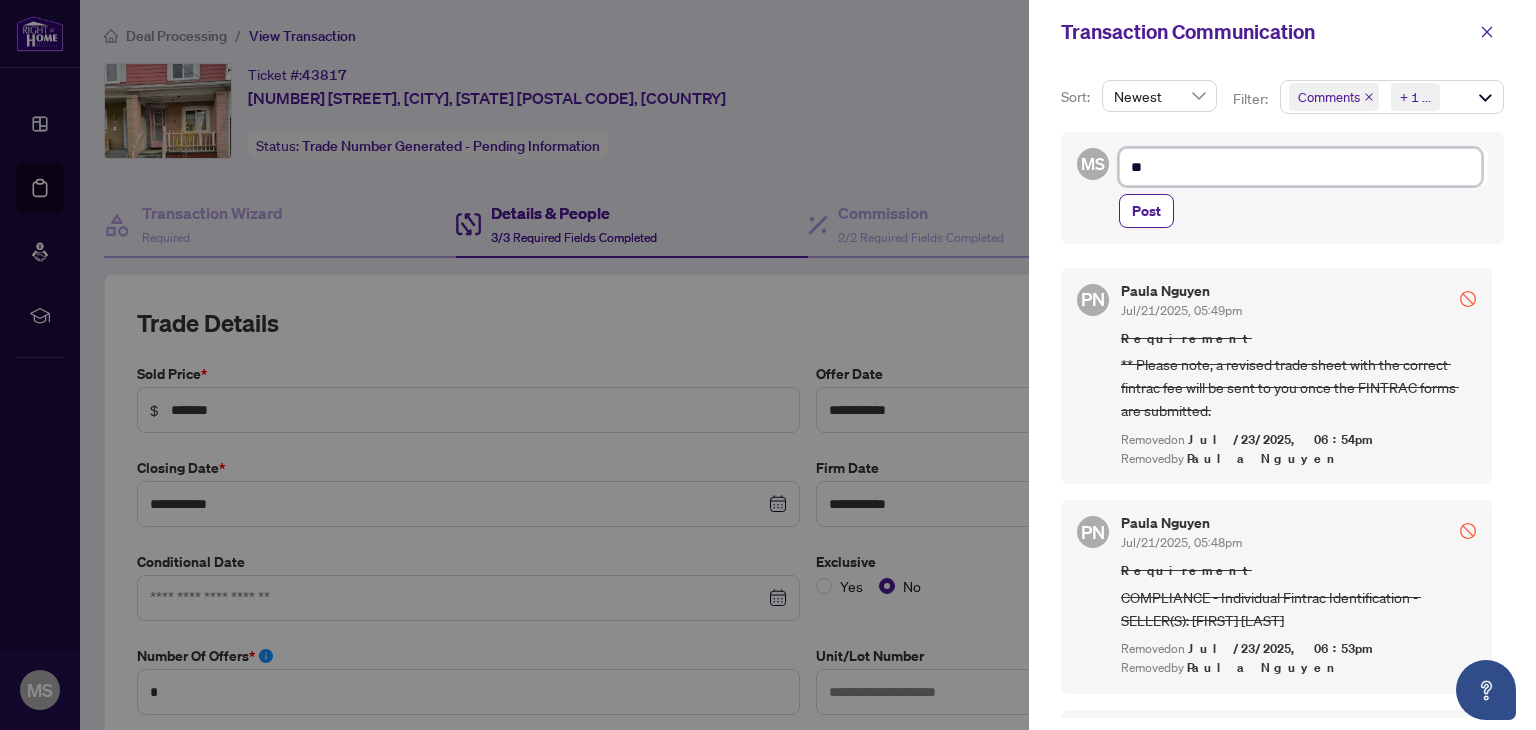 type on "***" 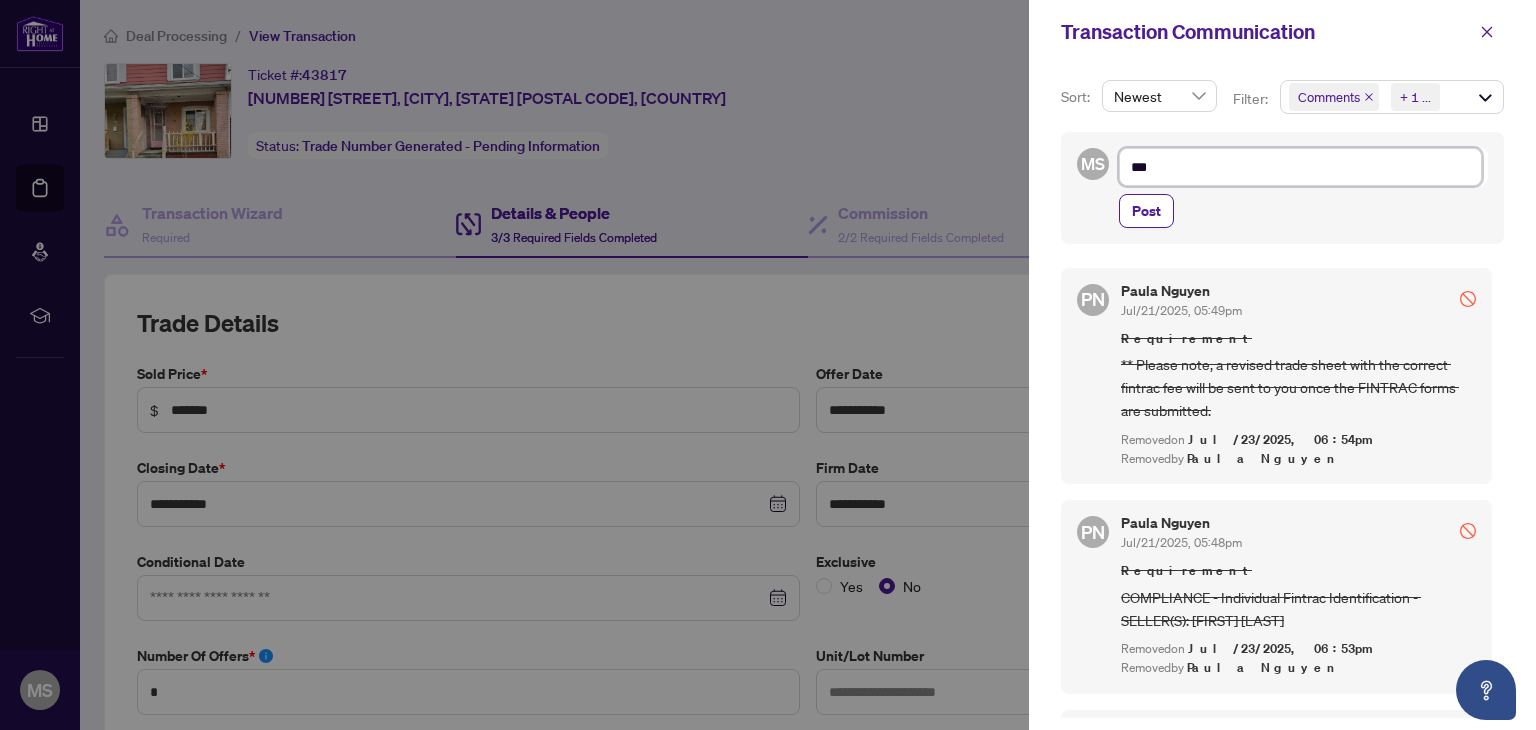 type on "****" 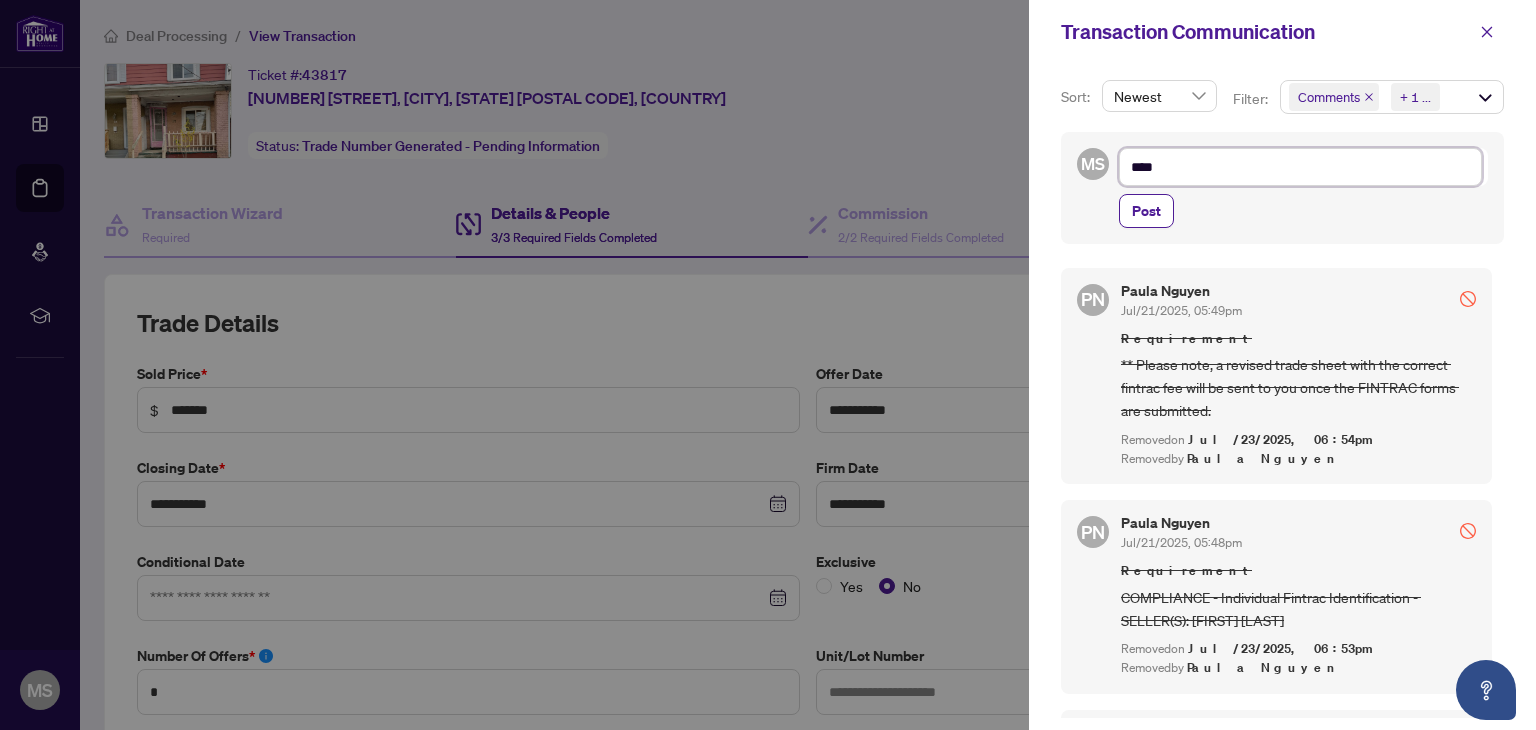 type on "****" 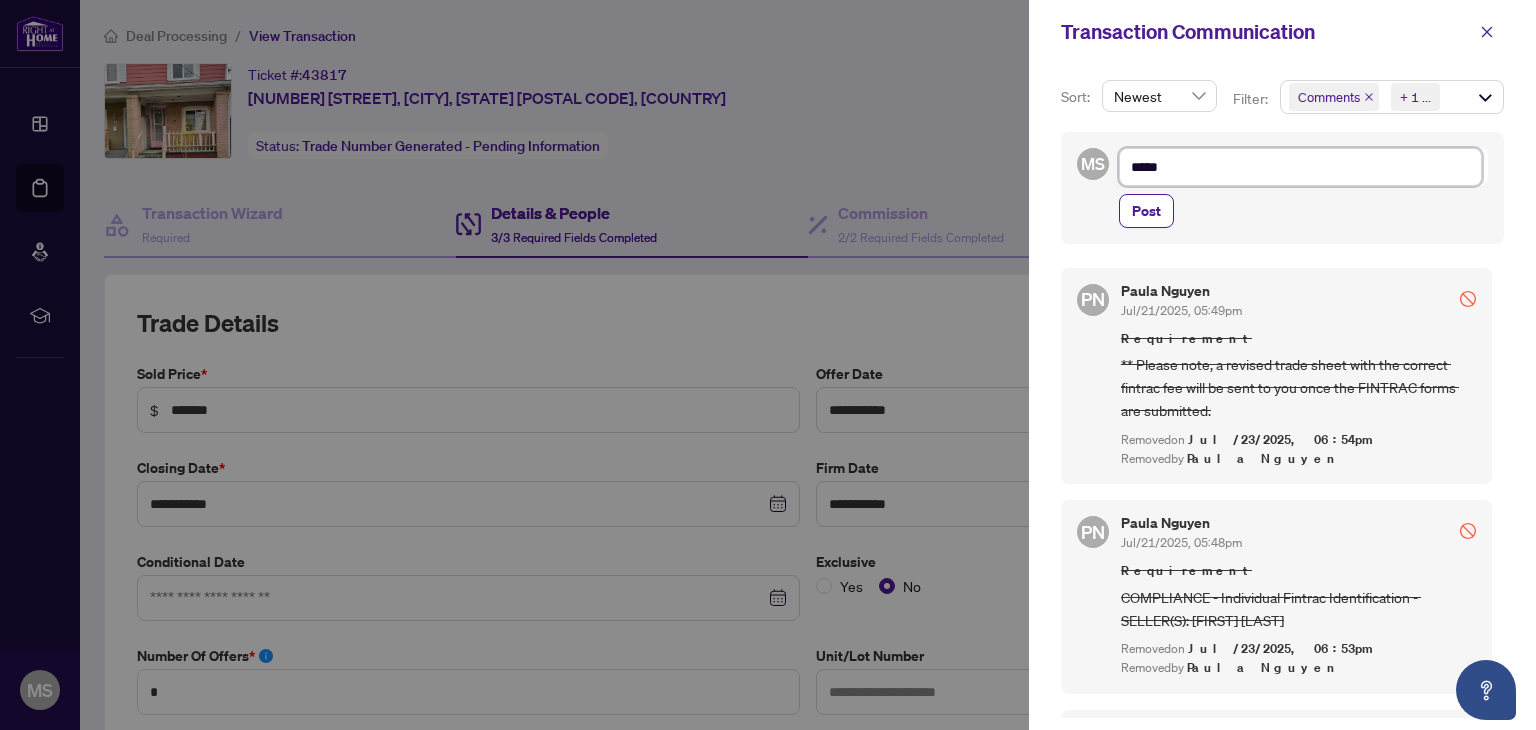 type on "******" 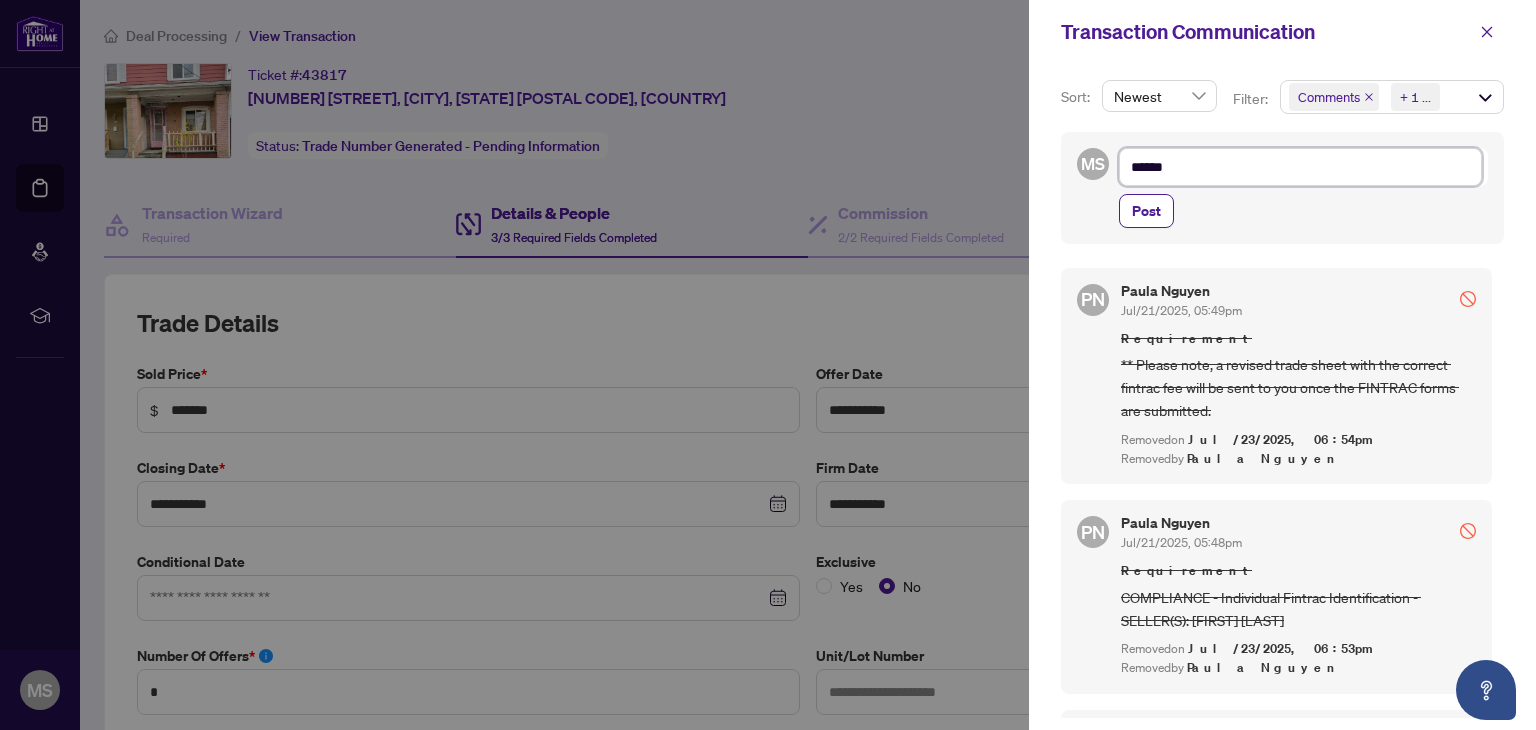 type on "*******" 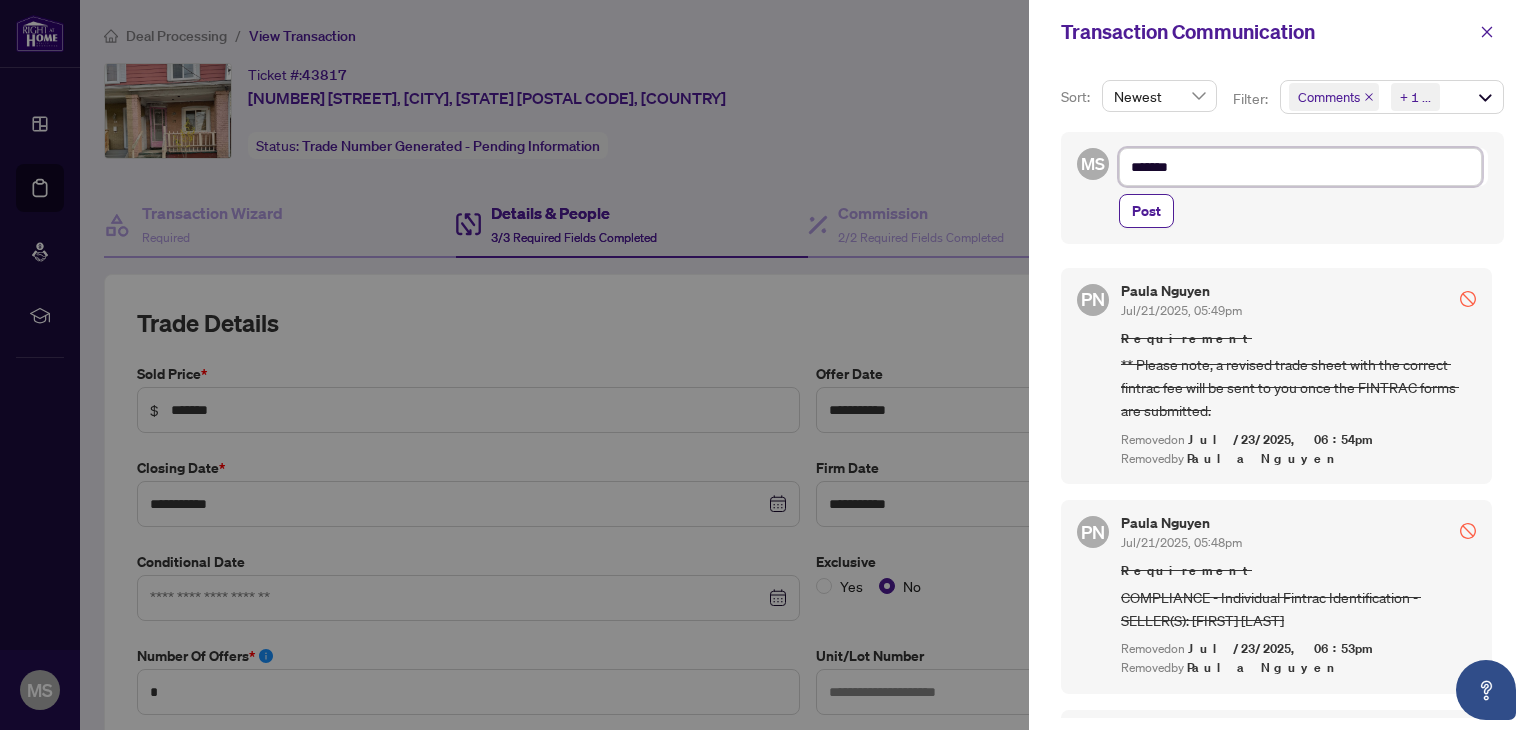 type on "********" 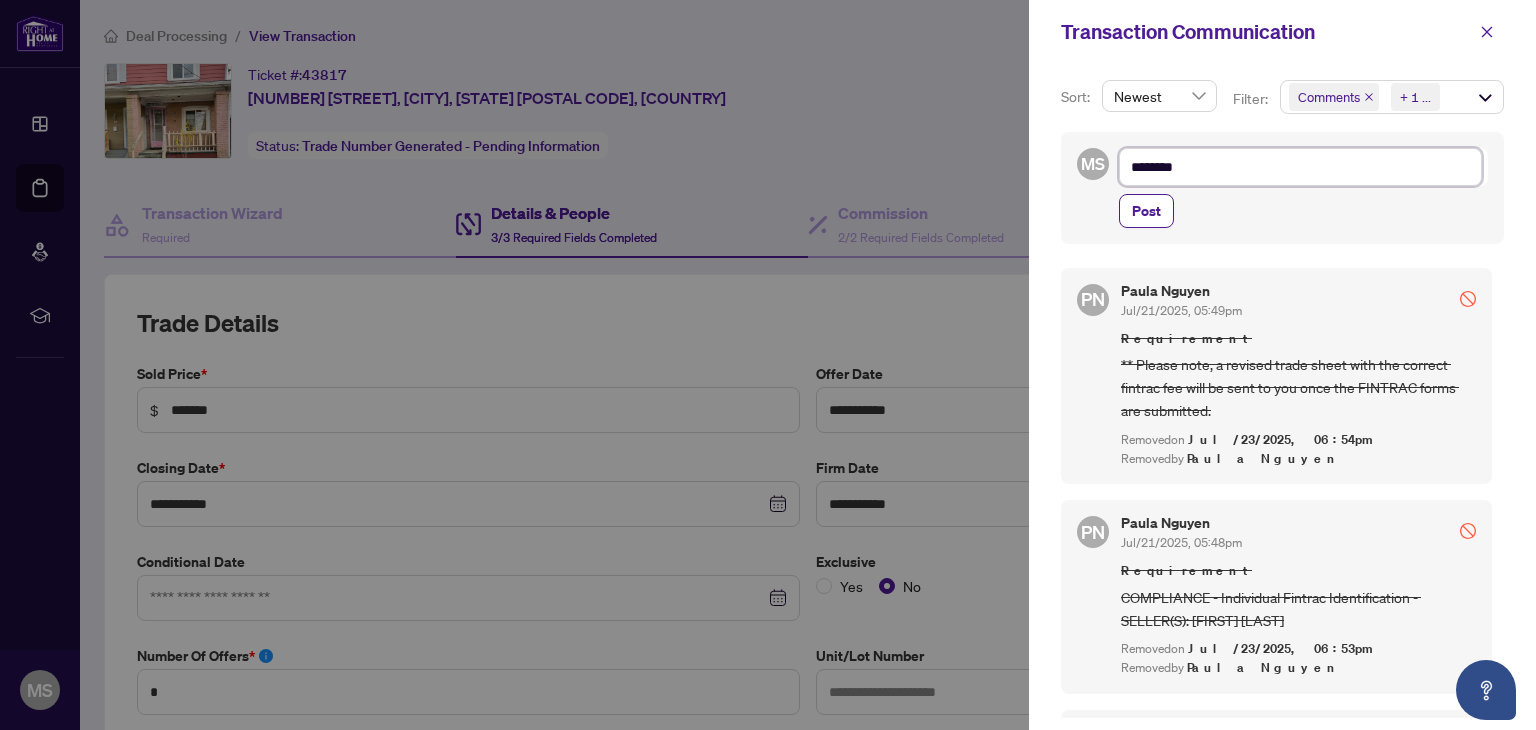 type on "*********" 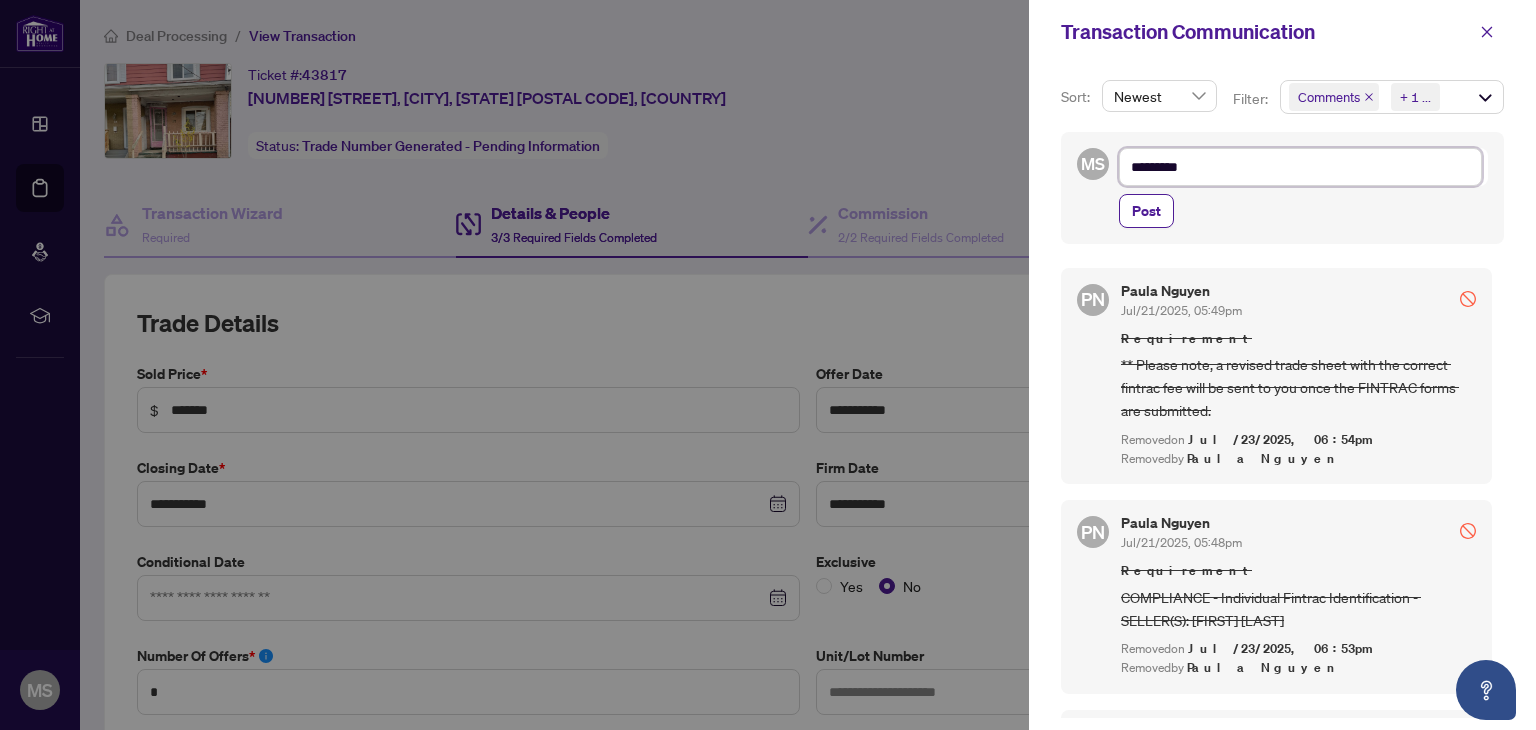 type on "*********" 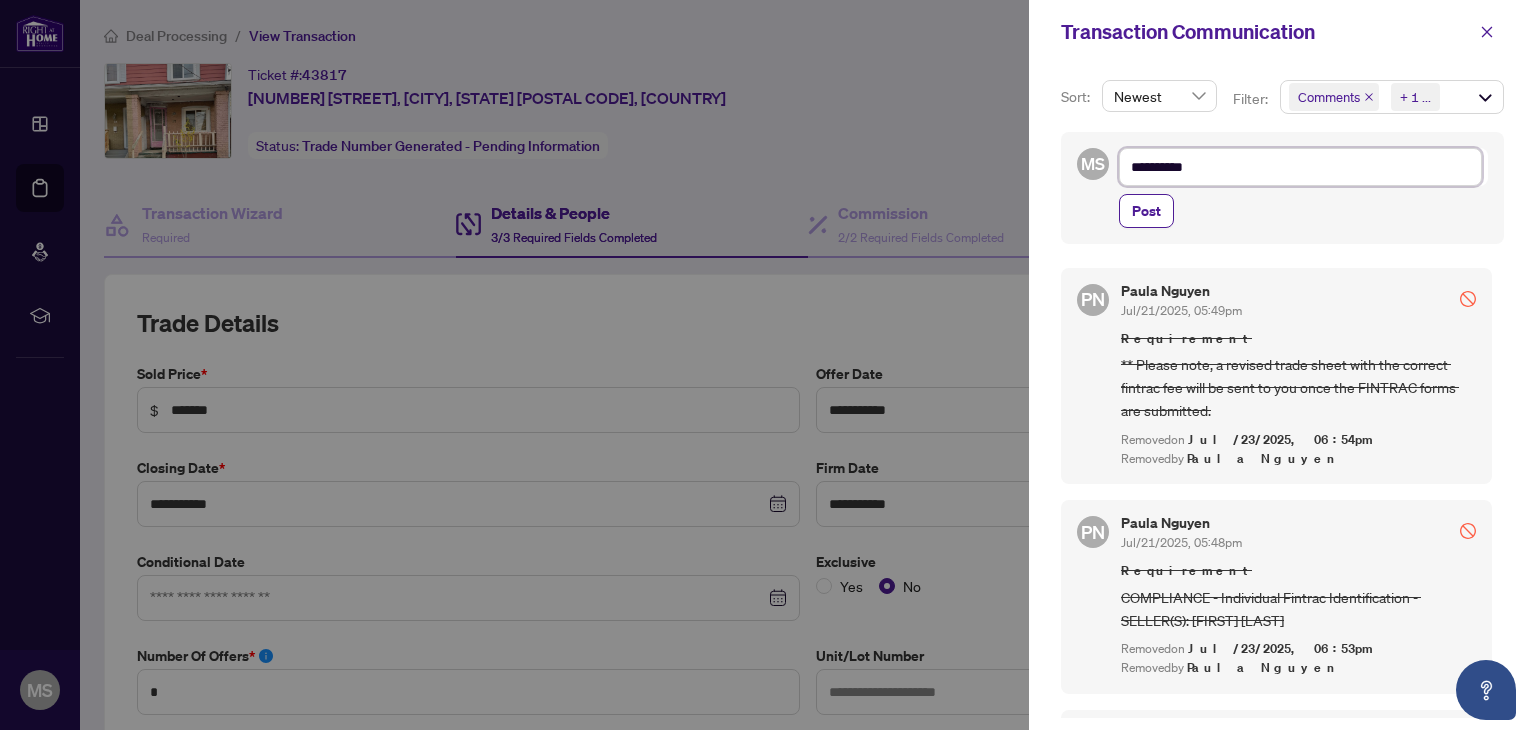 type on "**********" 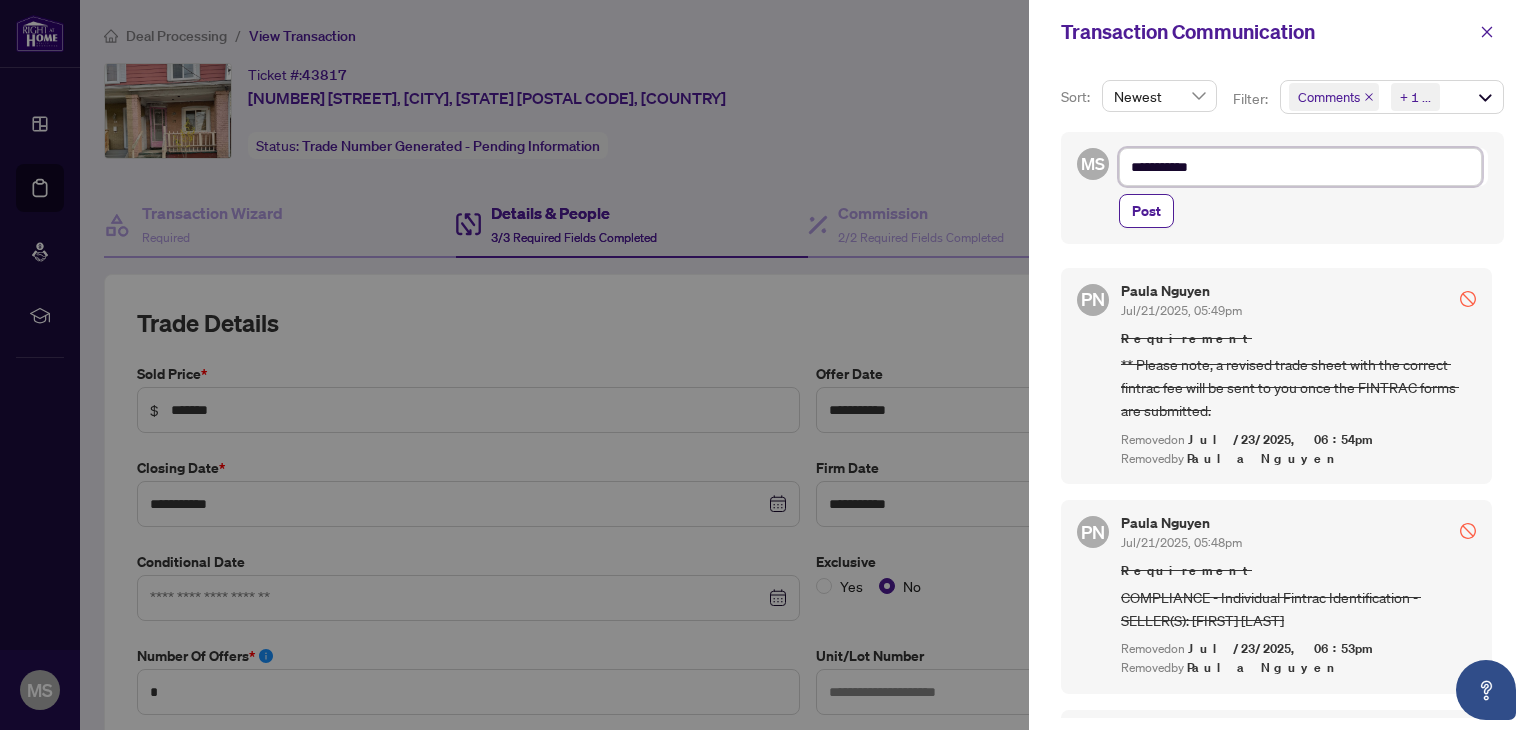 type on "**********" 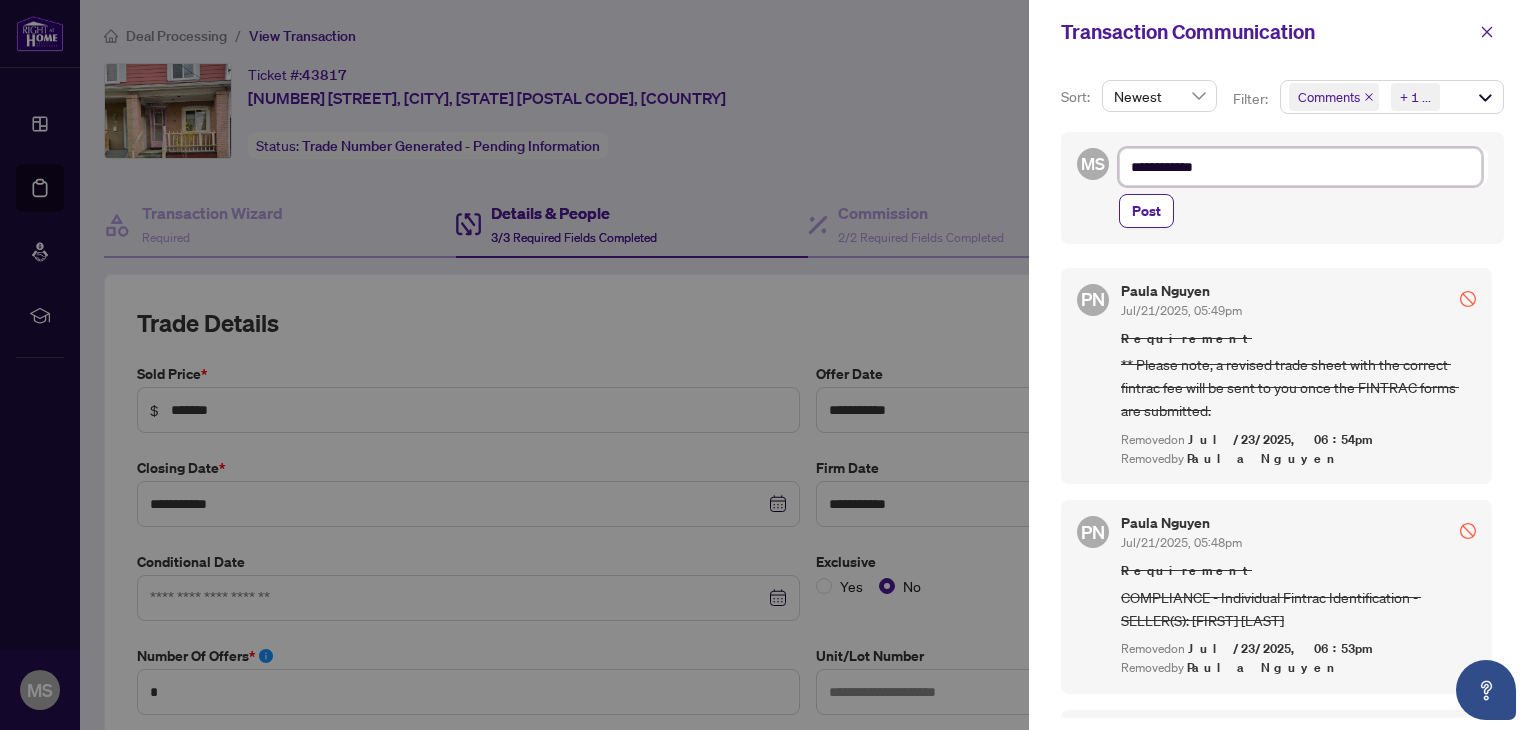 type on "**********" 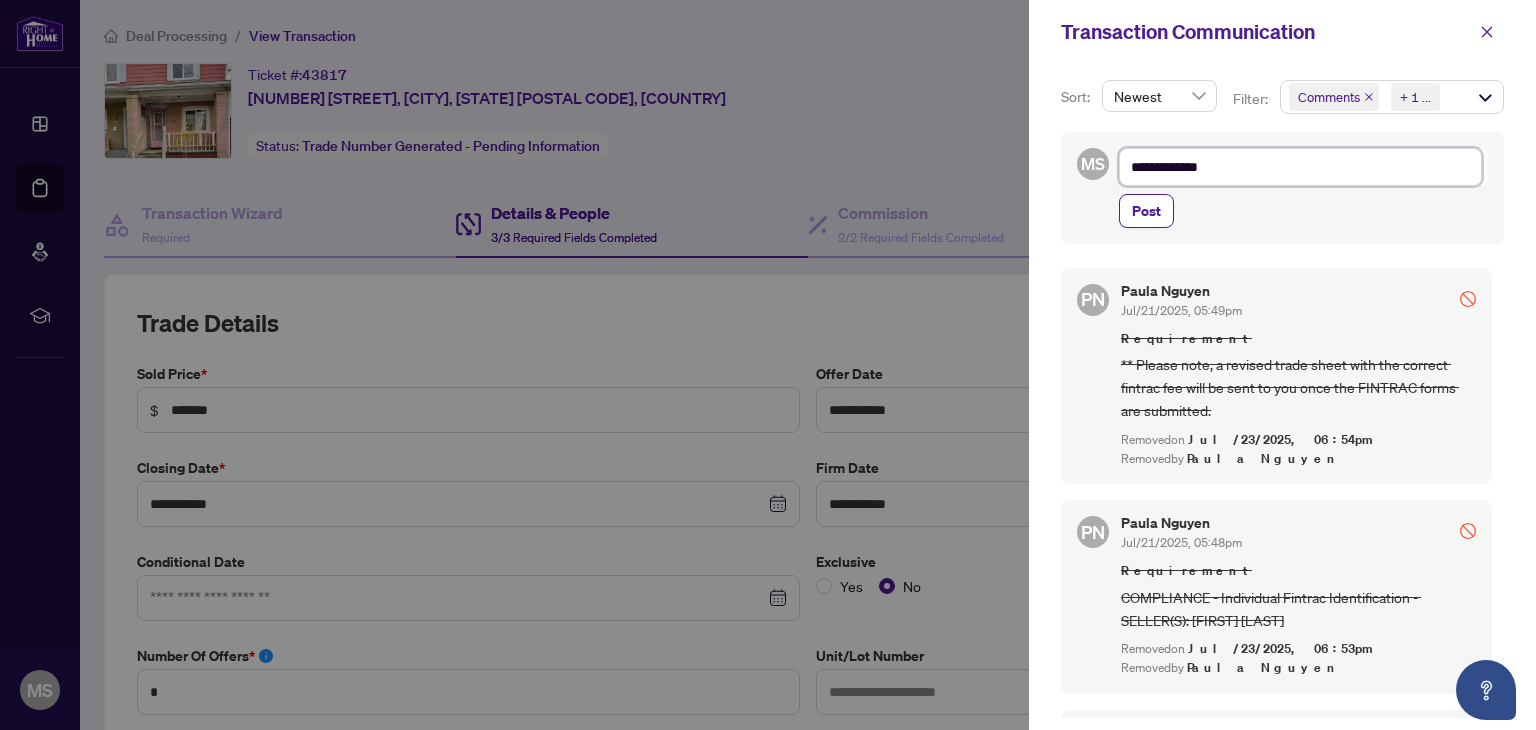 type on "**********" 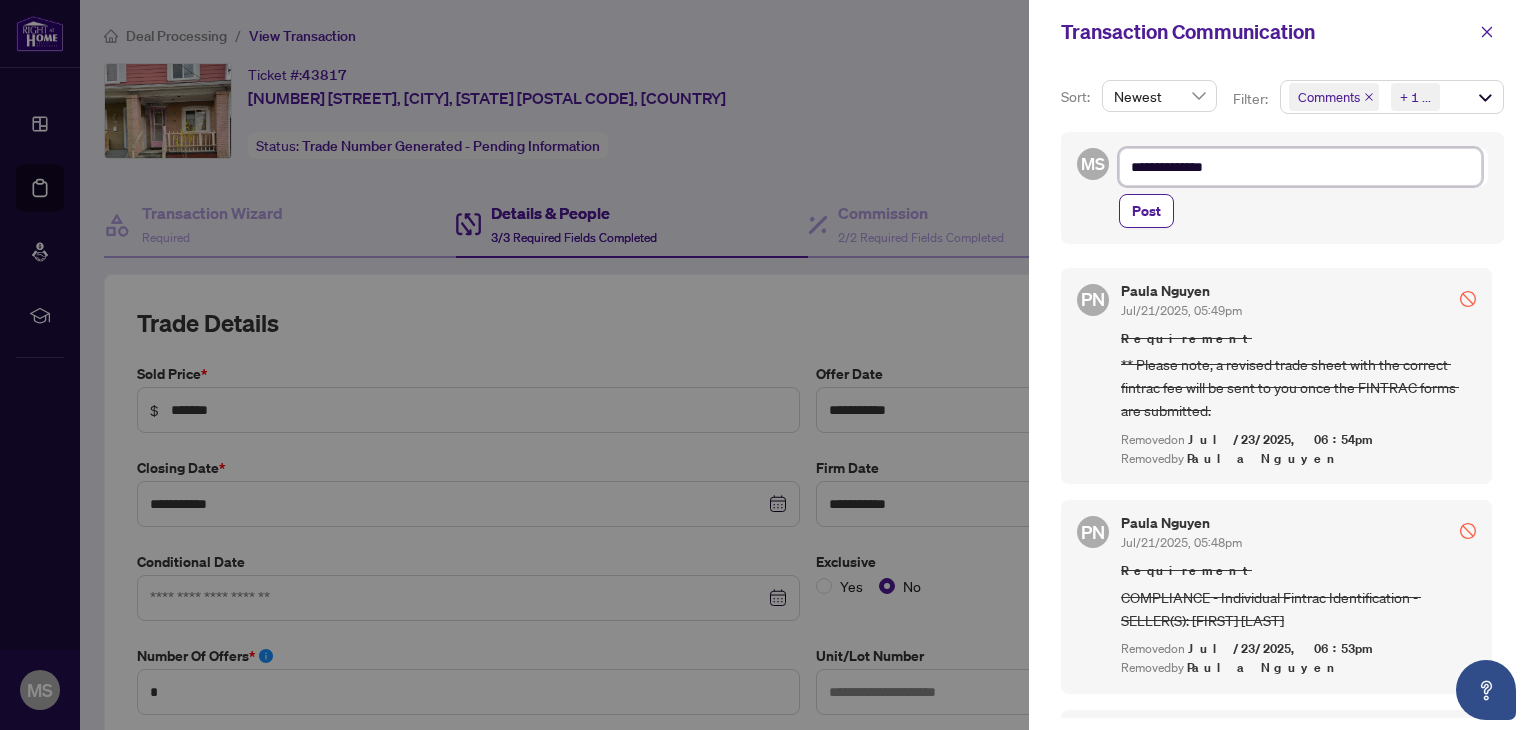 type on "**********" 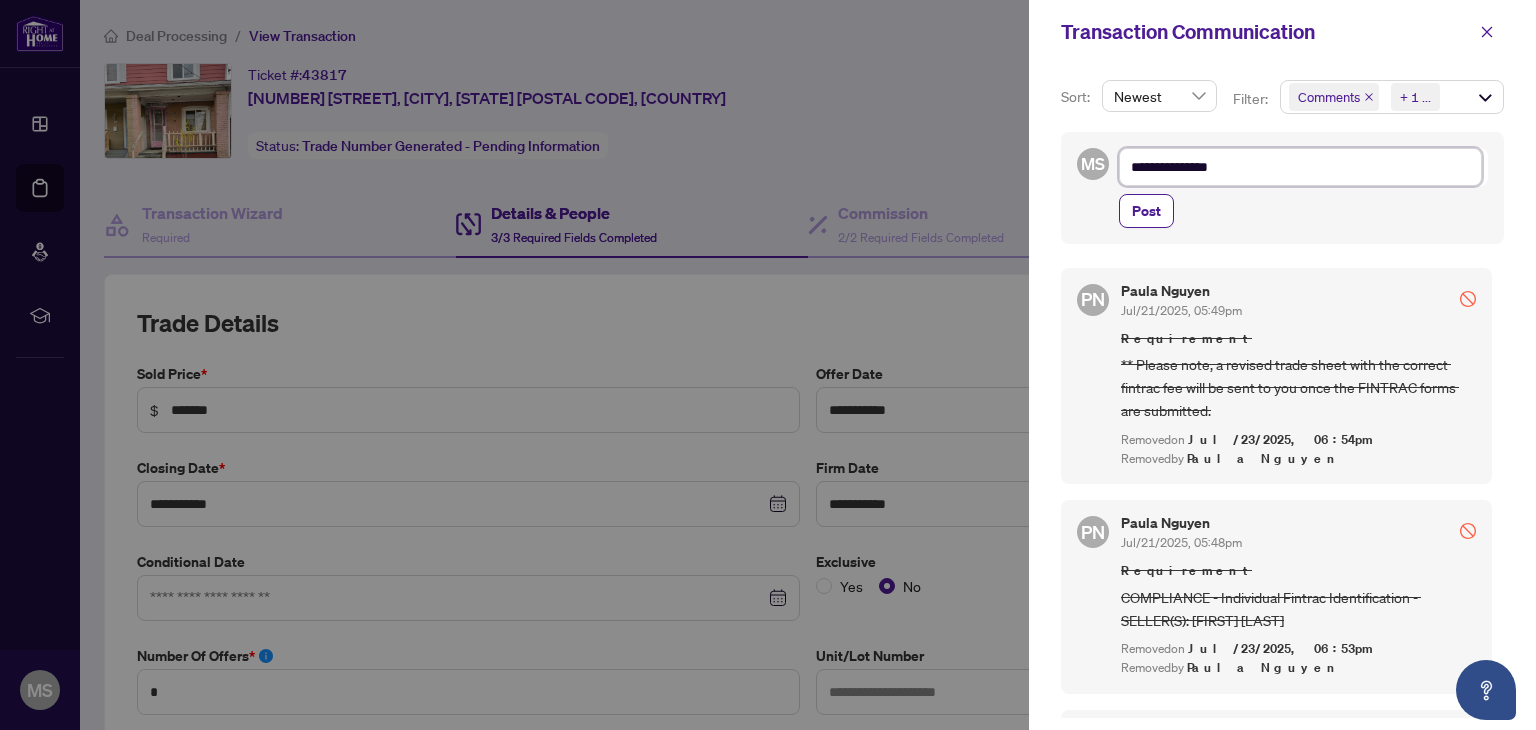type on "**********" 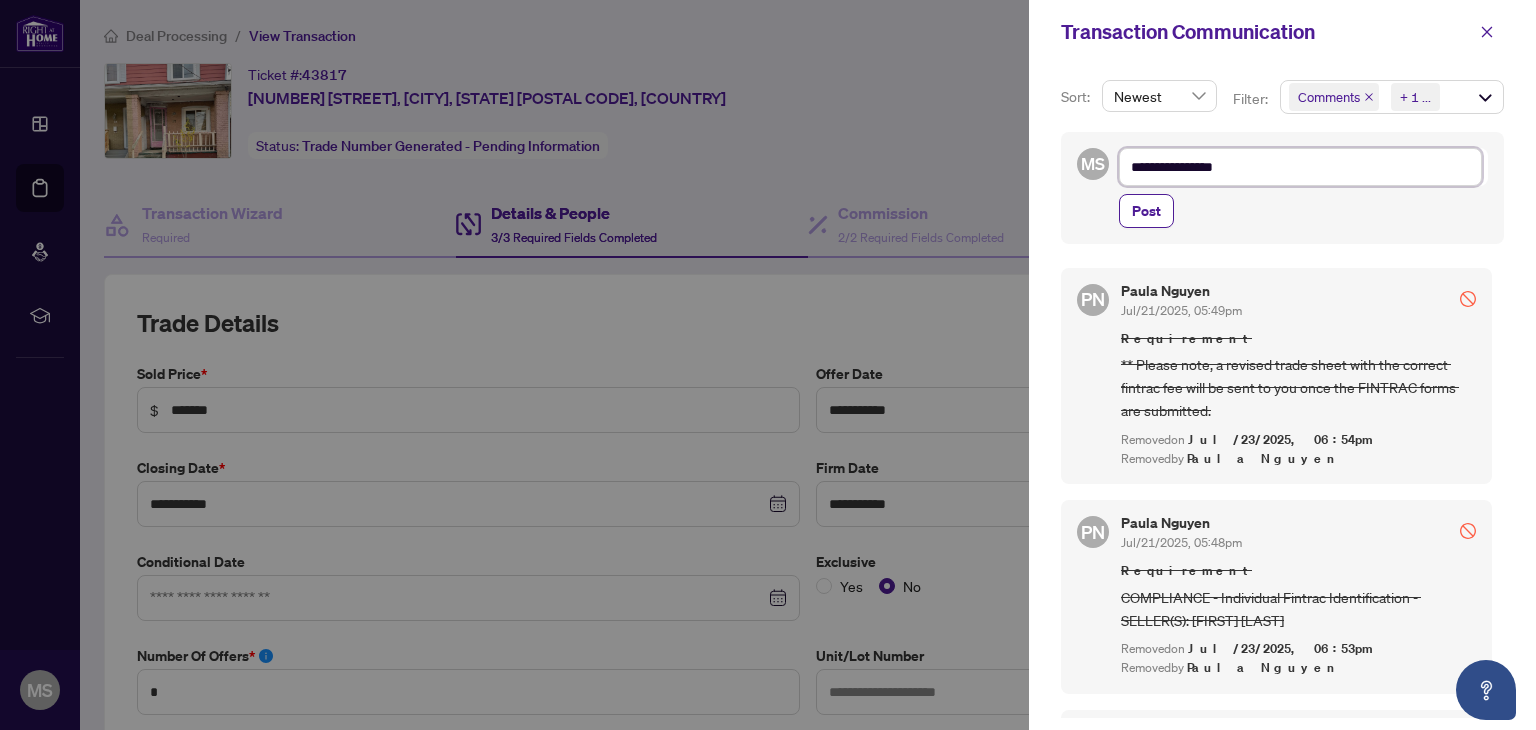 type on "**********" 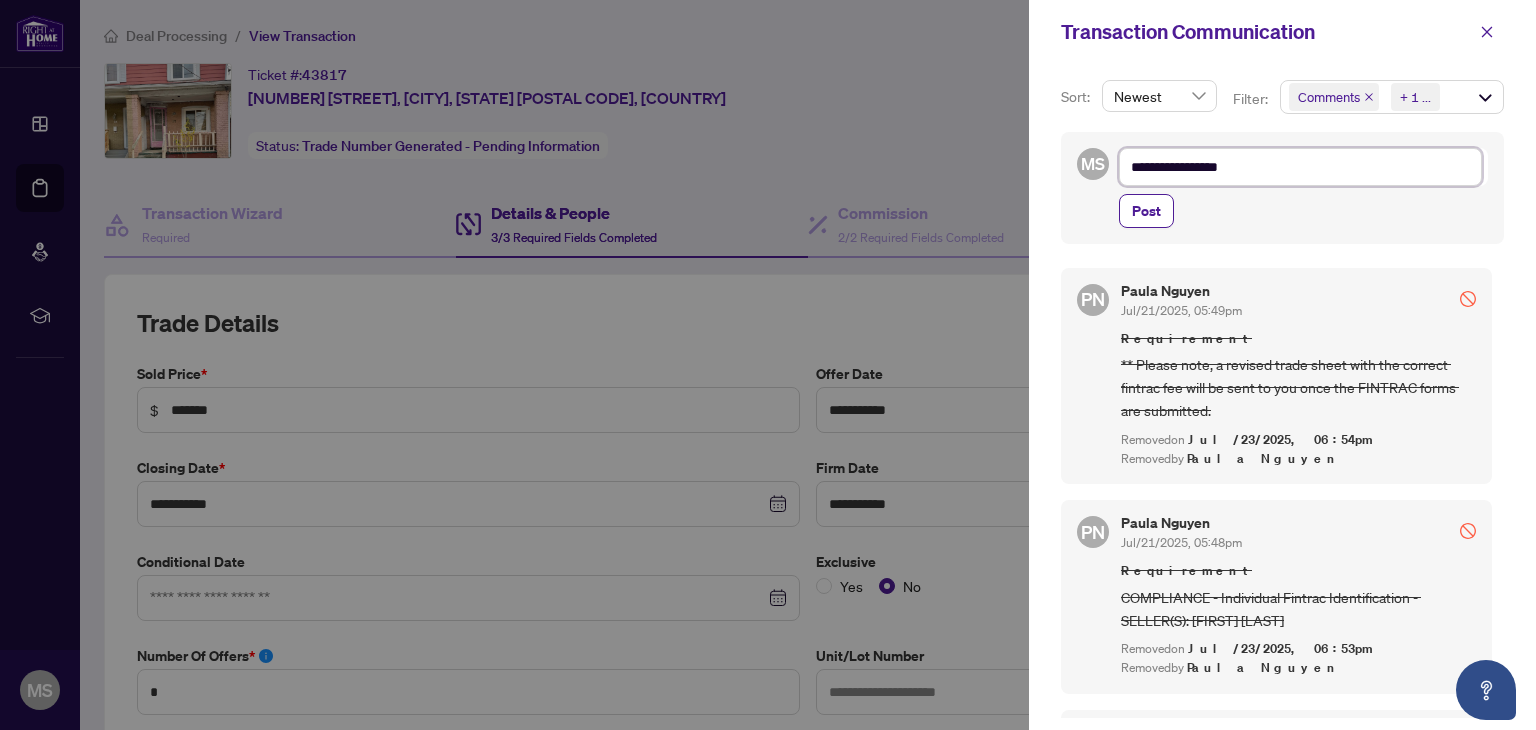 type on "**********" 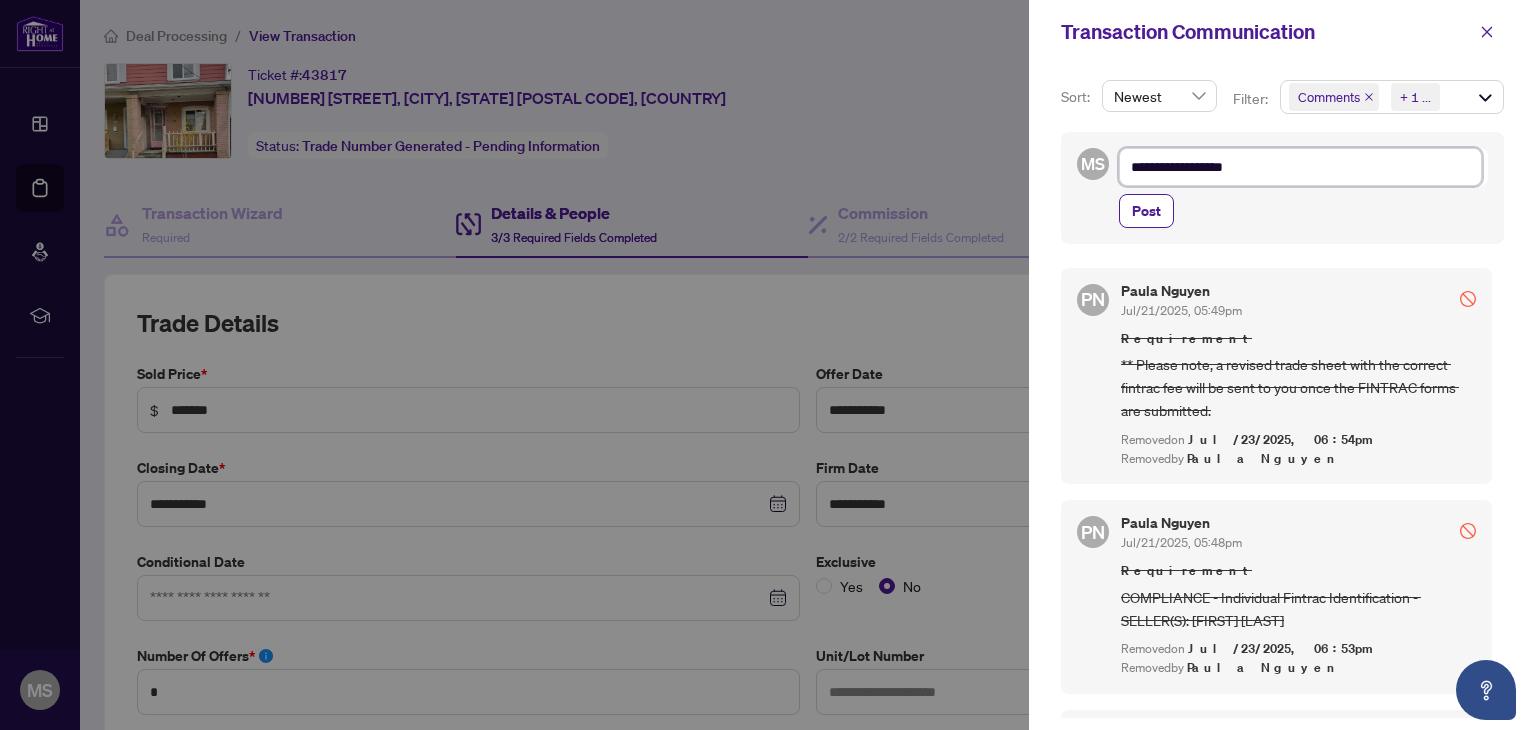 type on "**********" 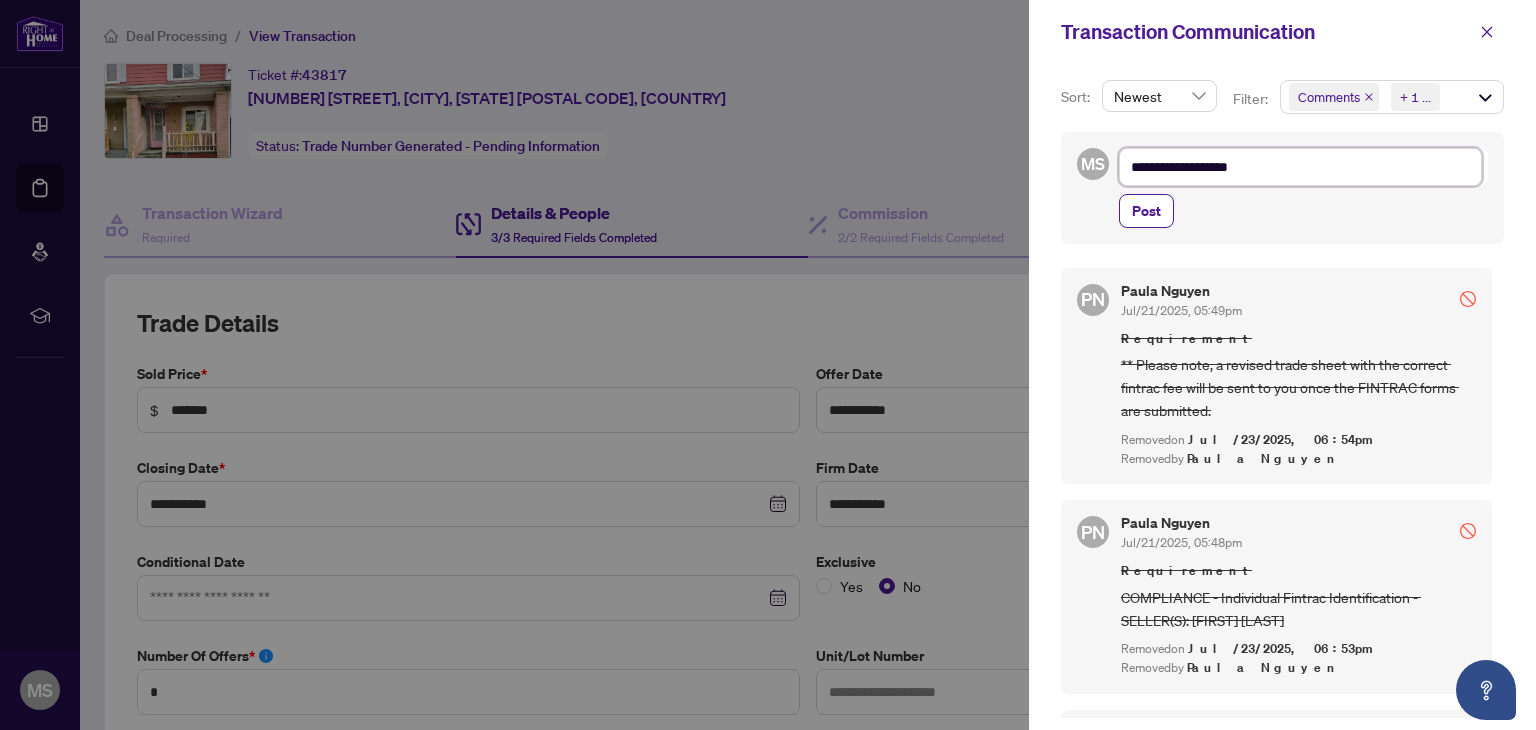 type on "**********" 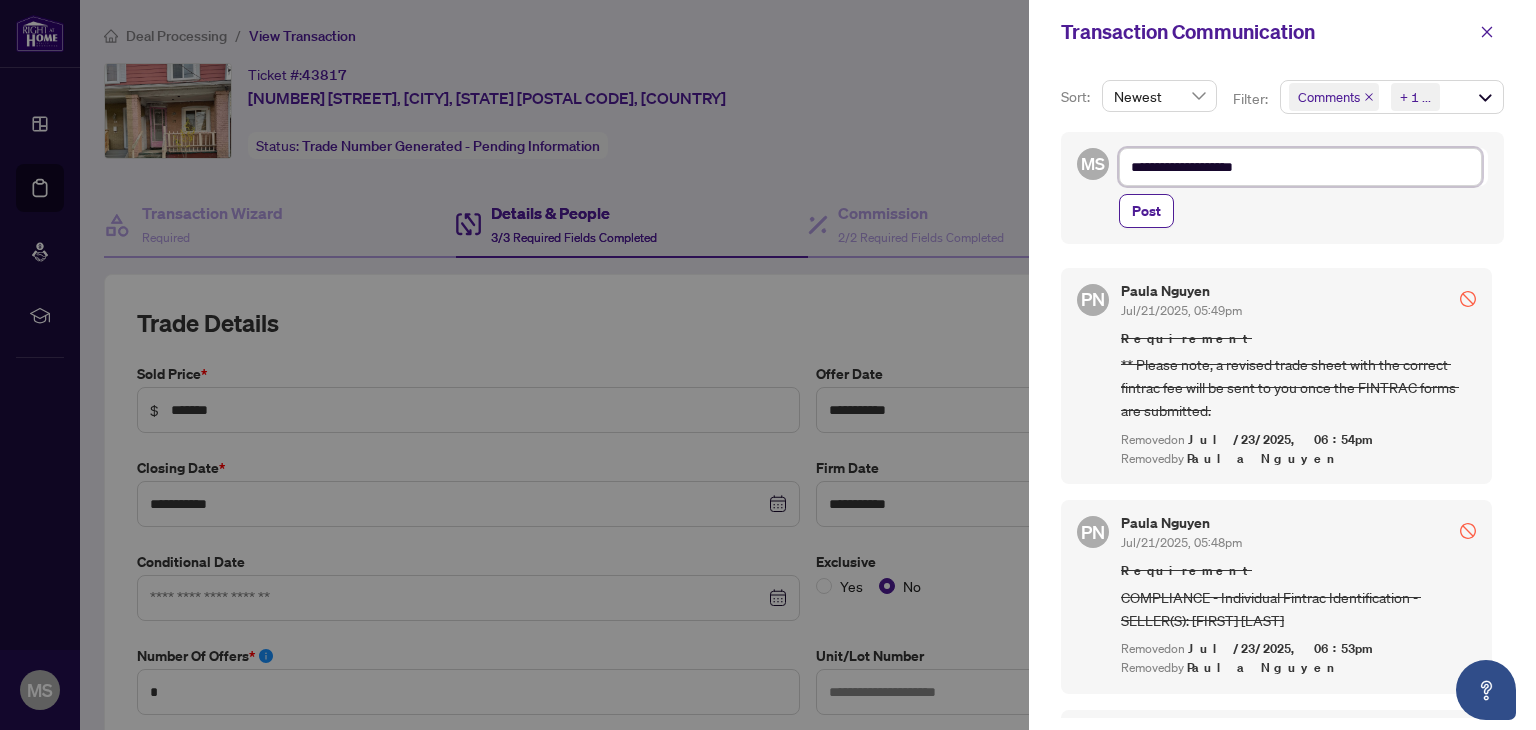 type on "**********" 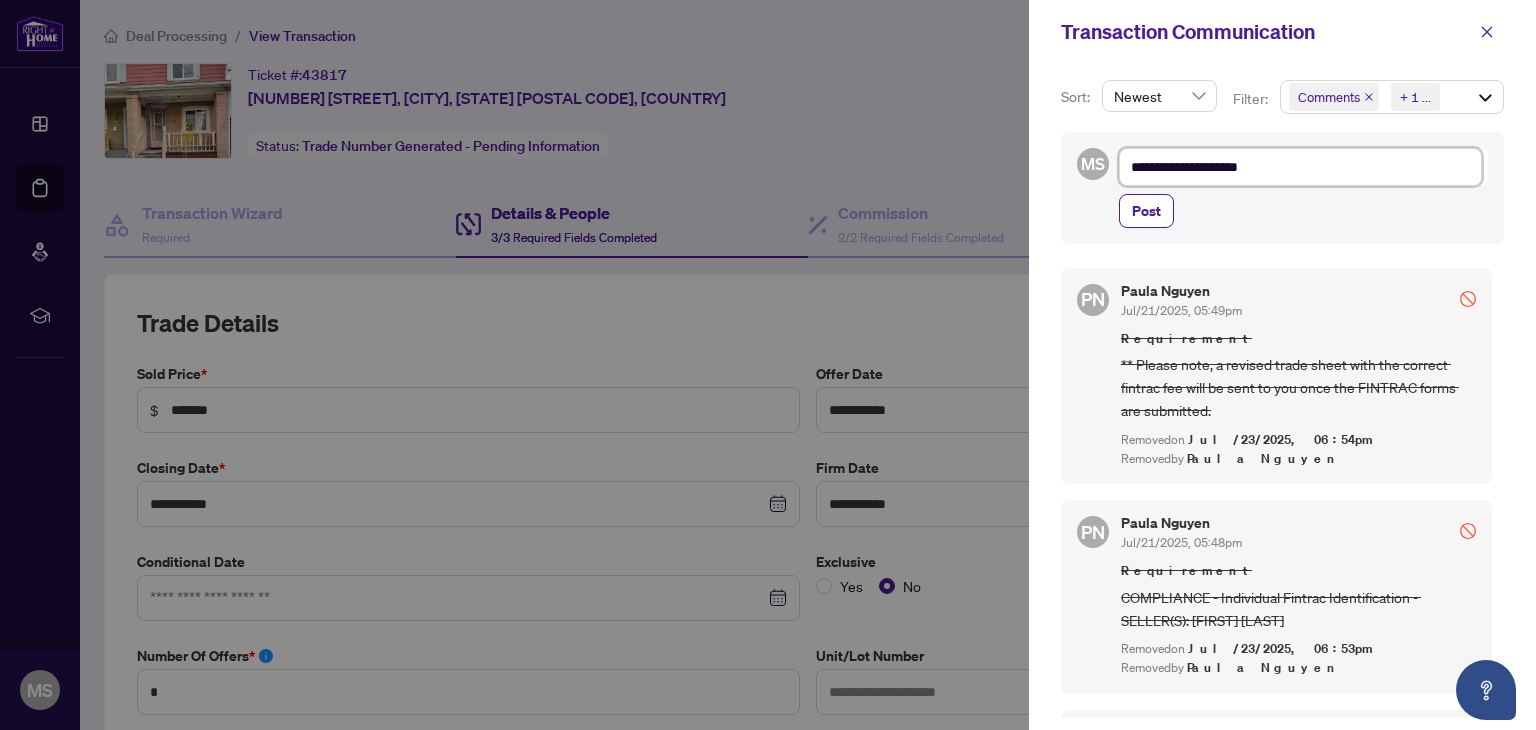 type on "**********" 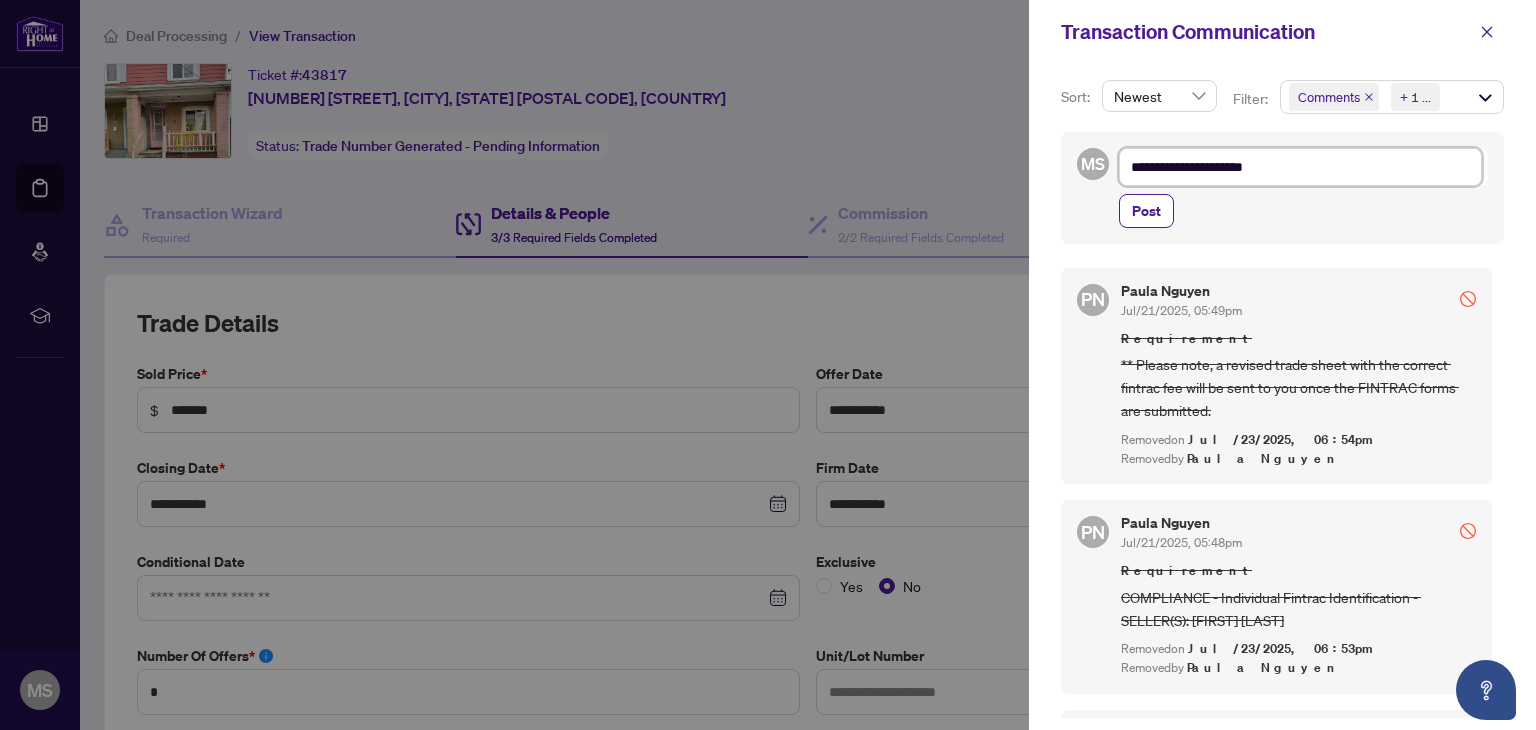 type on "**********" 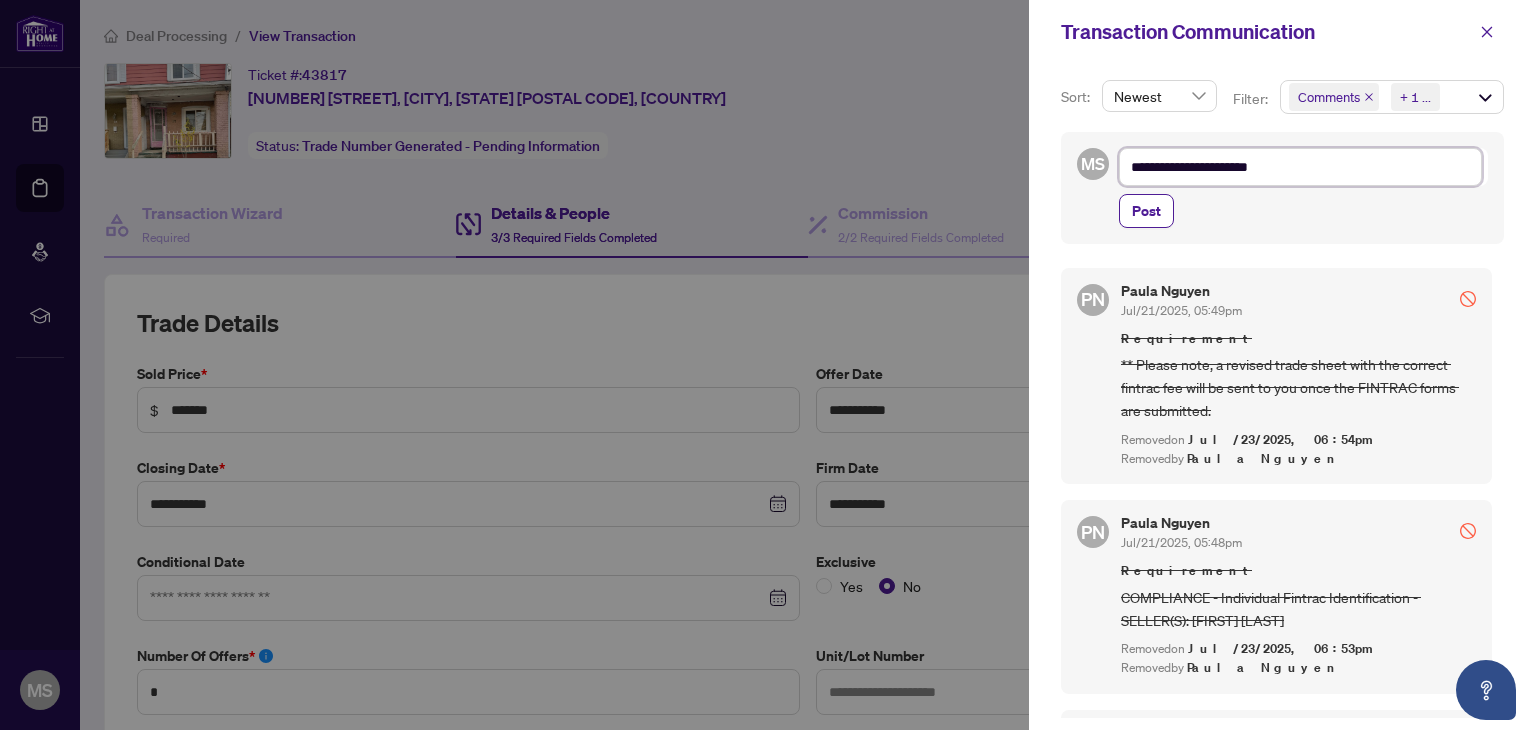 type on "**********" 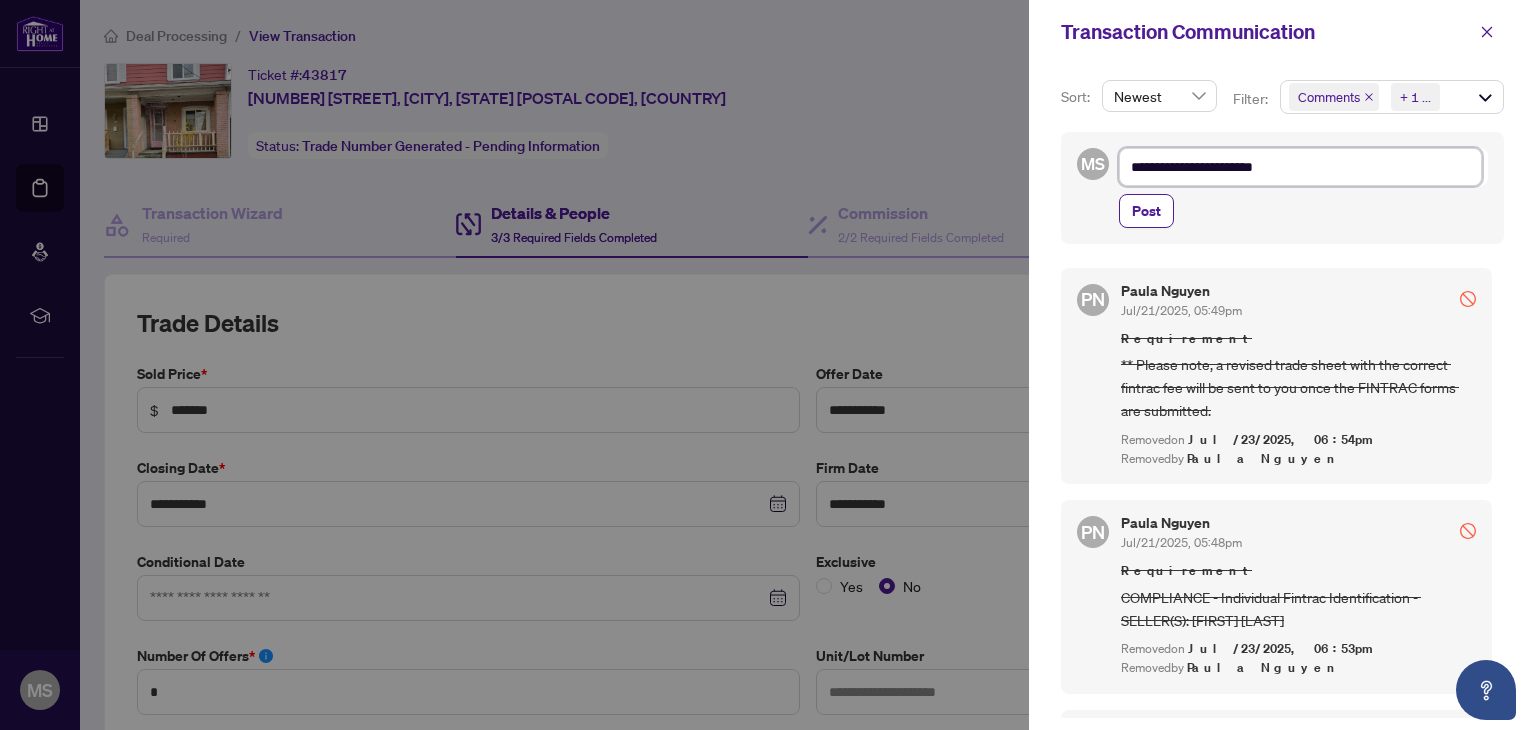 type on "**********" 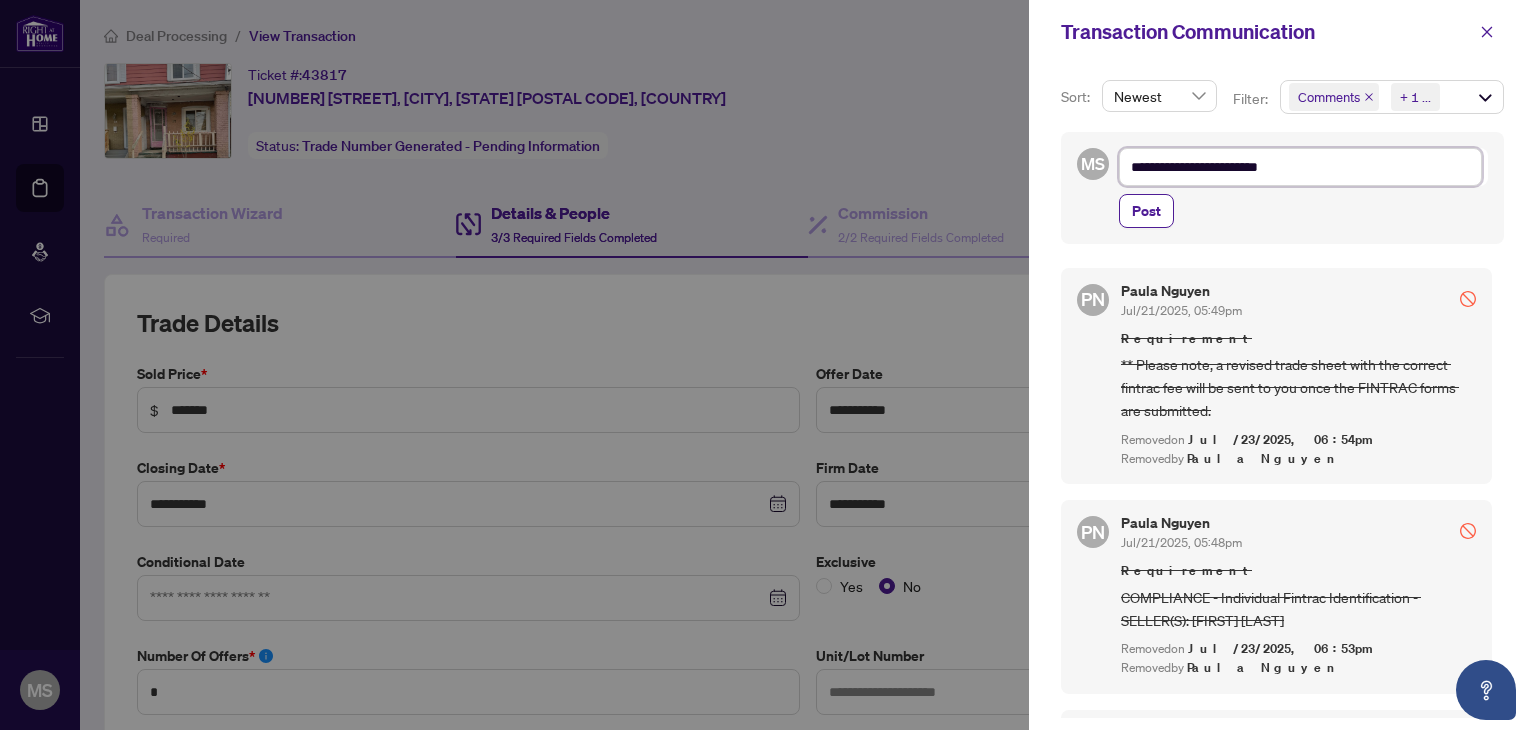 type on "**********" 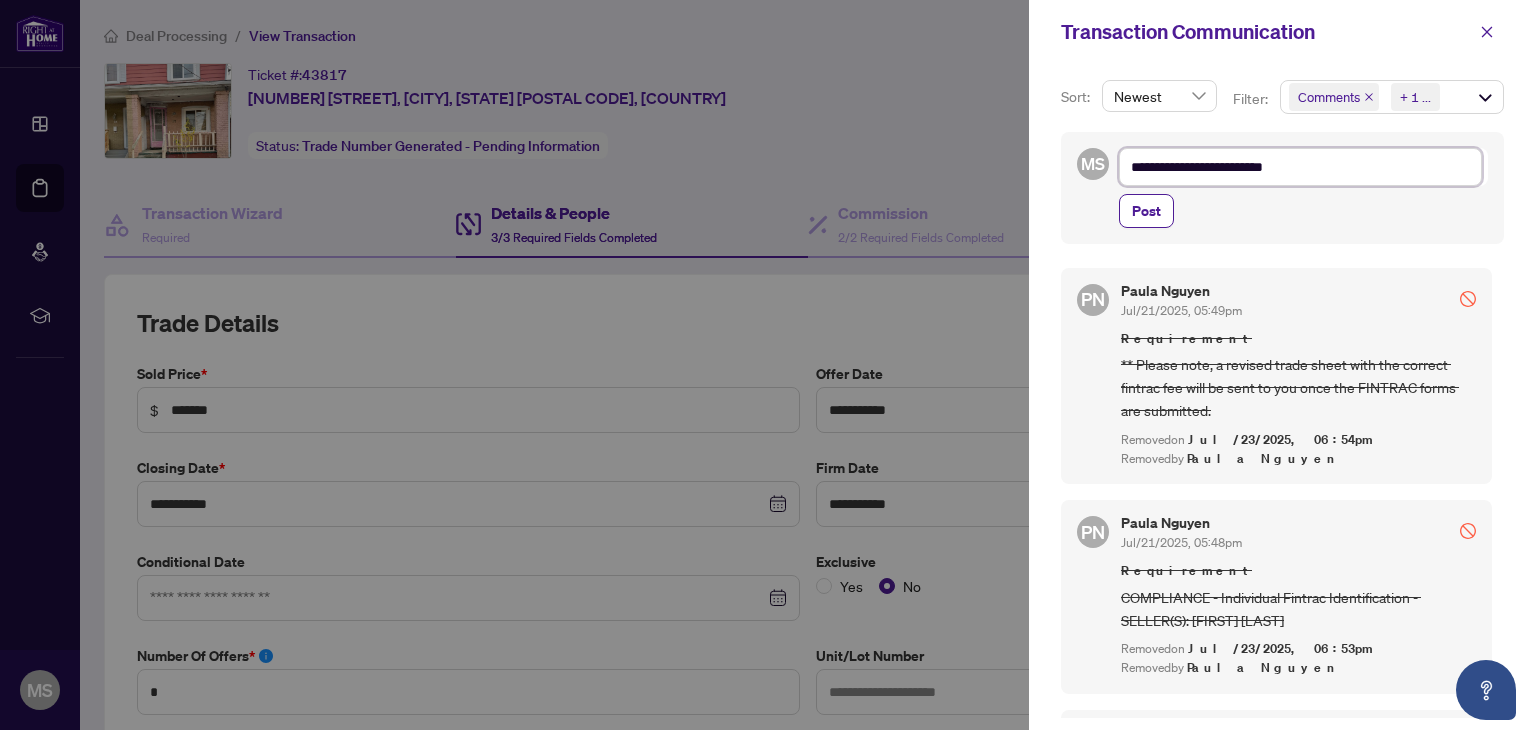 type on "**********" 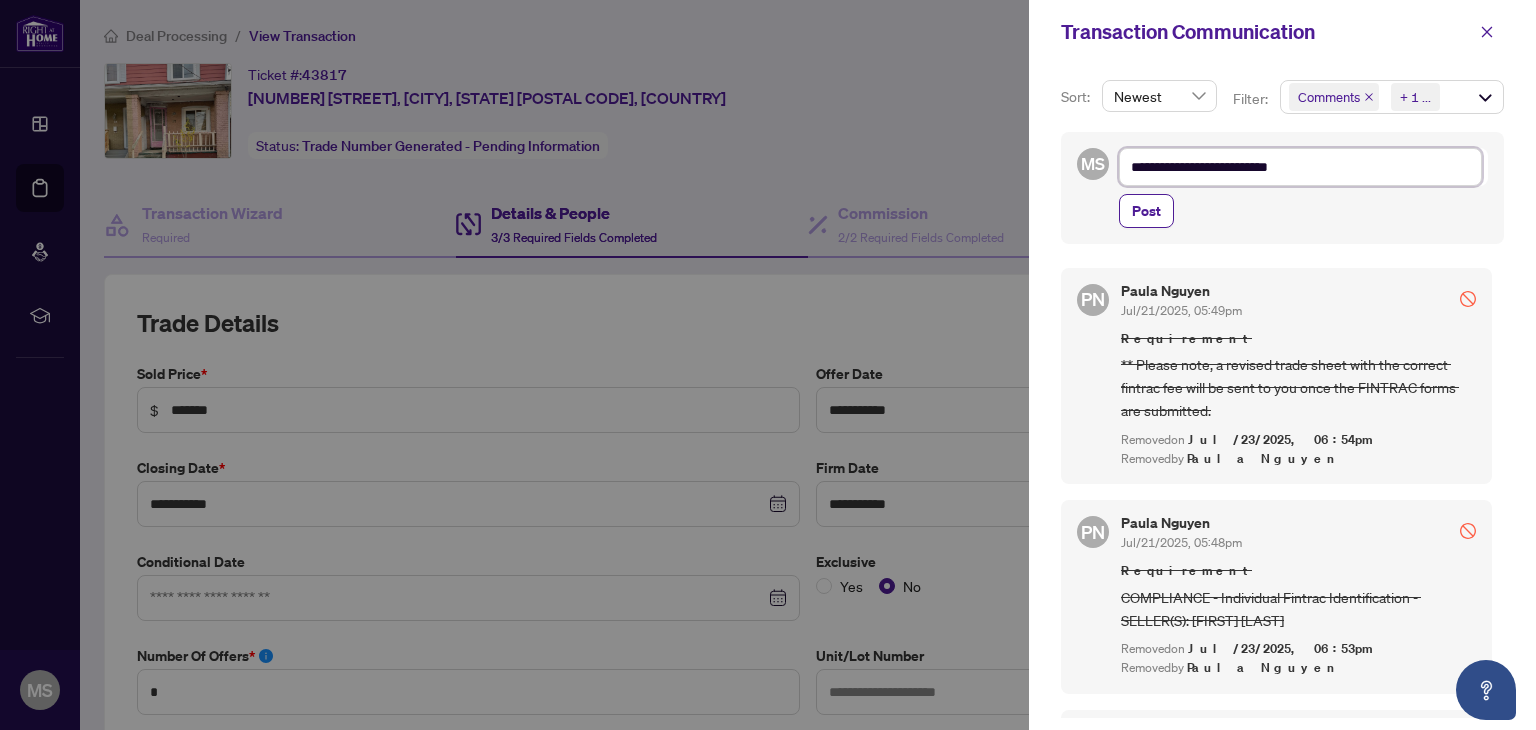 type on "**********" 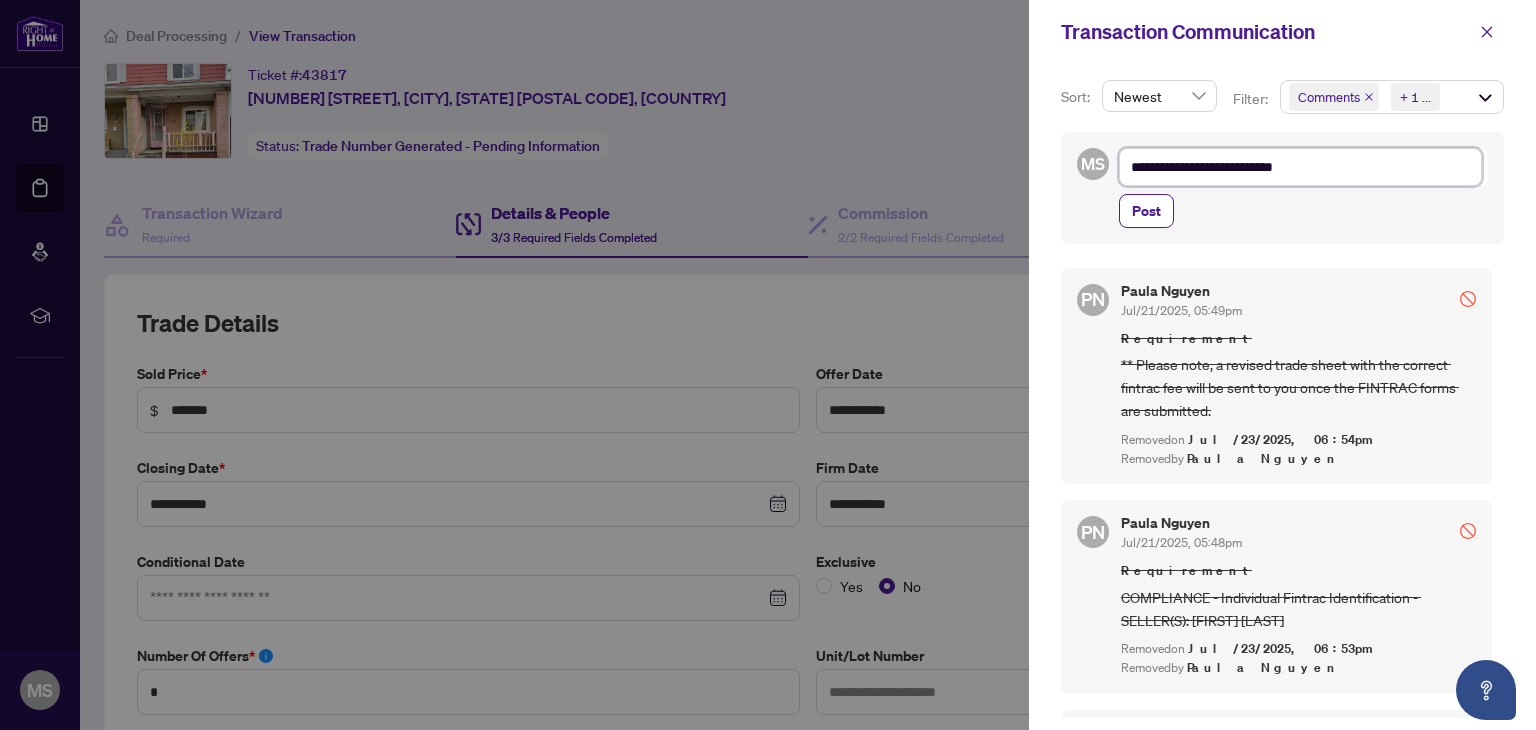 type on "**********" 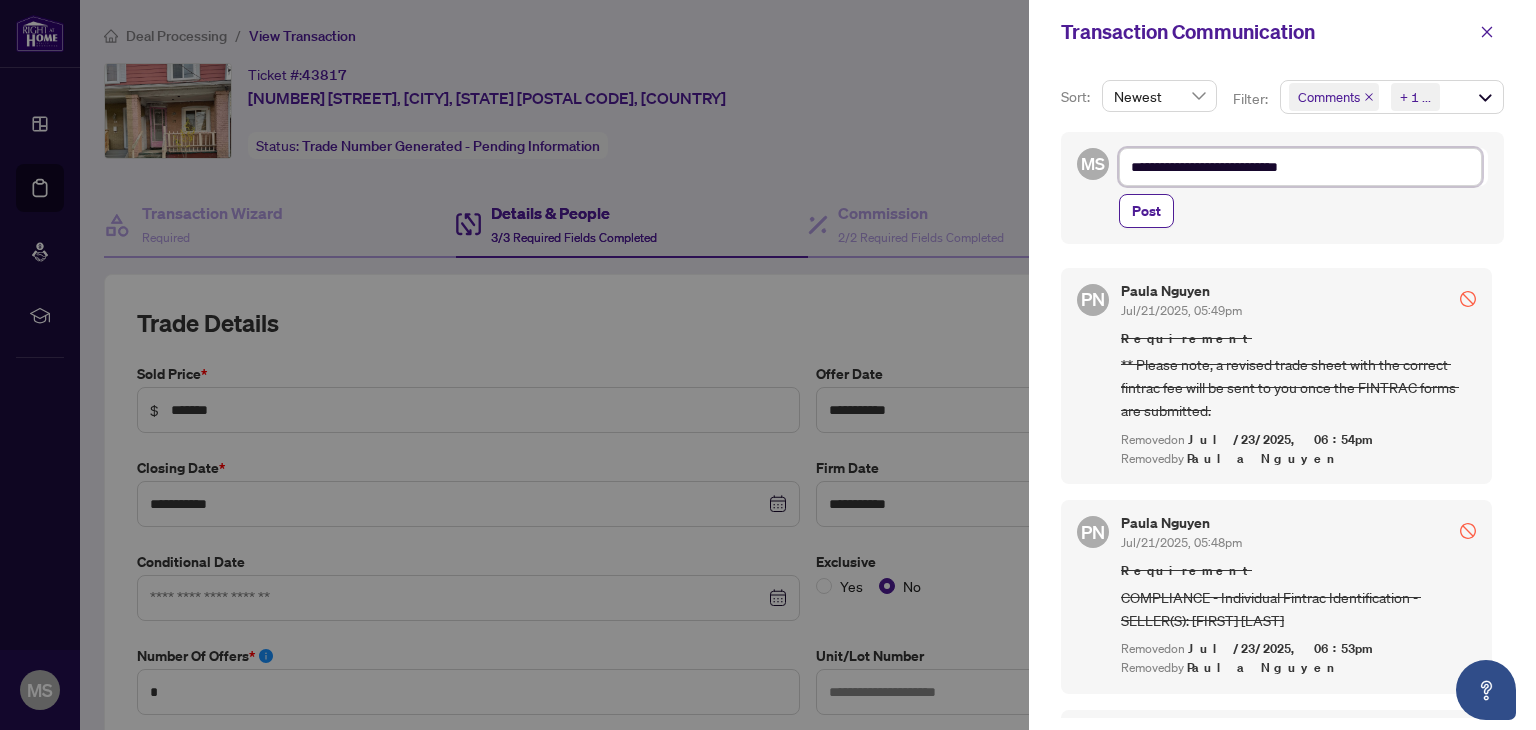 type on "**********" 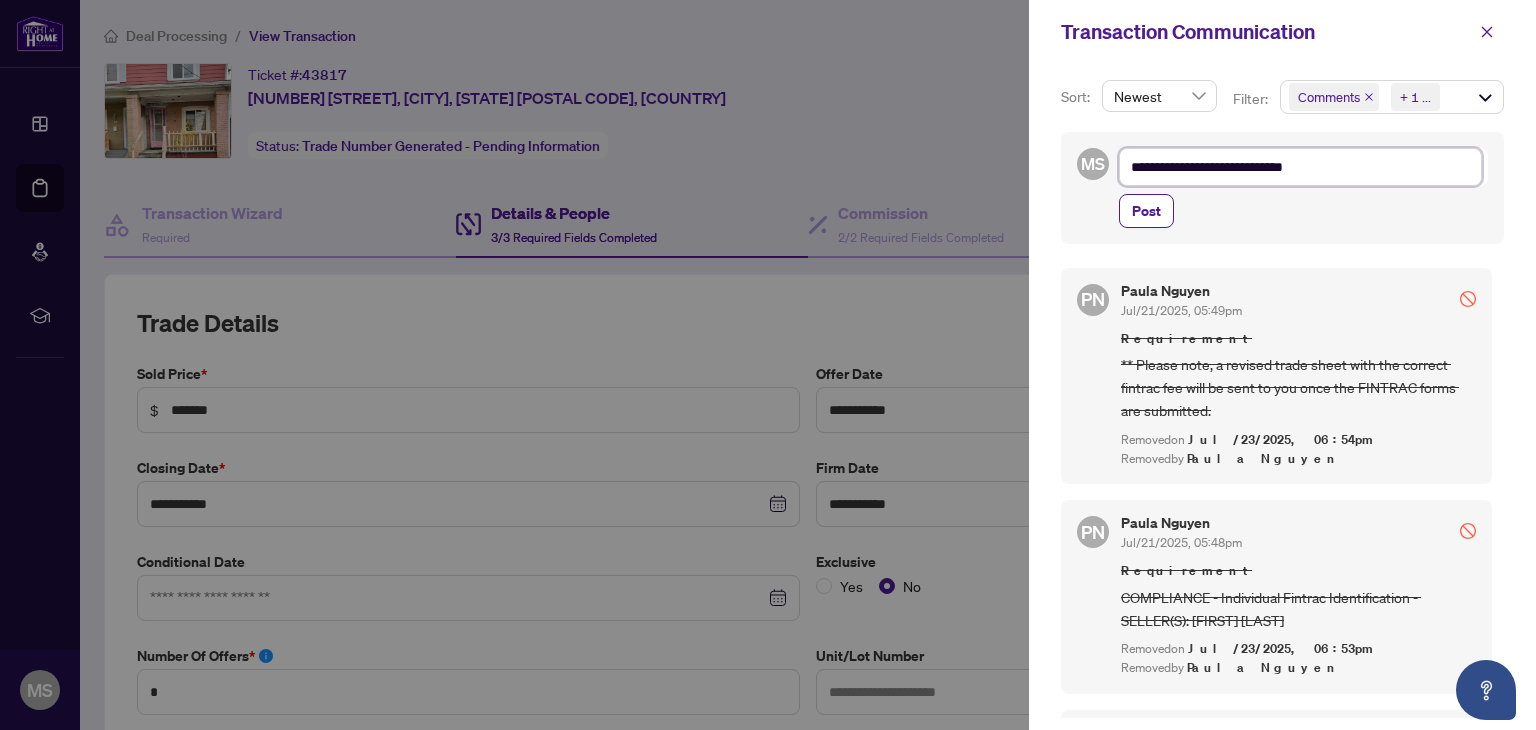 type on "**********" 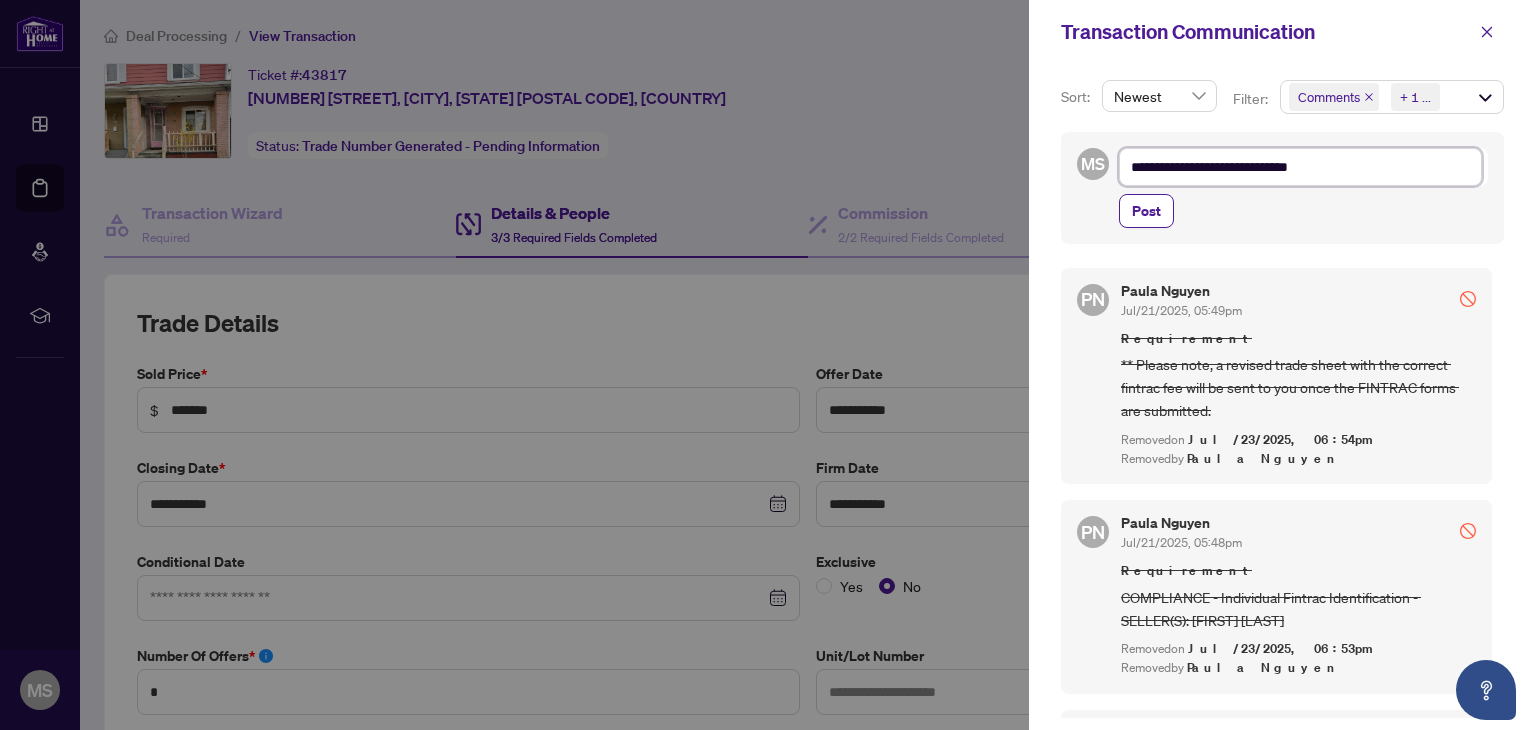 type on "**********" 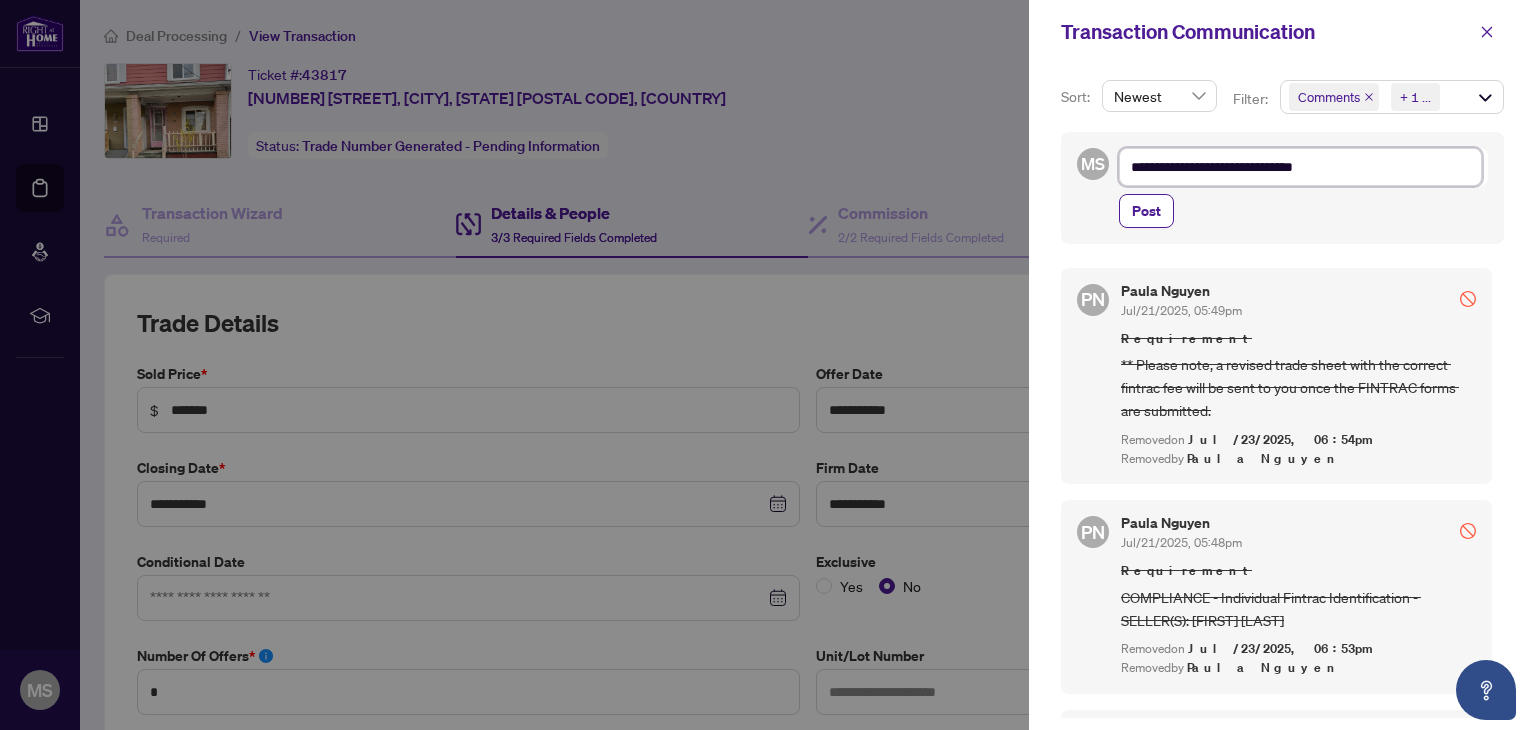 type on "**********" 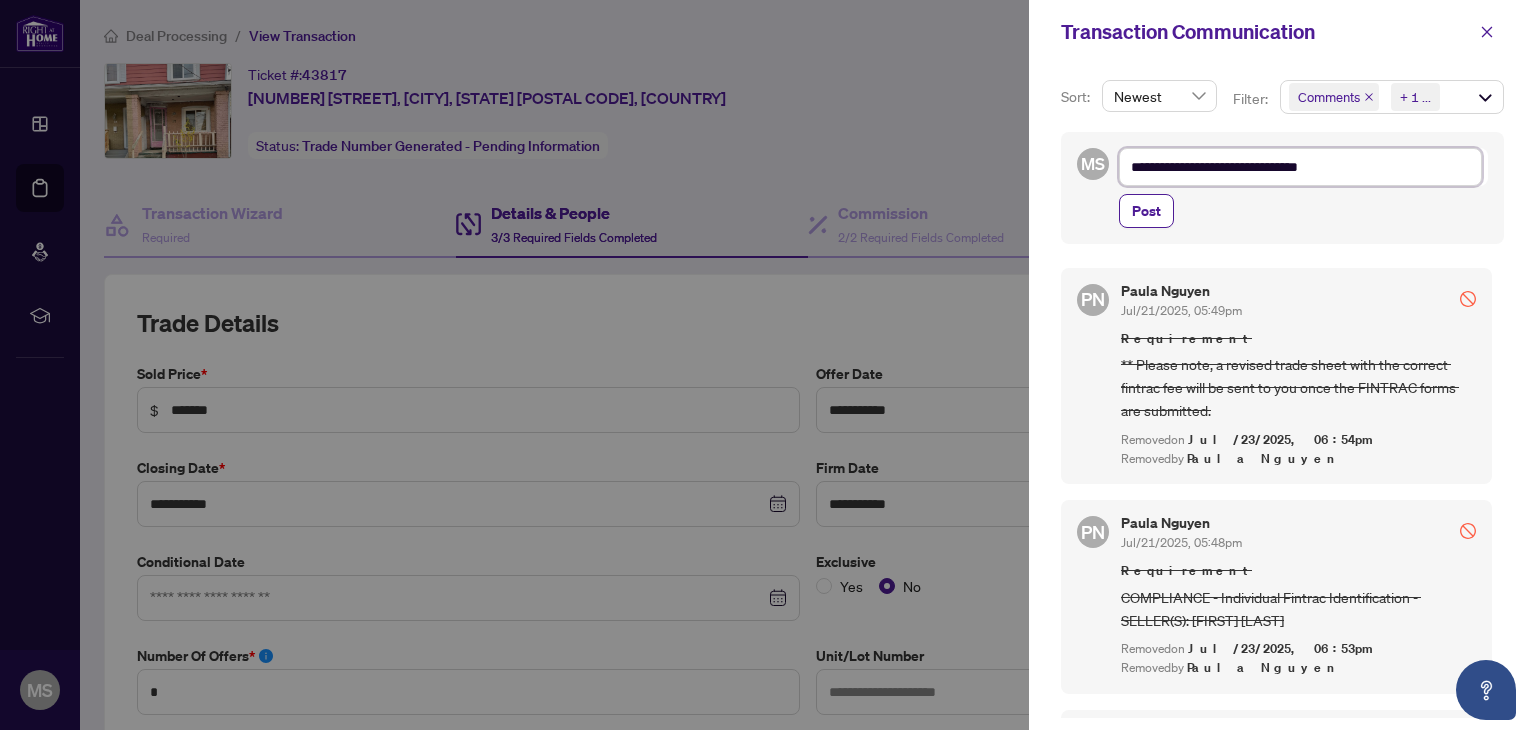 type on "**********" 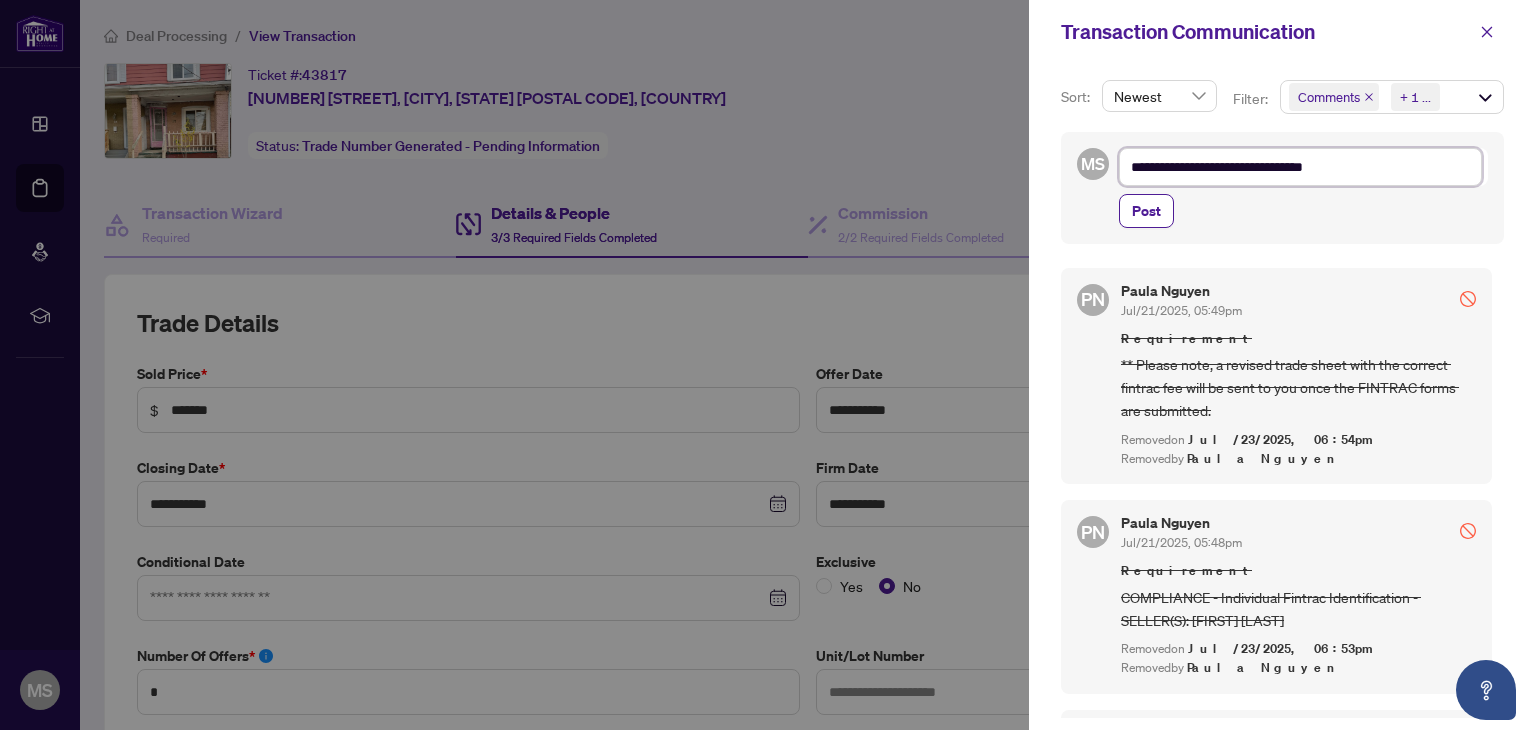 type on "**********" 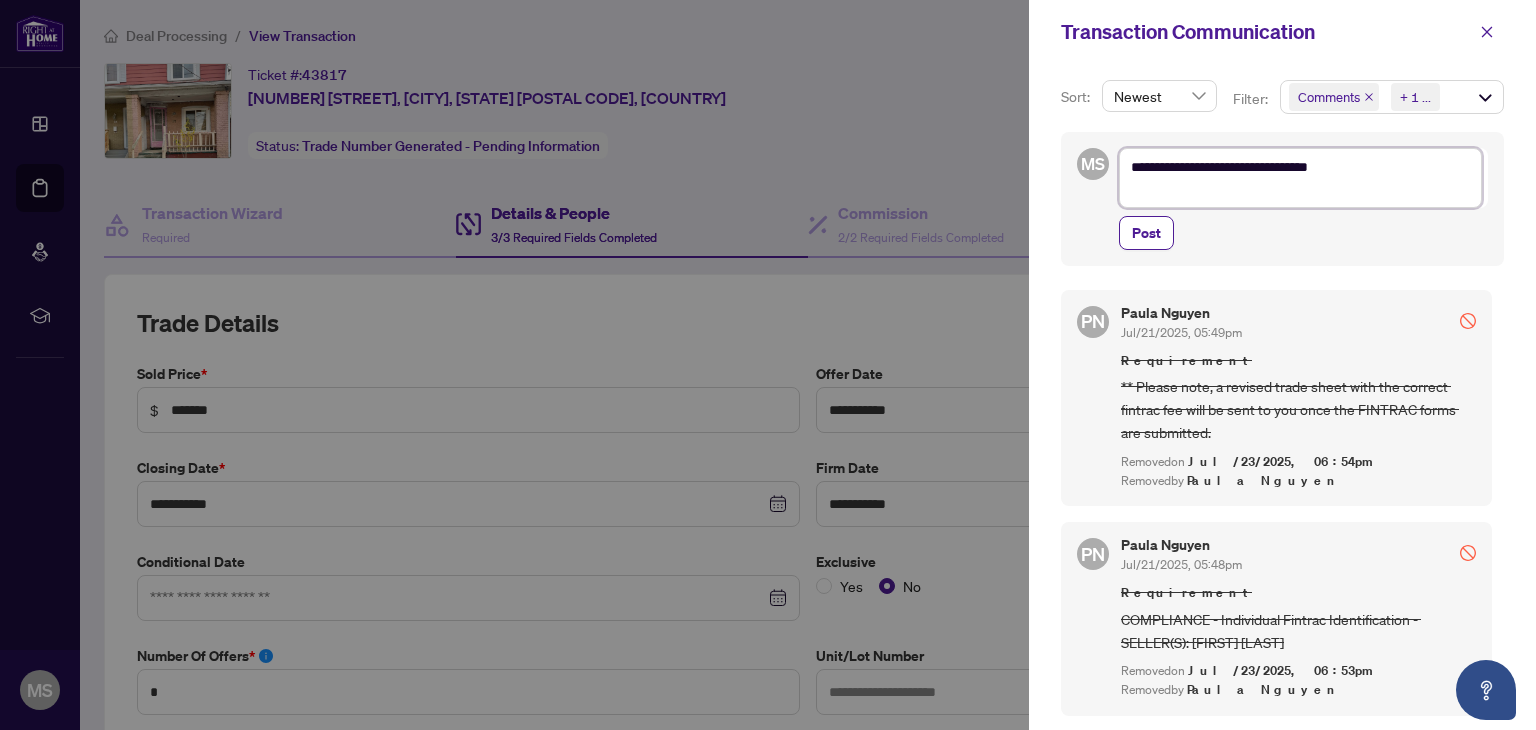 type on "**********" 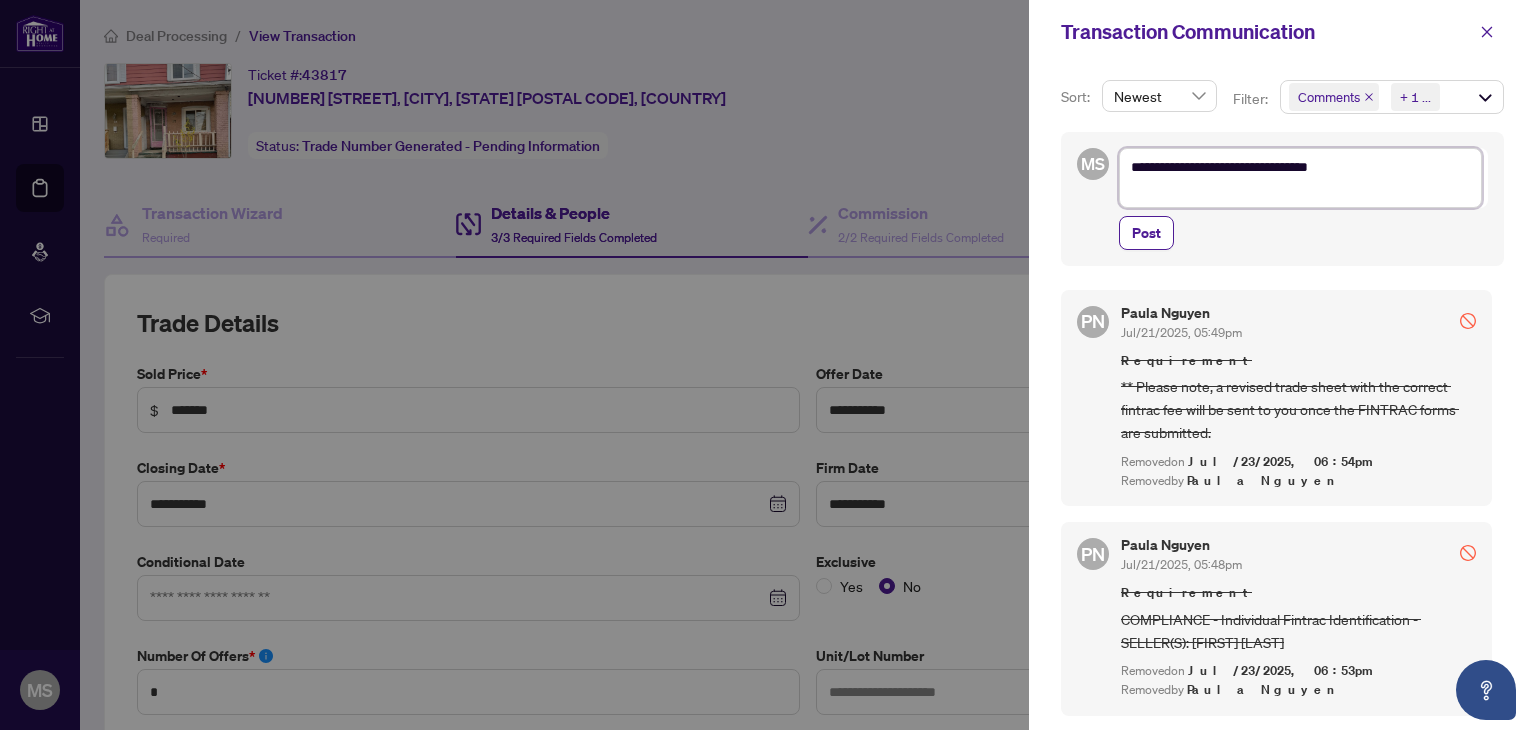 type on "**********" 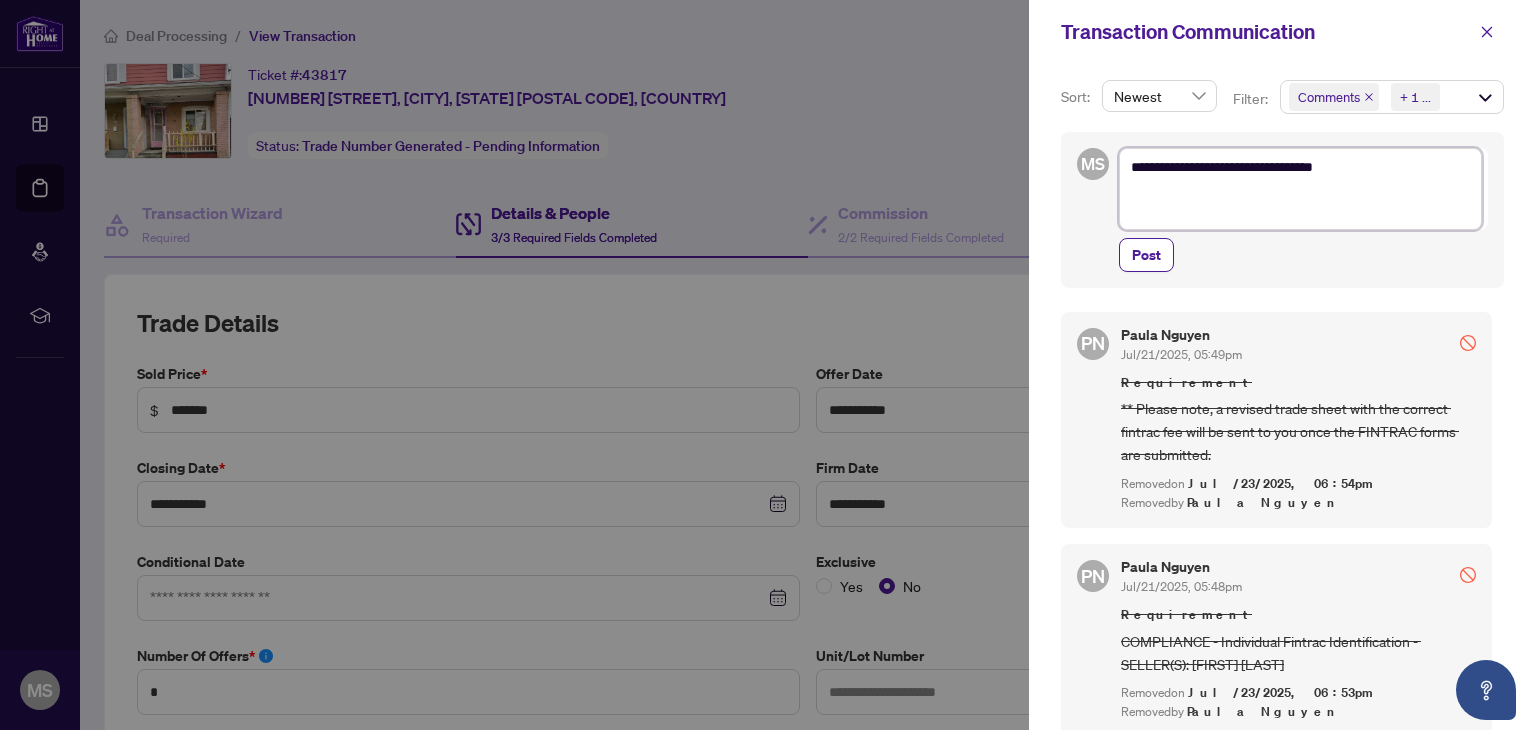 type on "**********" 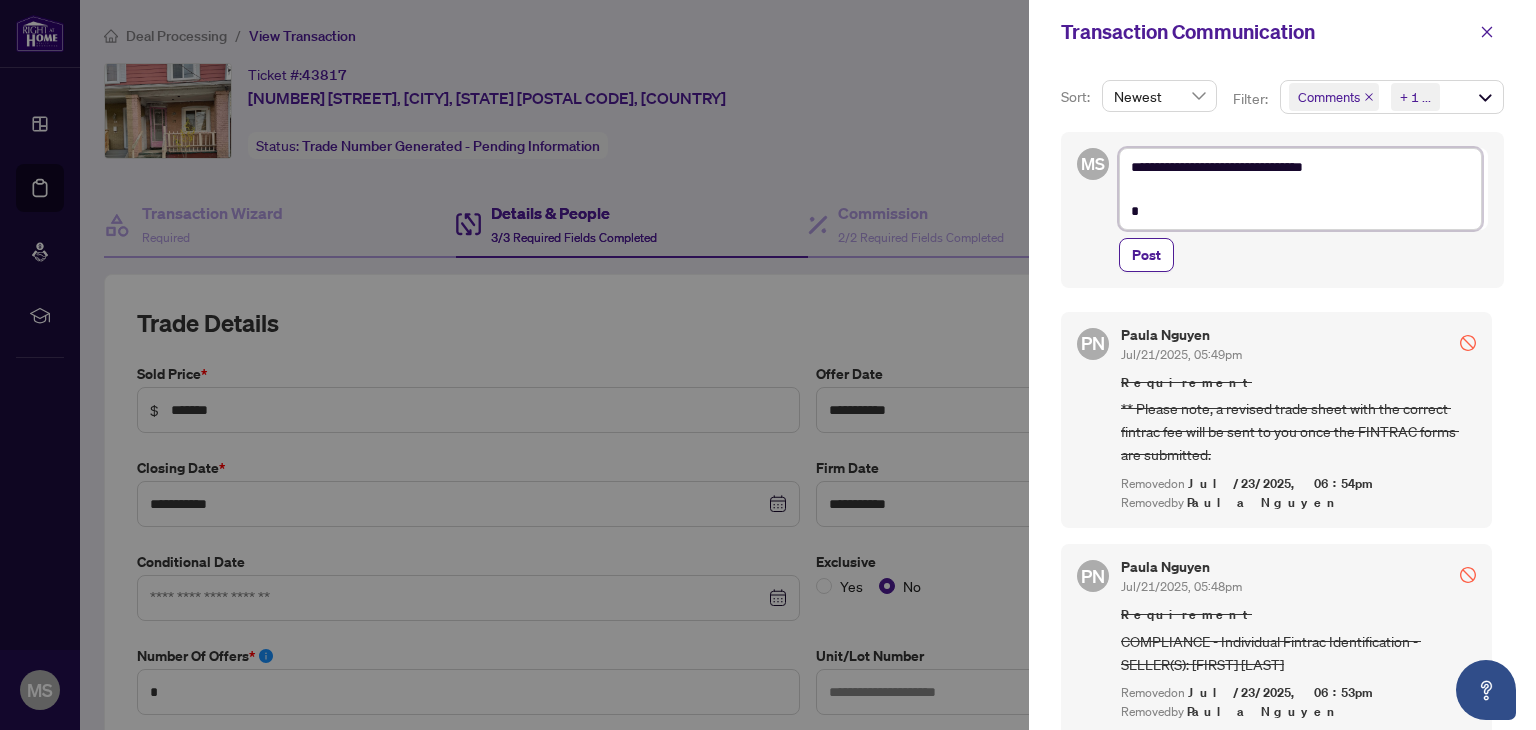 type on "**********" 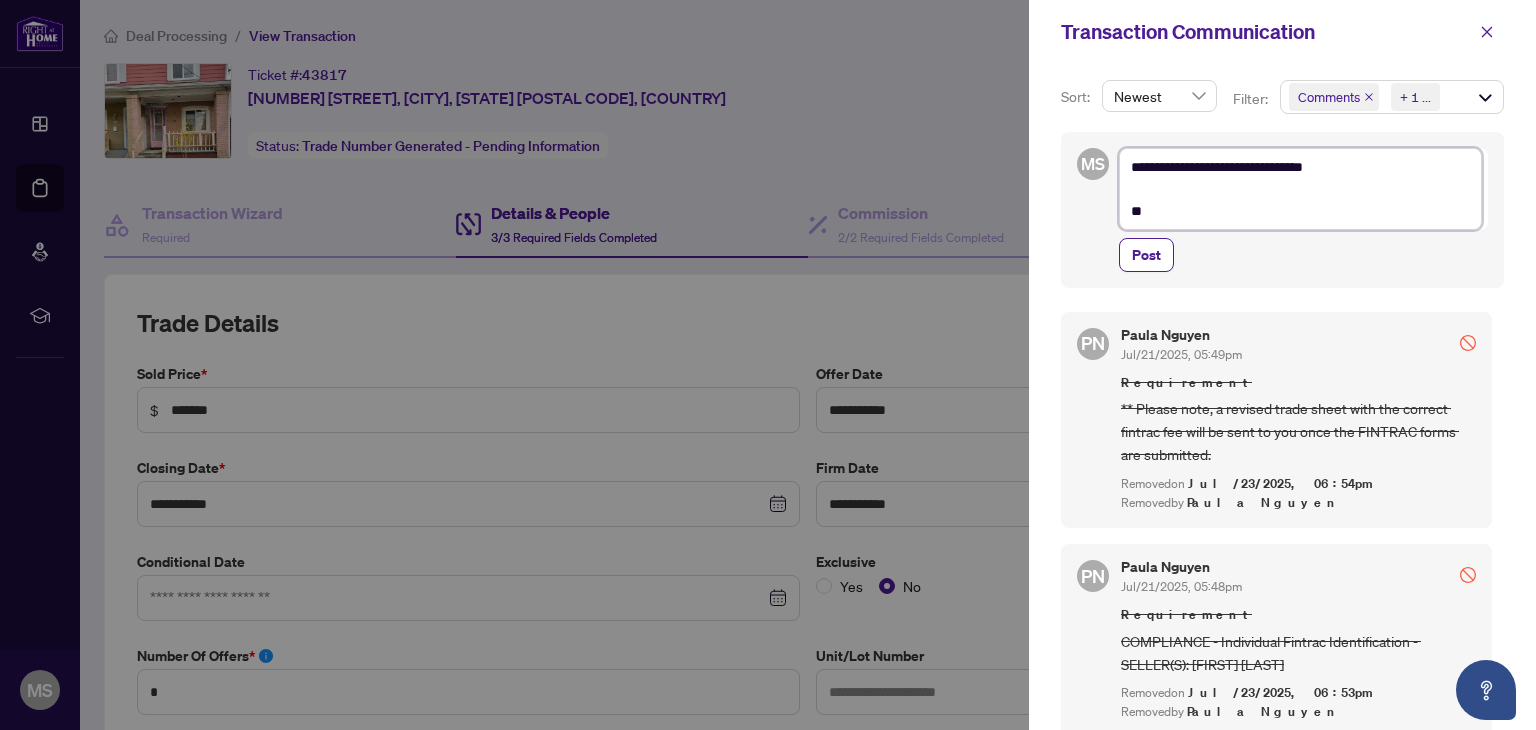 type on "**********" 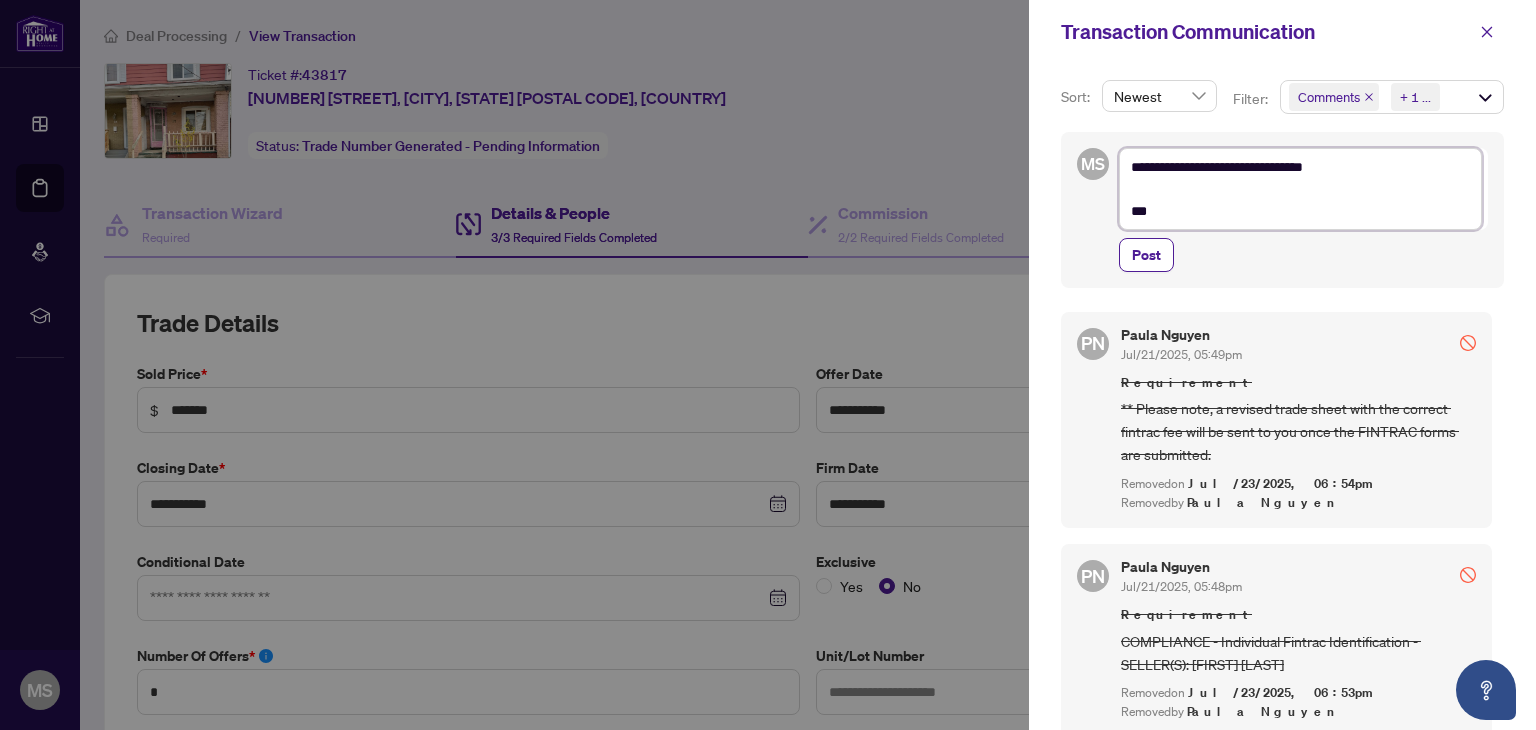 type on "**********" 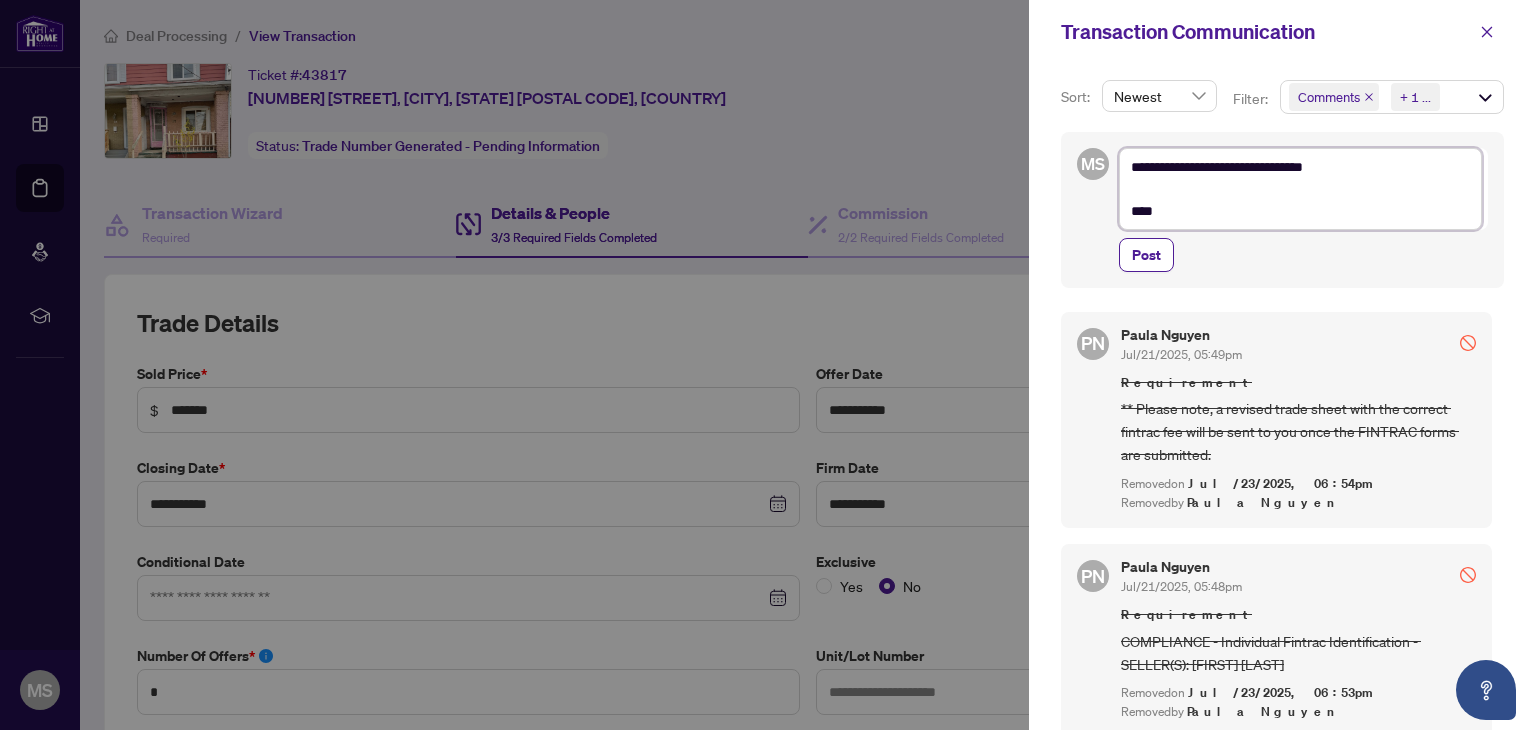 type on "**********" 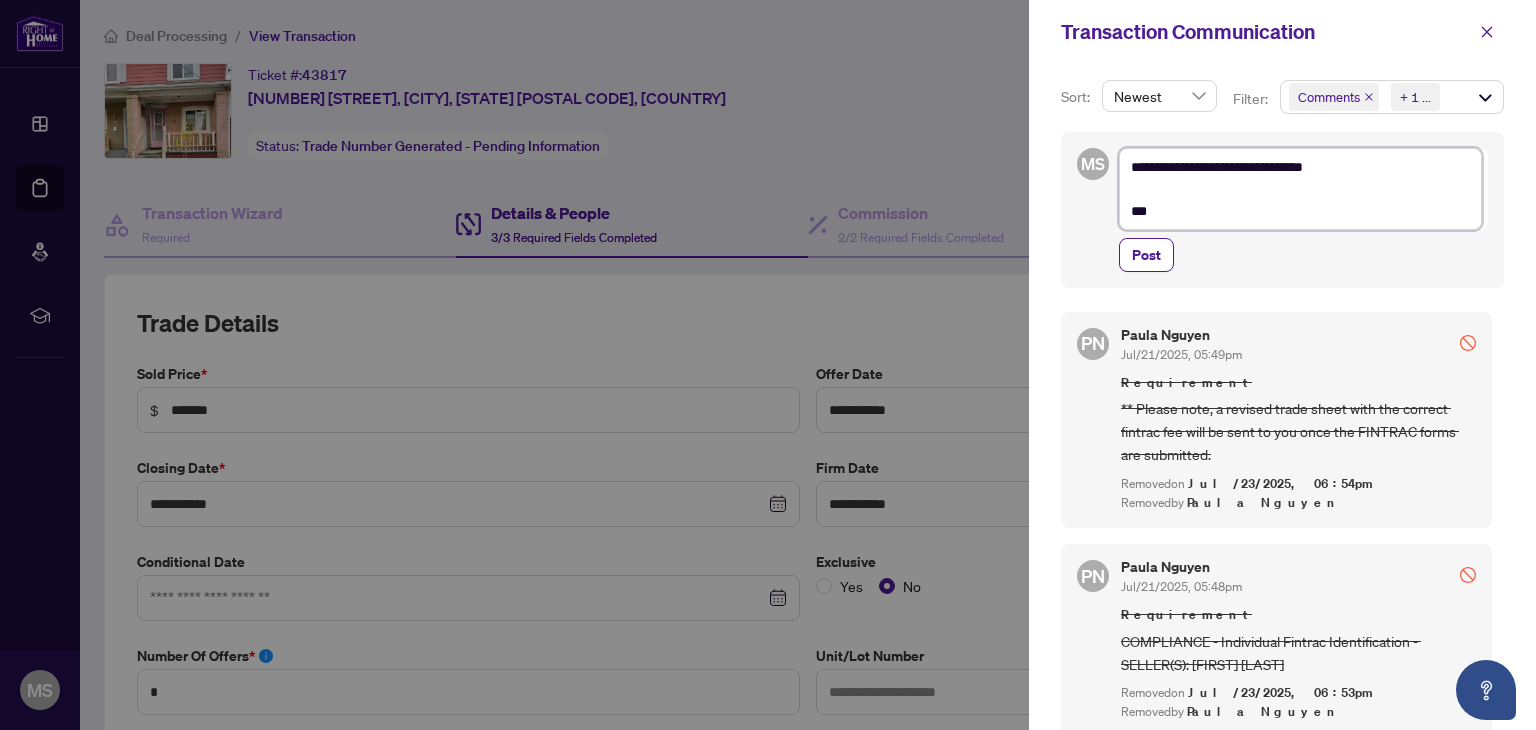 type on "**********" 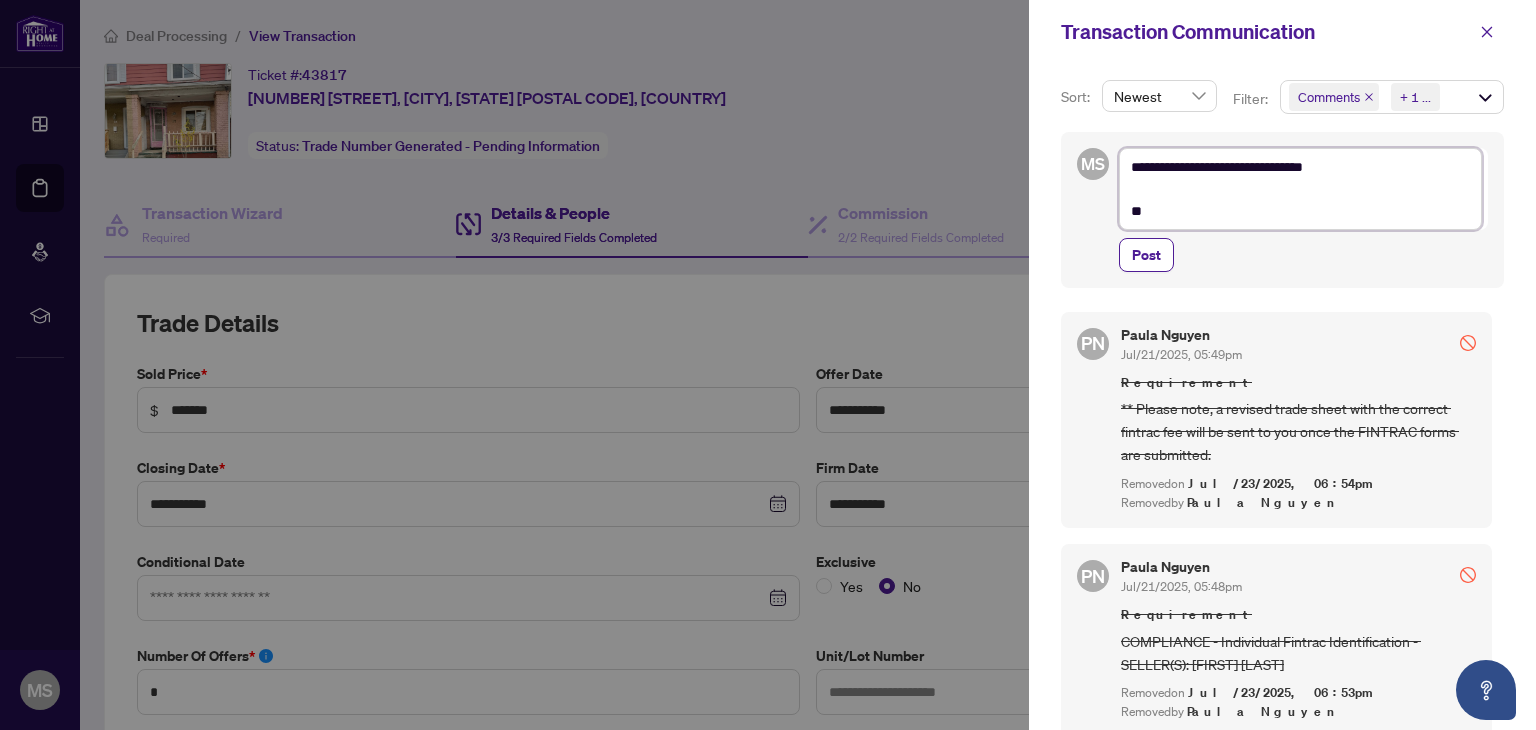 type on "**********" 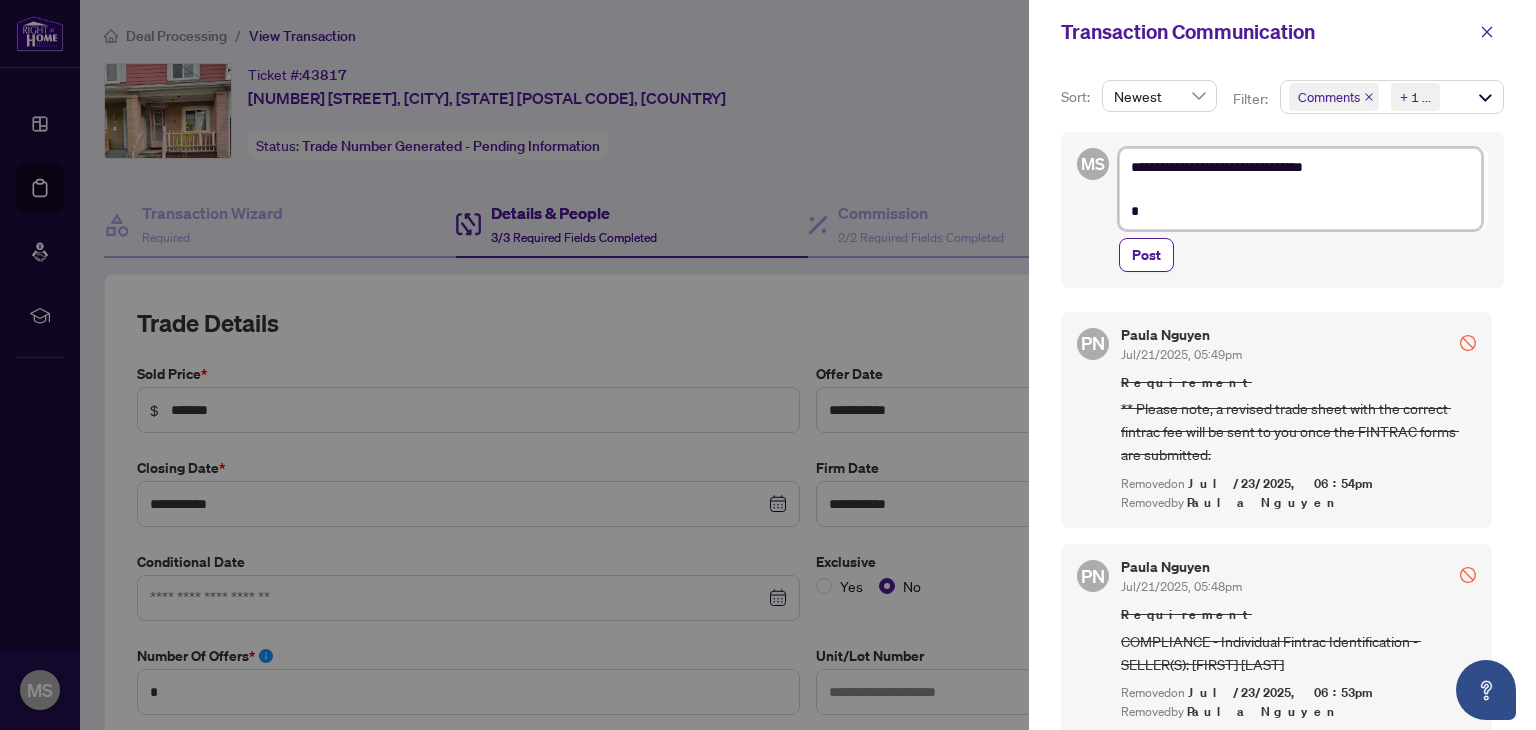 type on "**********" 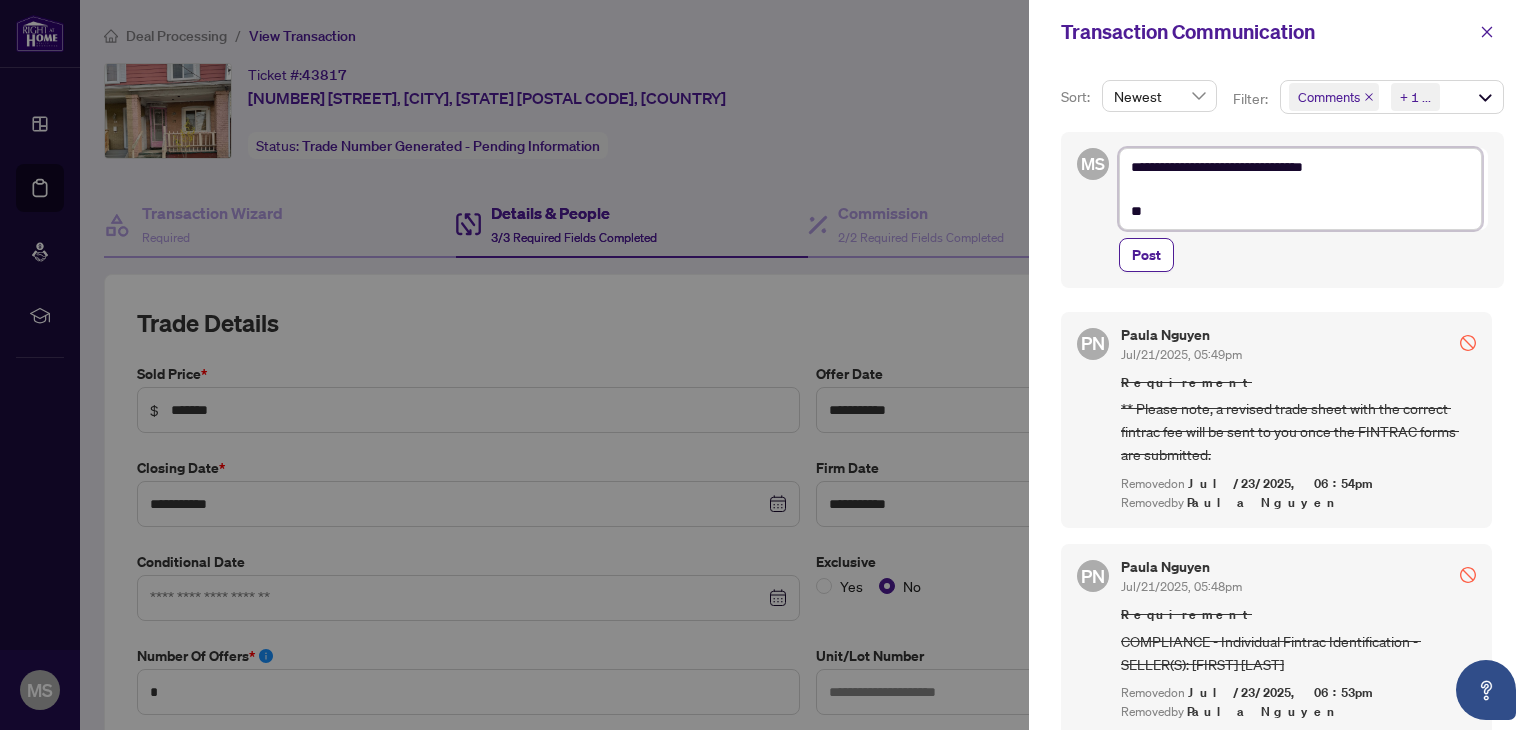 type on "**********" 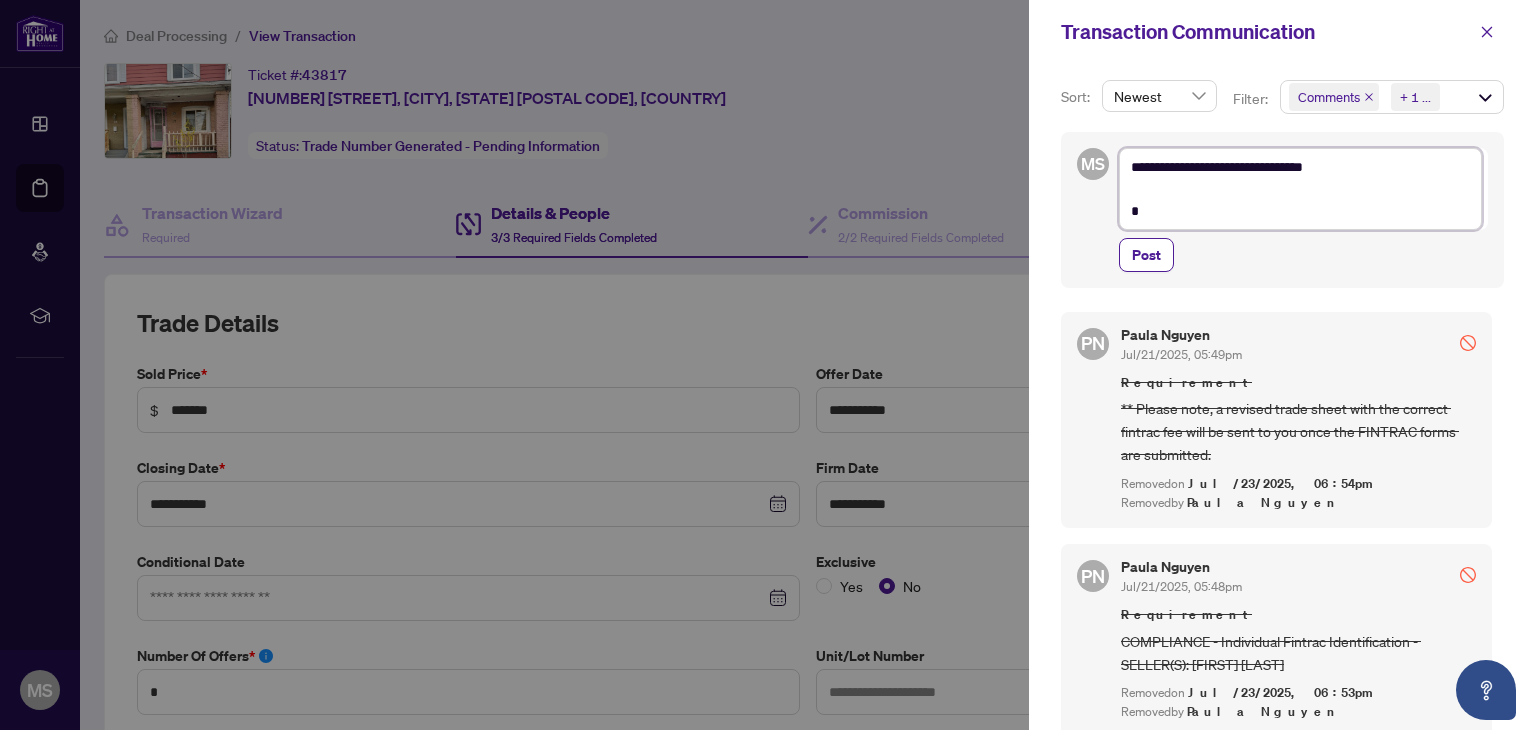 type on "**********" 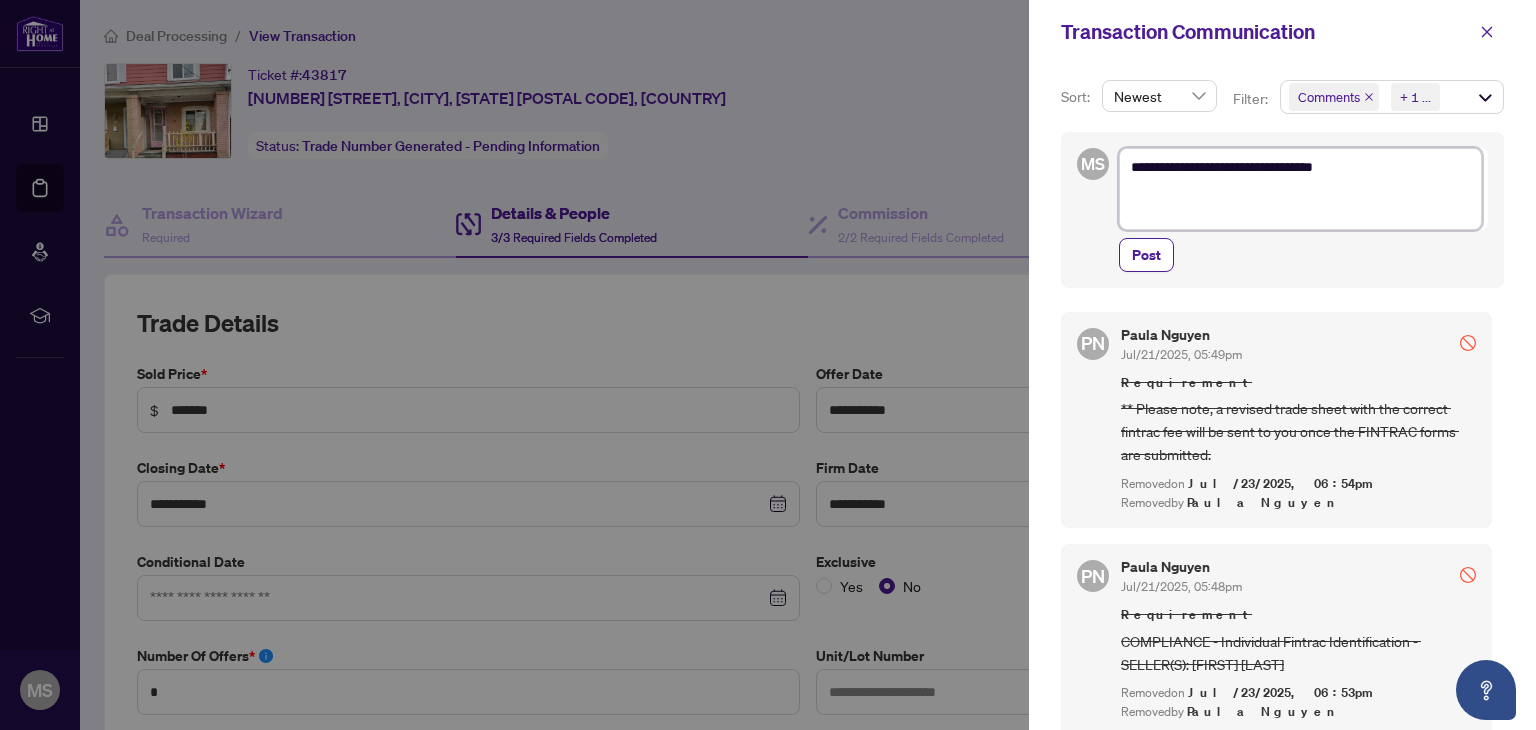 type on "**********" 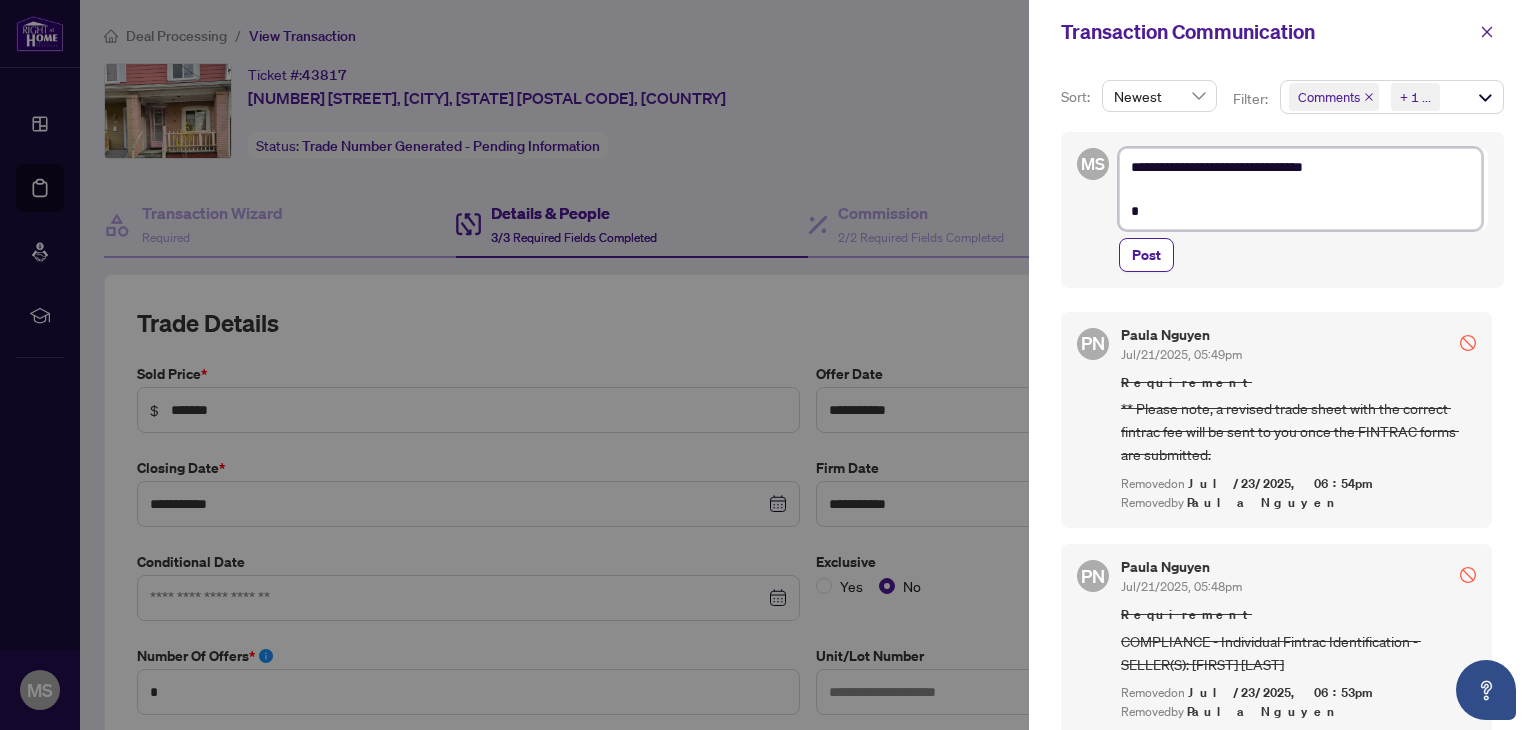 type on "**********" 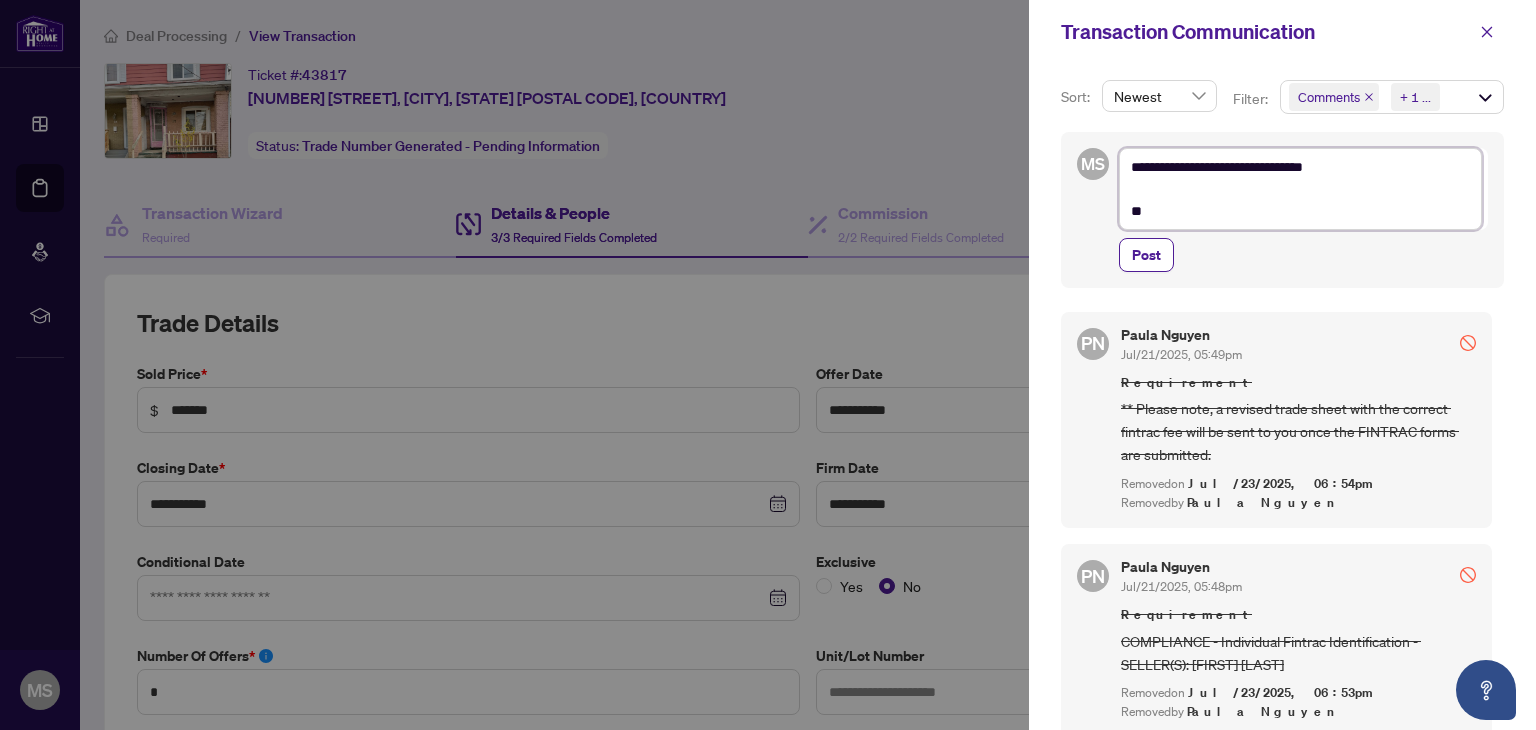 type on "**********" 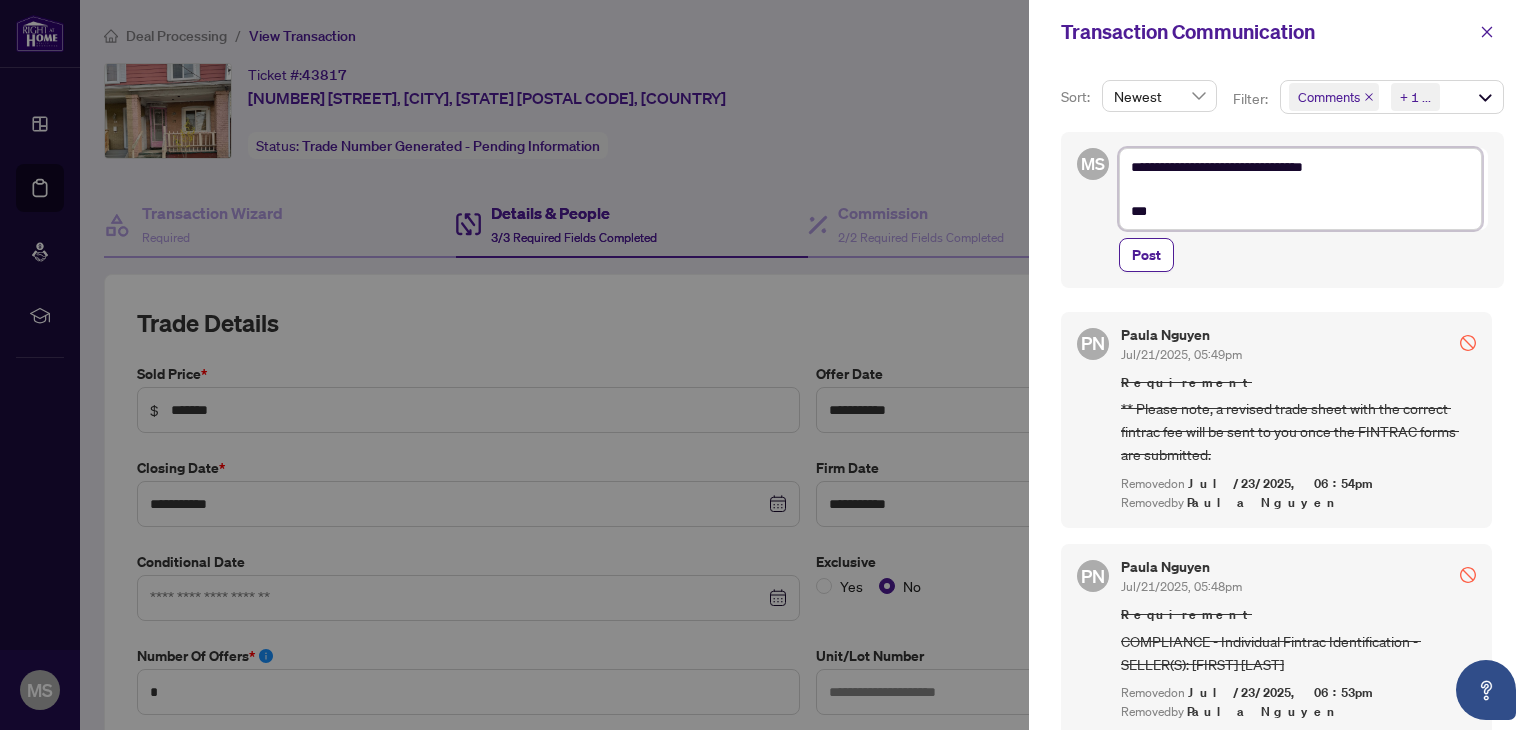 type on "**********" 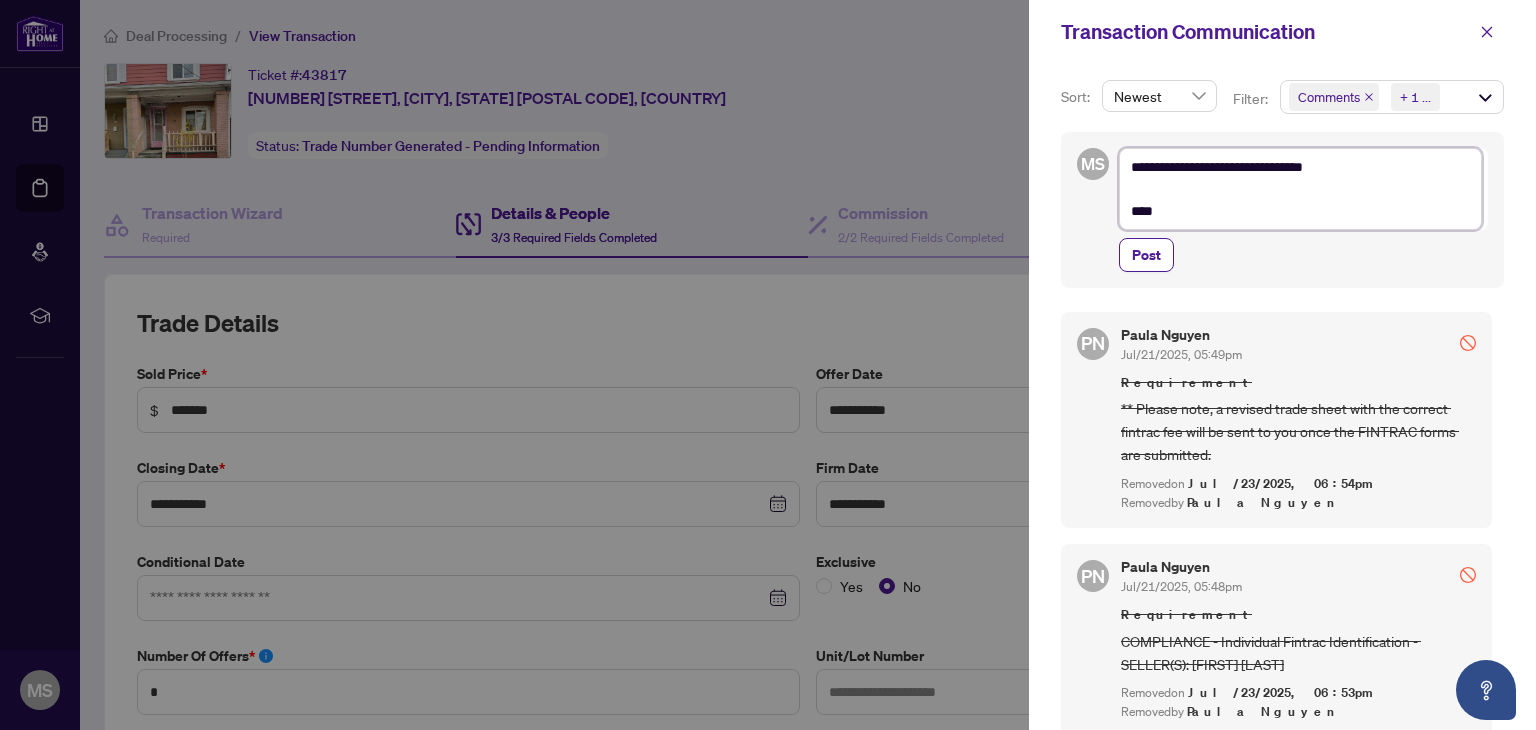 type on "**********" 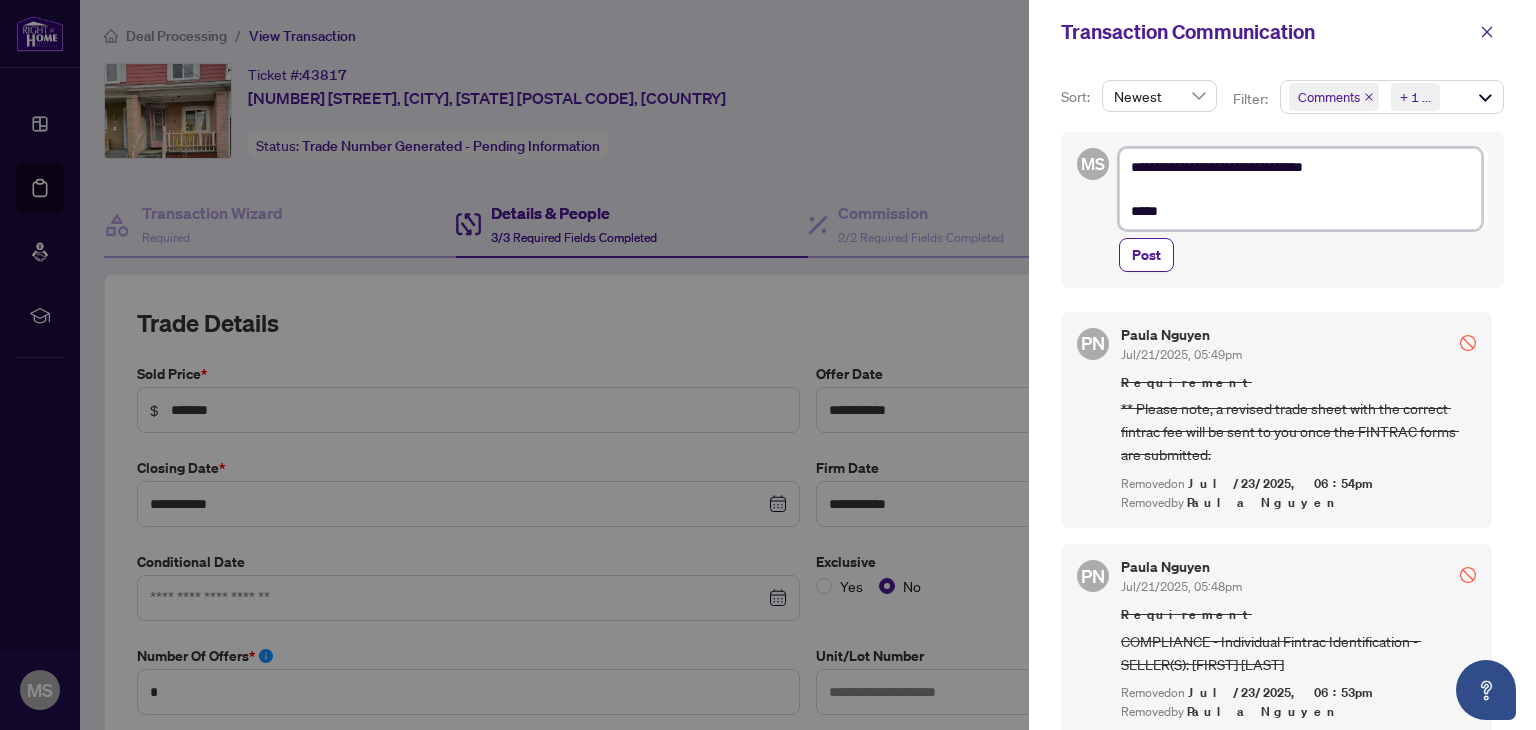 type on "**********" 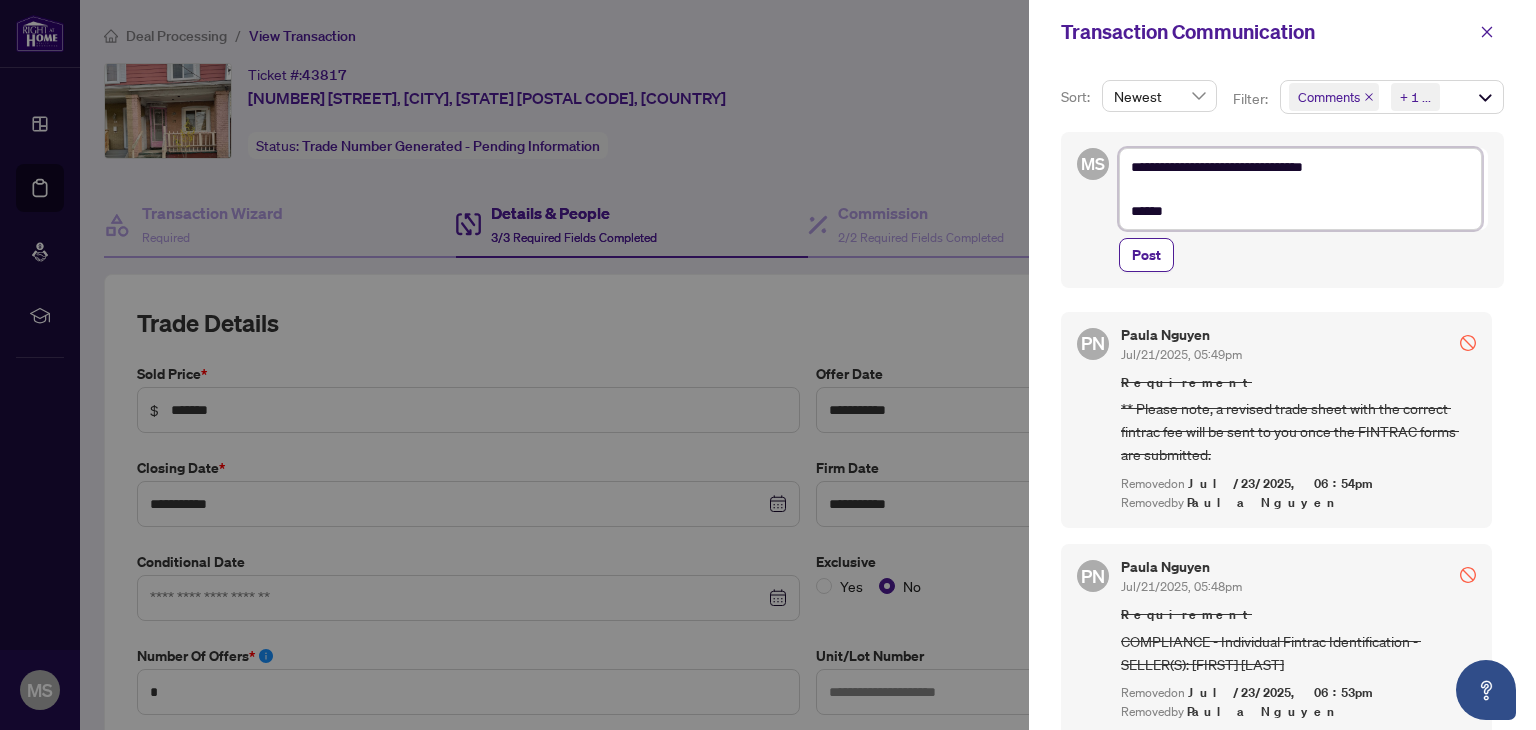 type on "**********" 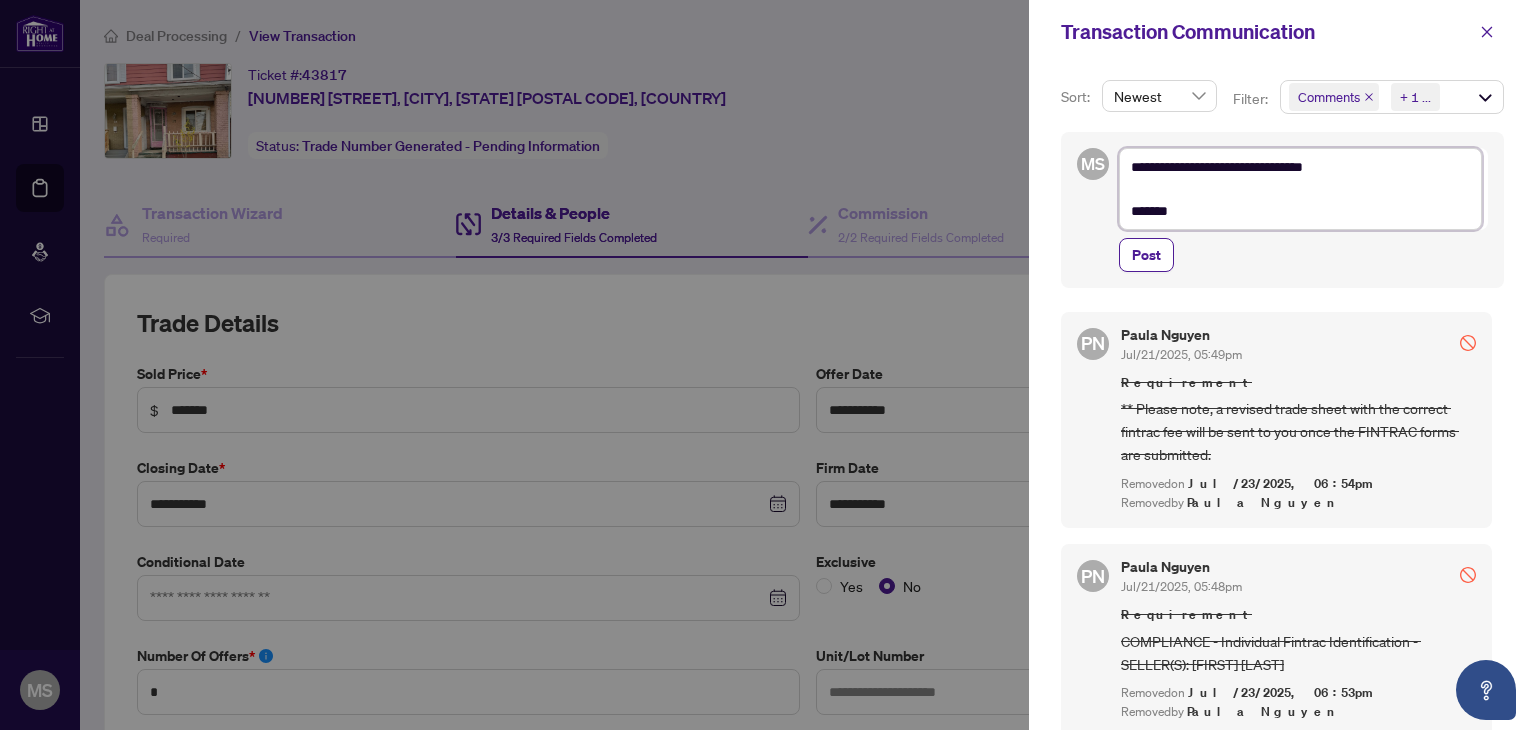 type on "**********" 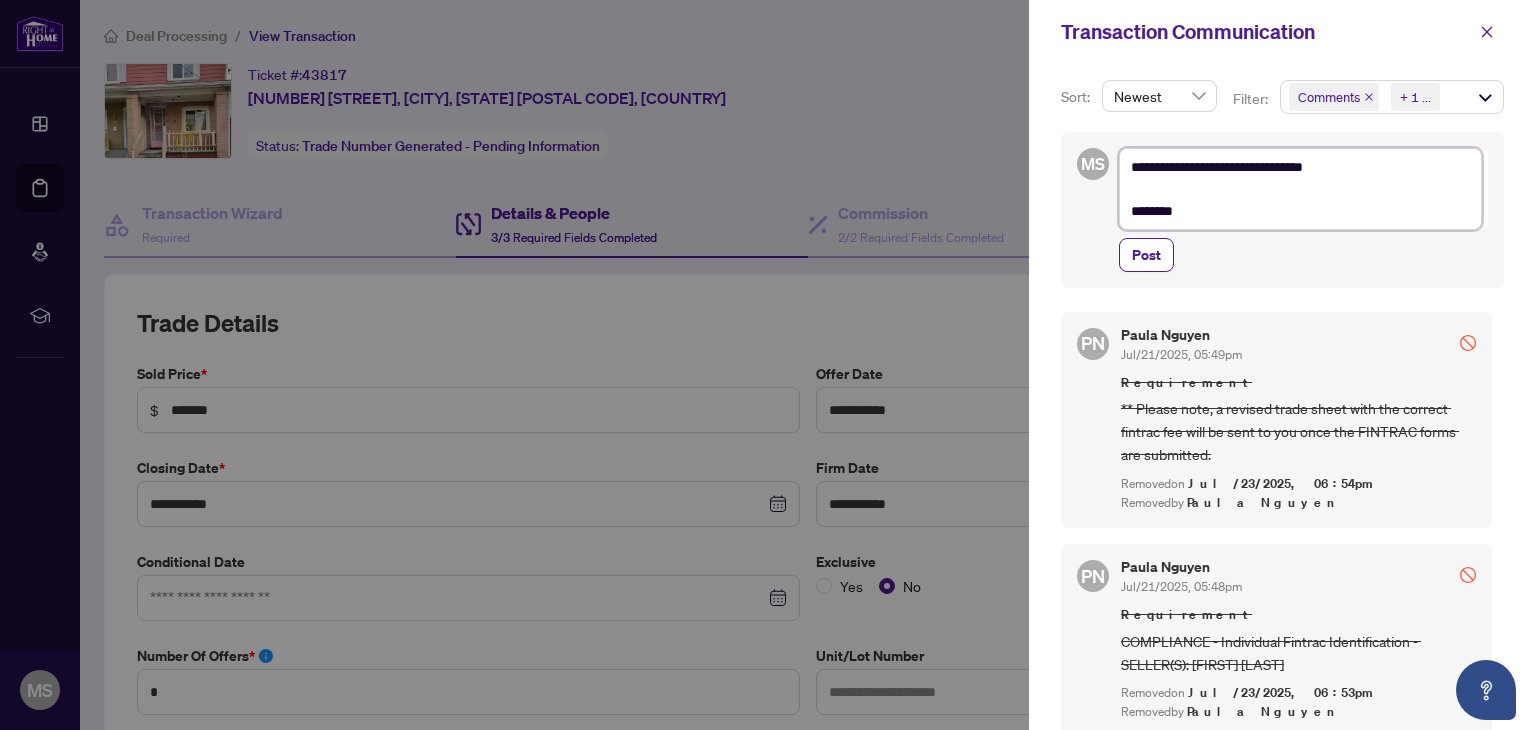 type on "**********" 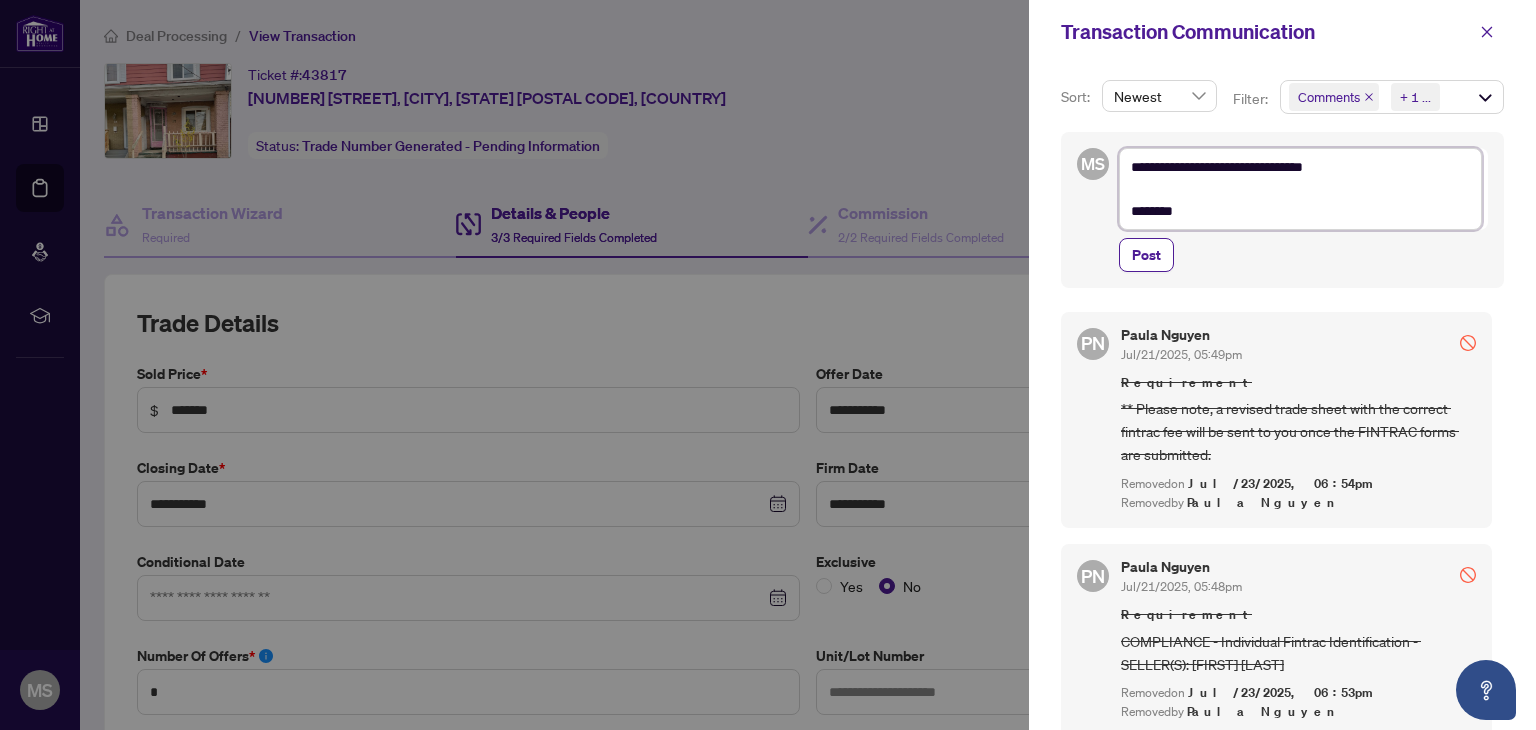 type on "**********" 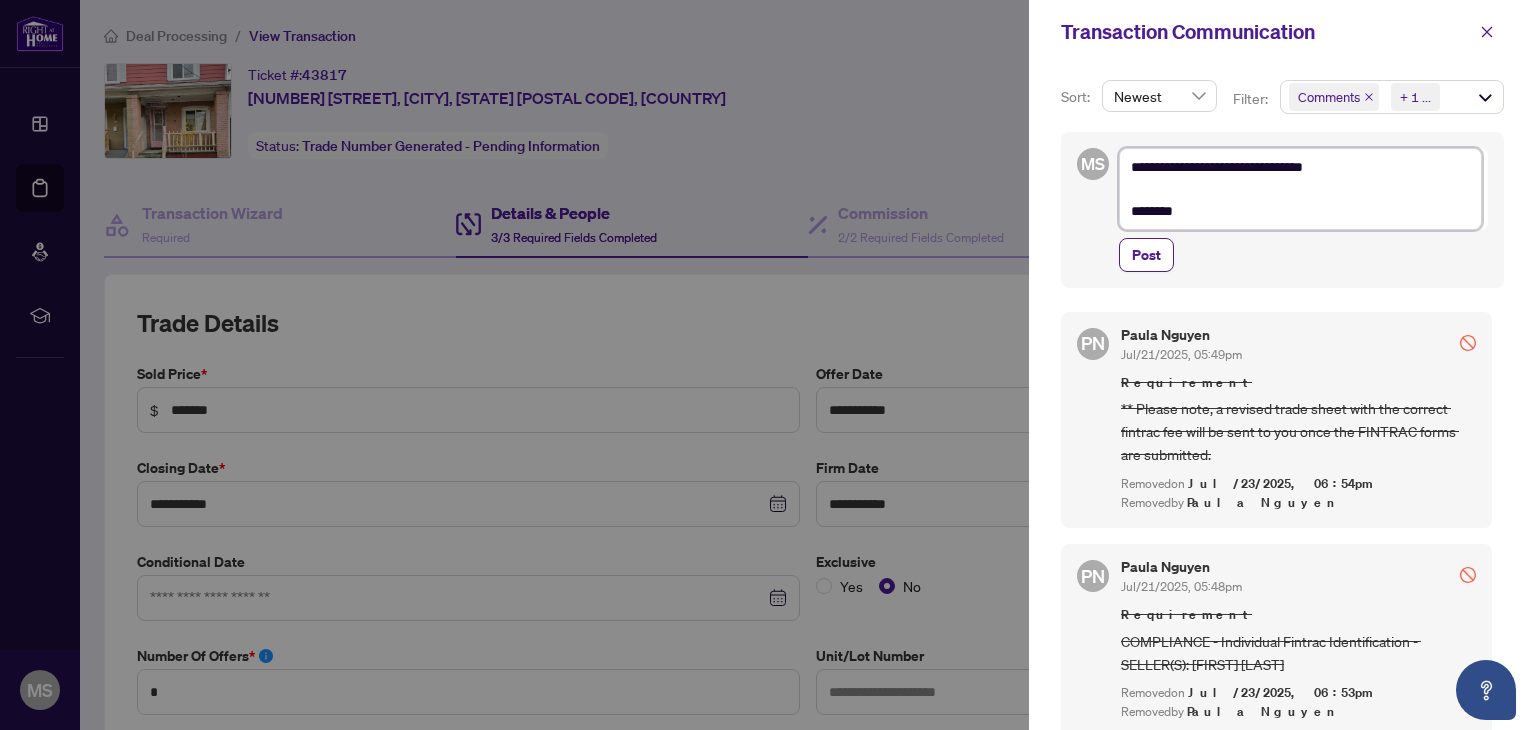 type on "**********" 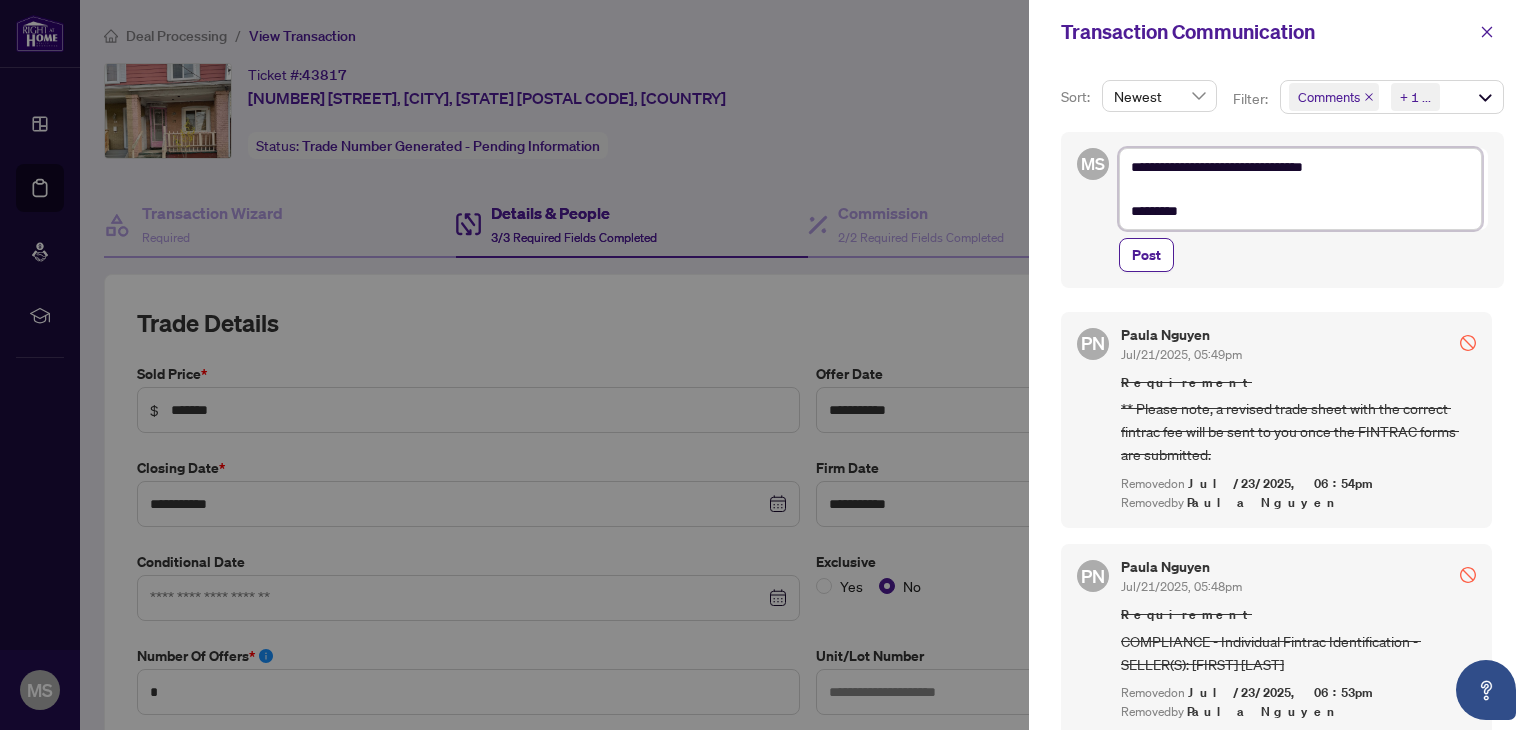 type on "**********" 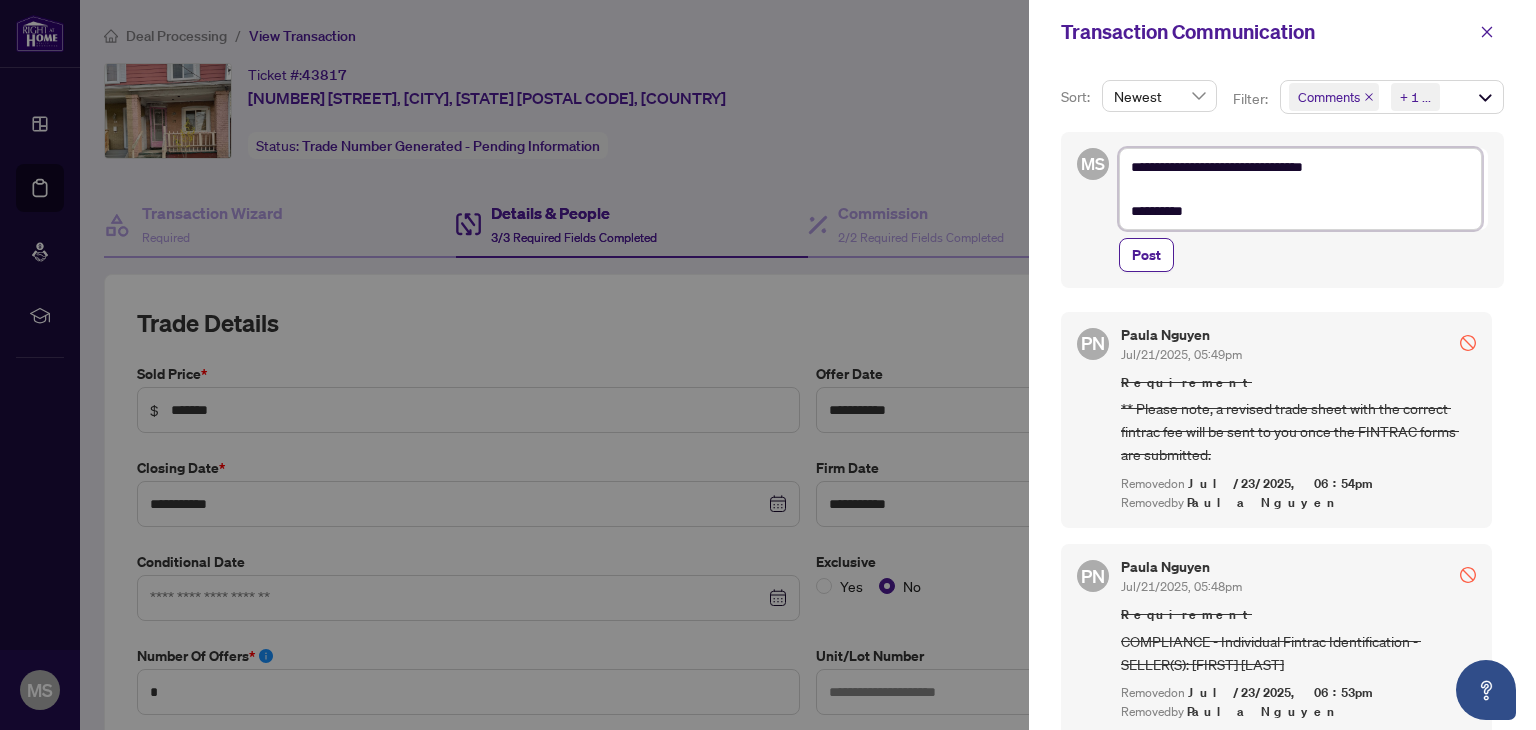 type on "**********" 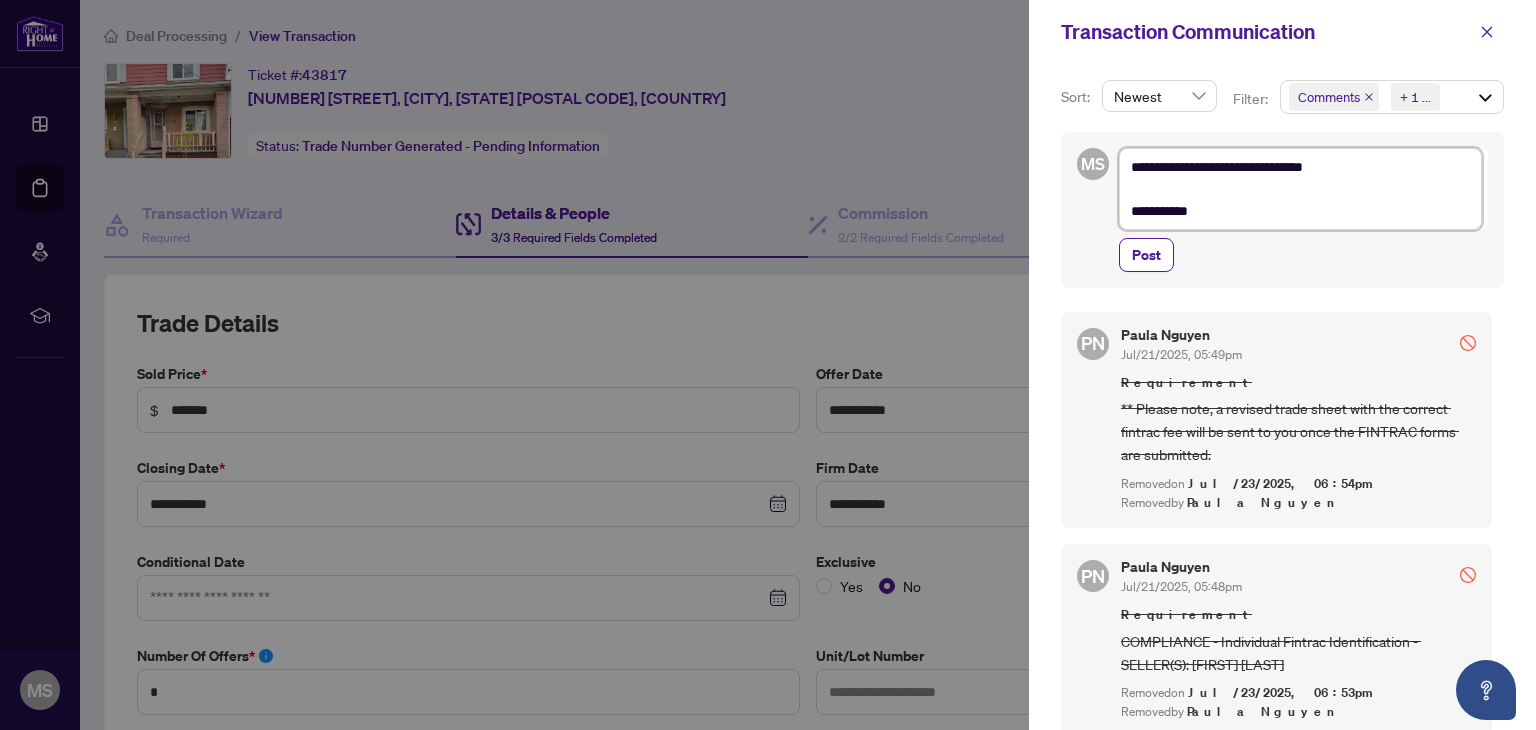 type on "**********" 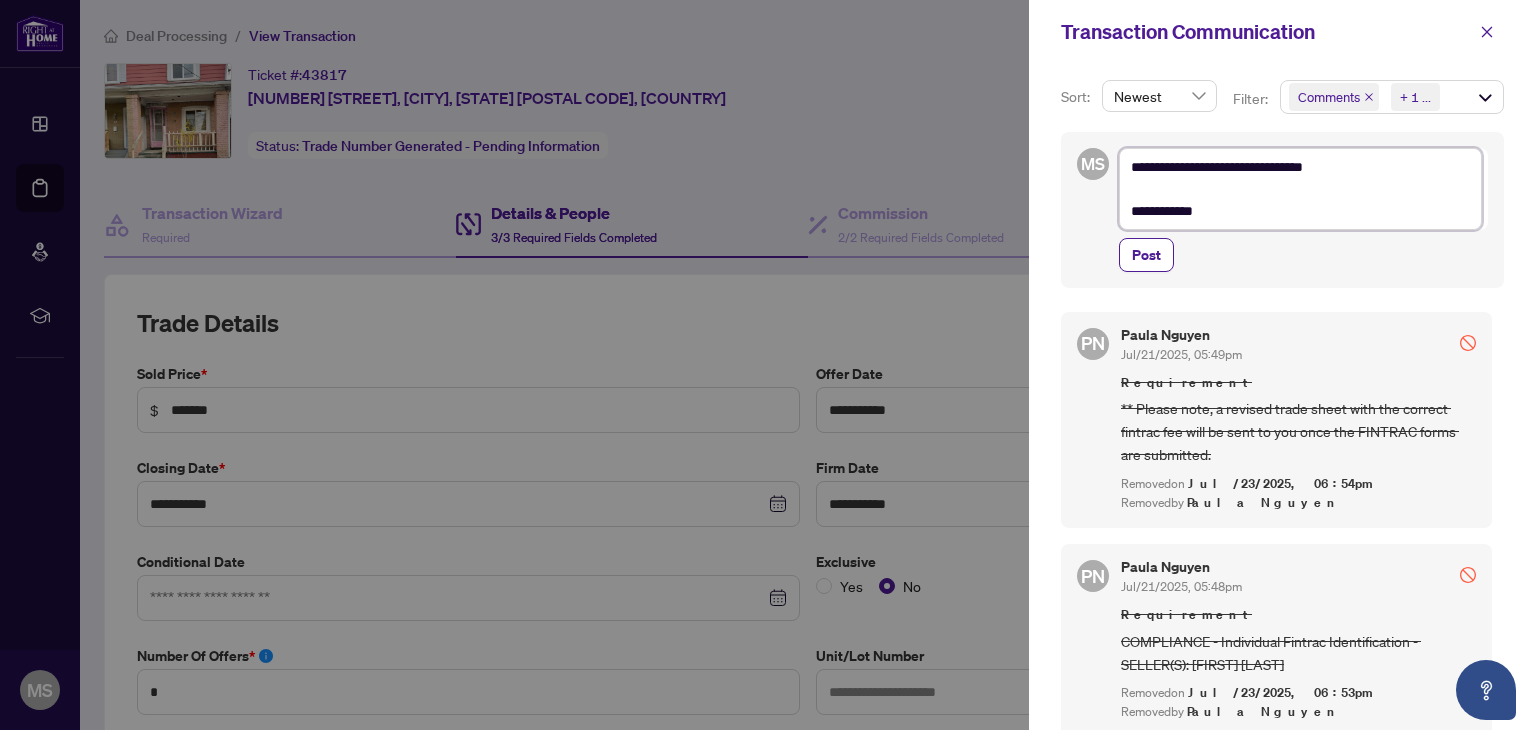 type on "**********" 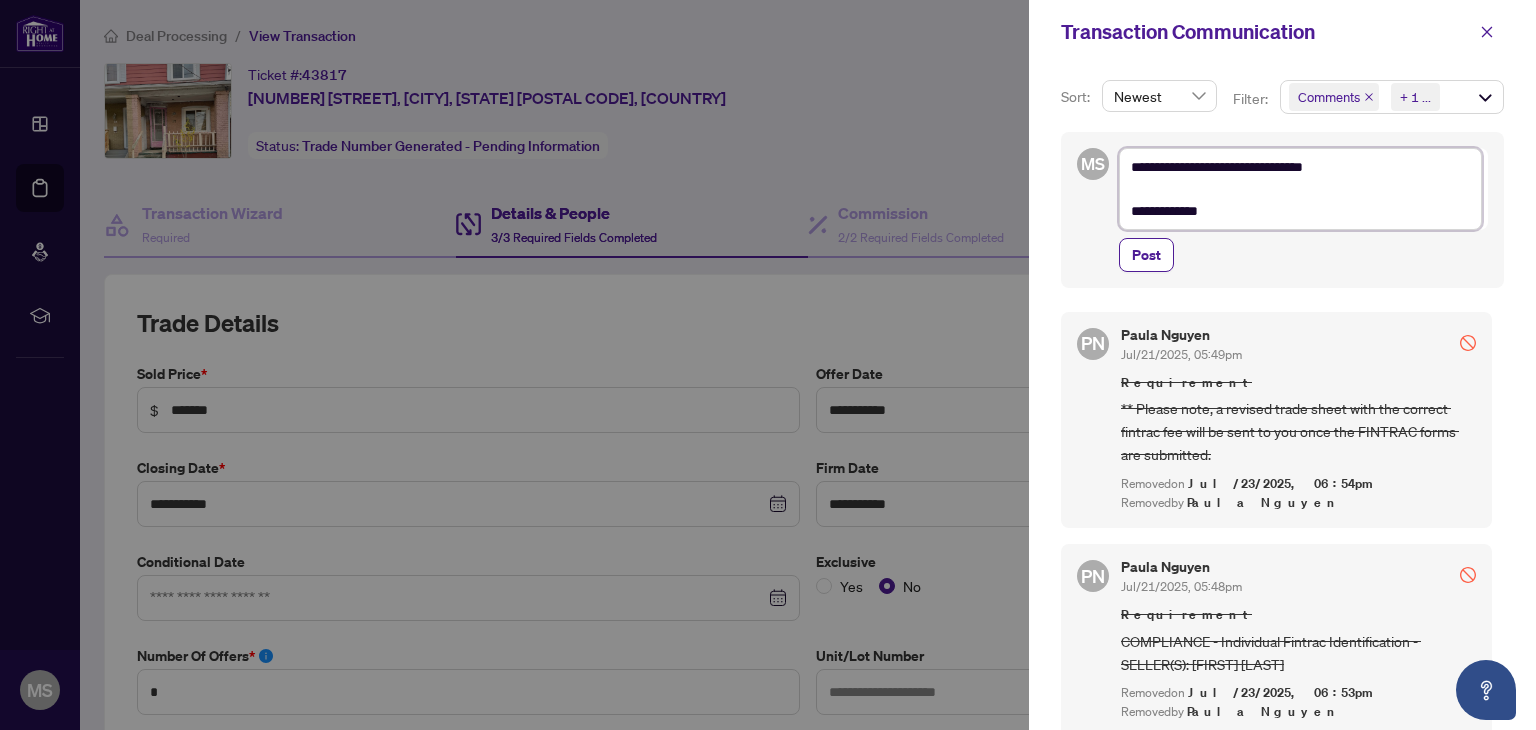type on "**********" 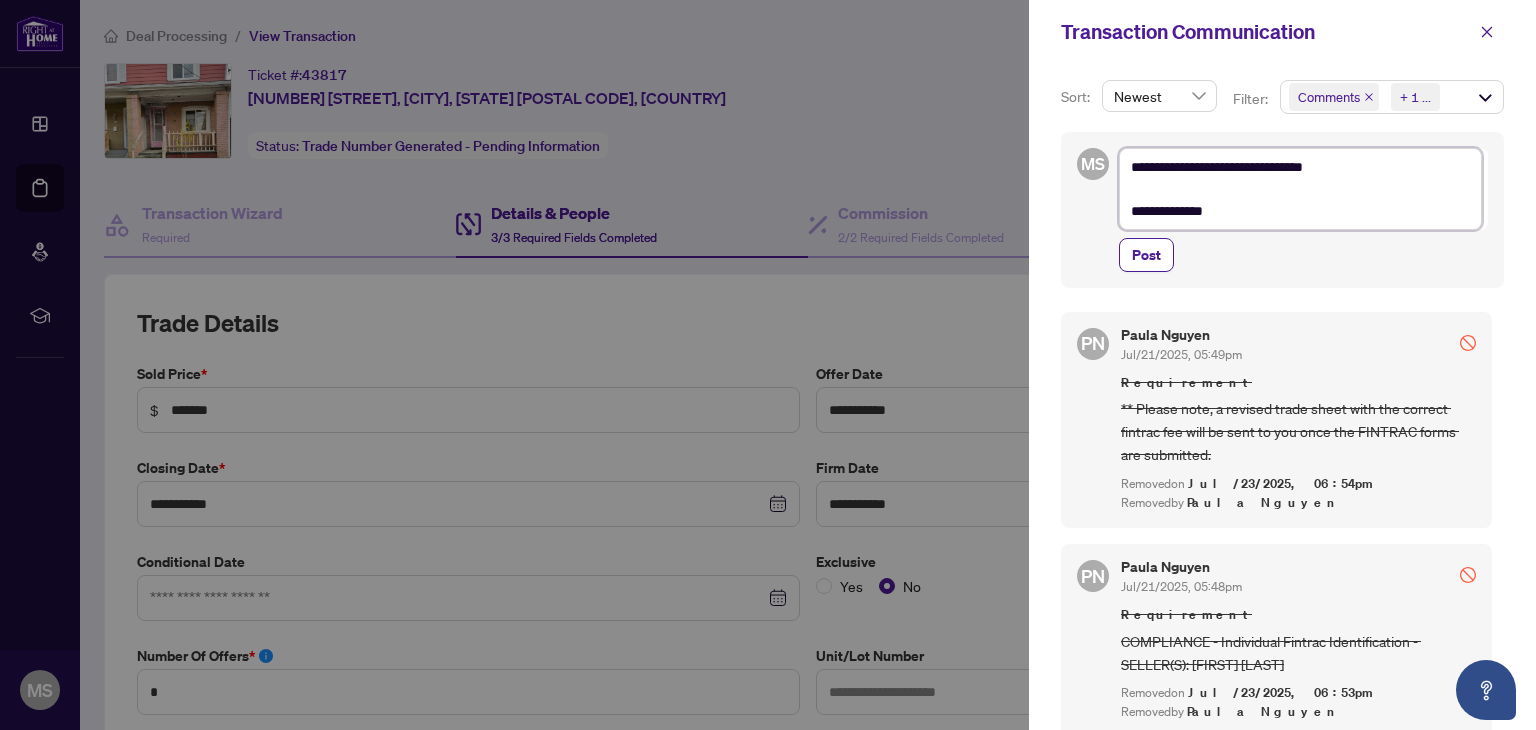 type on "**********" 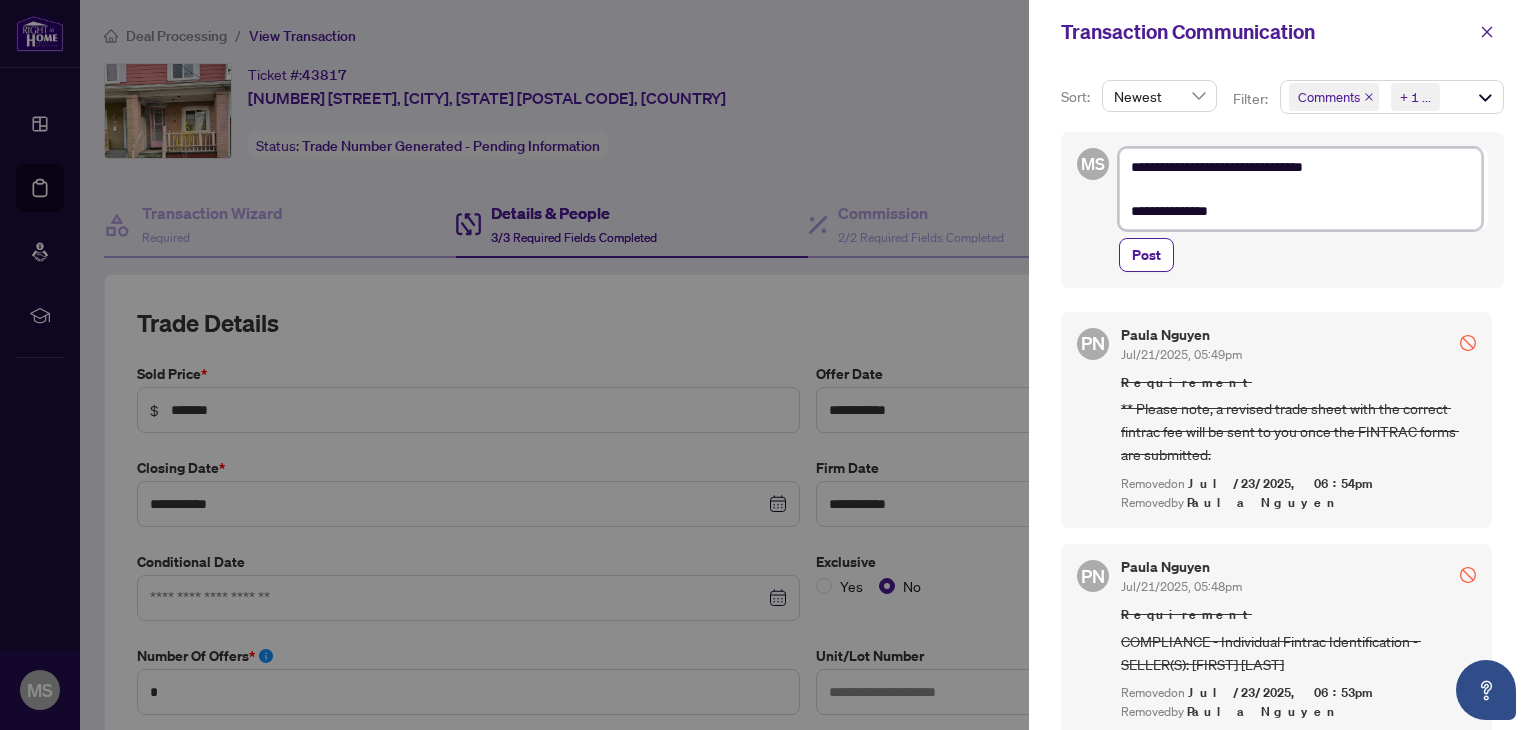 type on "**********" 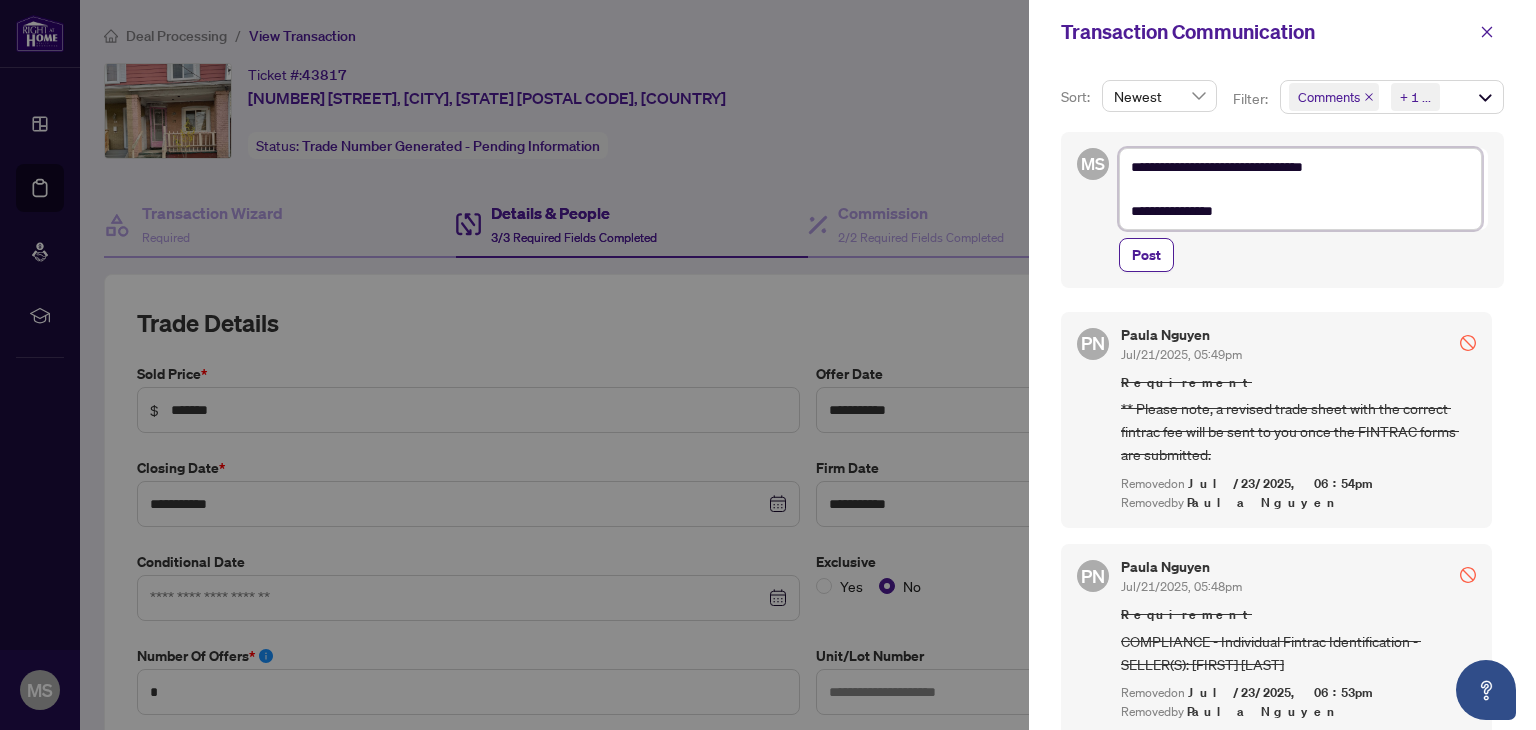 type on "**********" 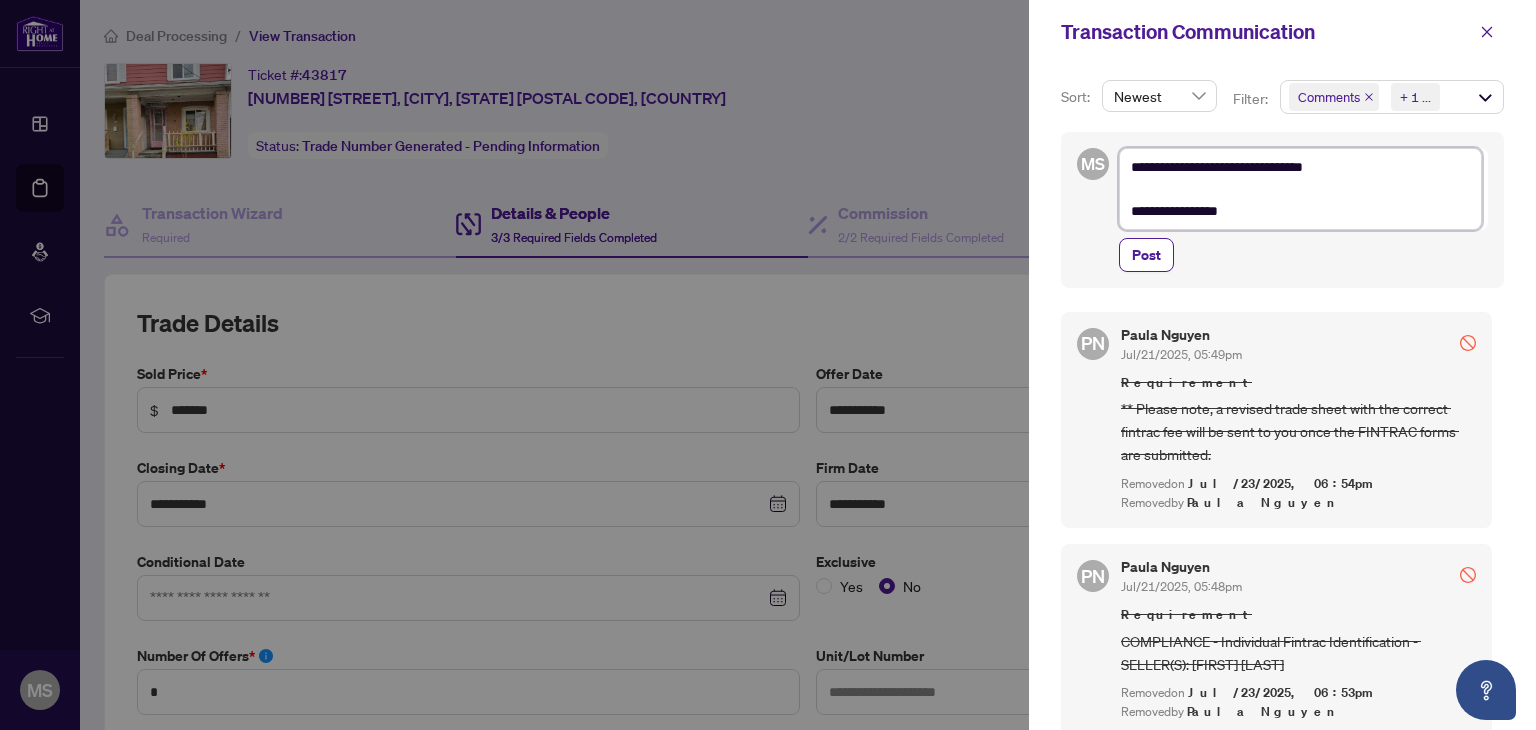 type on "**********" 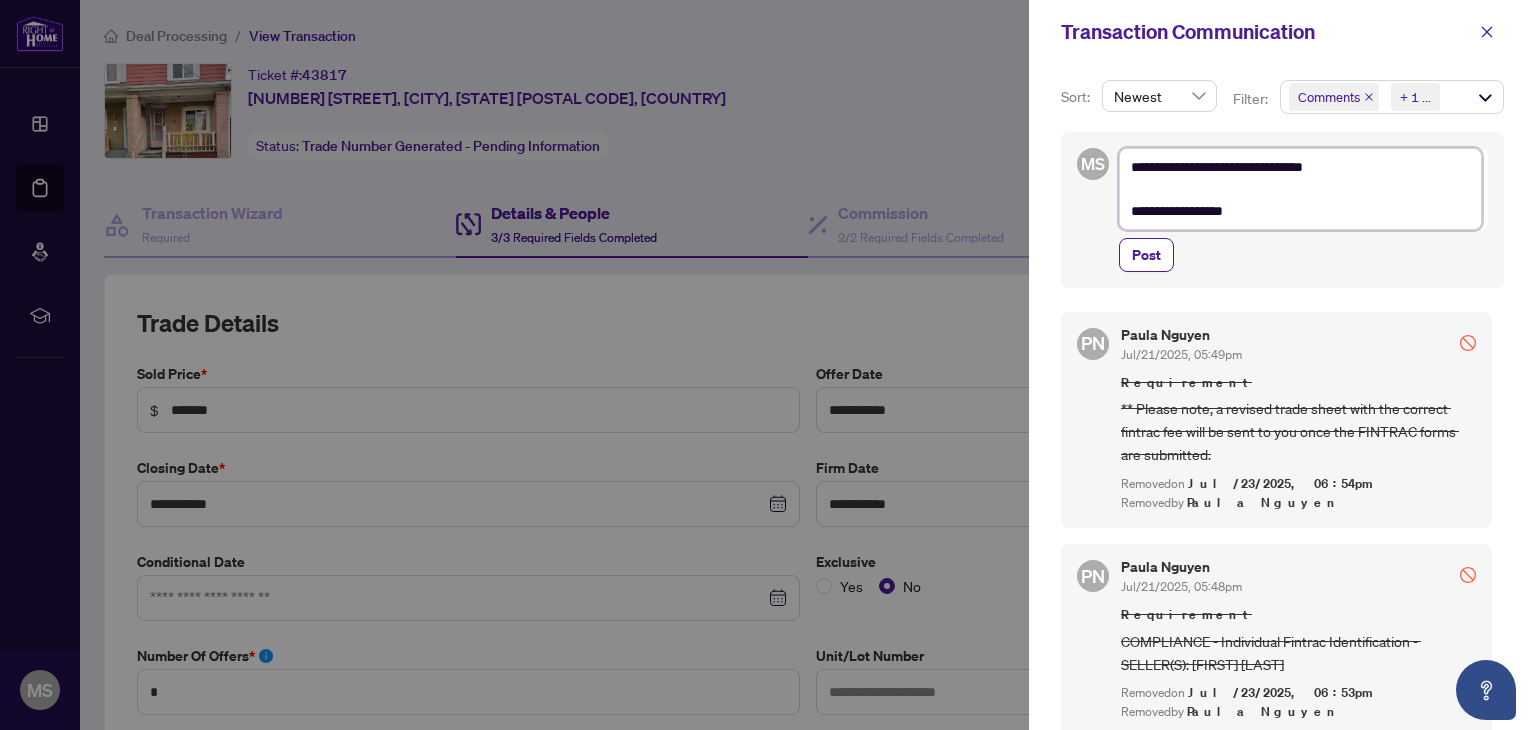 type on "**********" 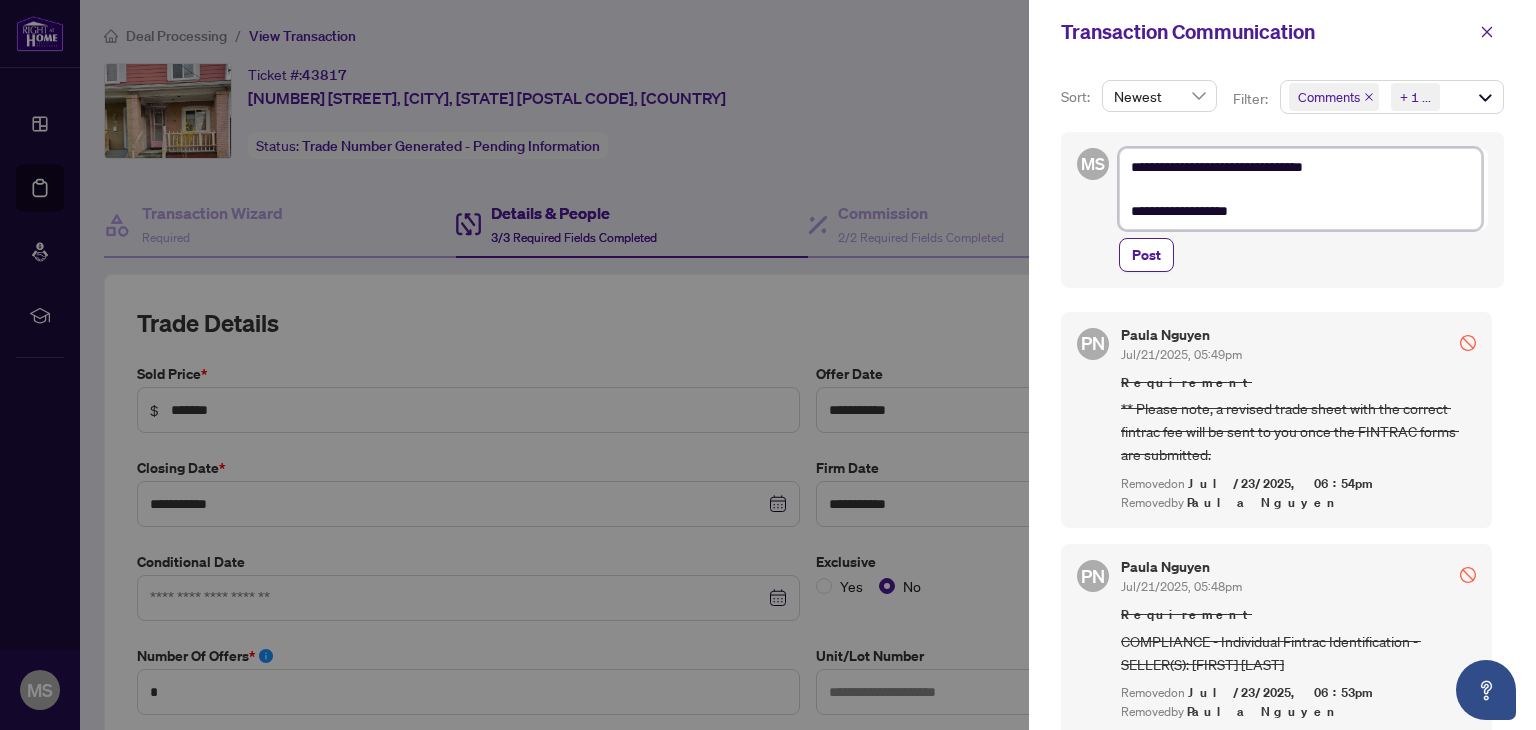 type on "**********" 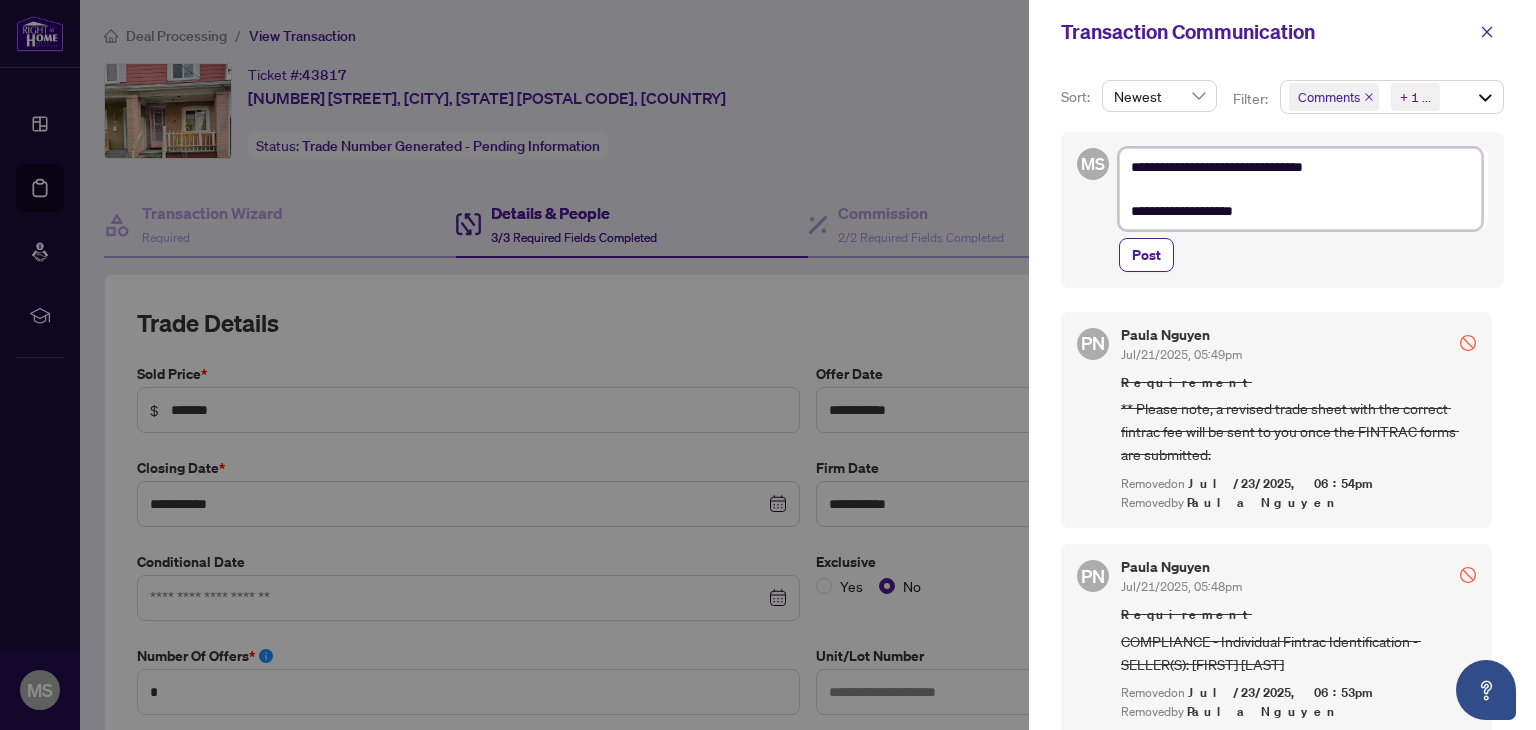type on "**********" 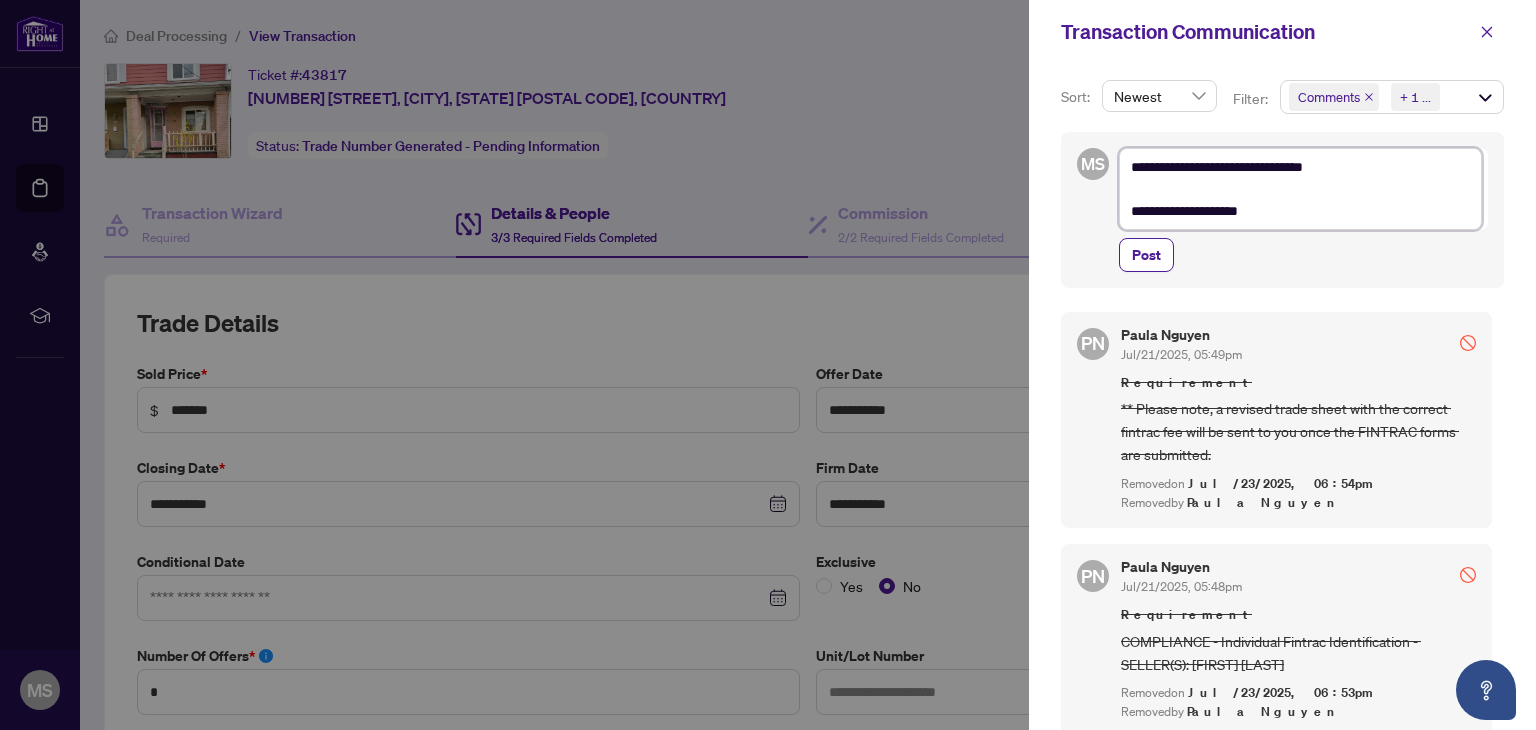type on "**********" 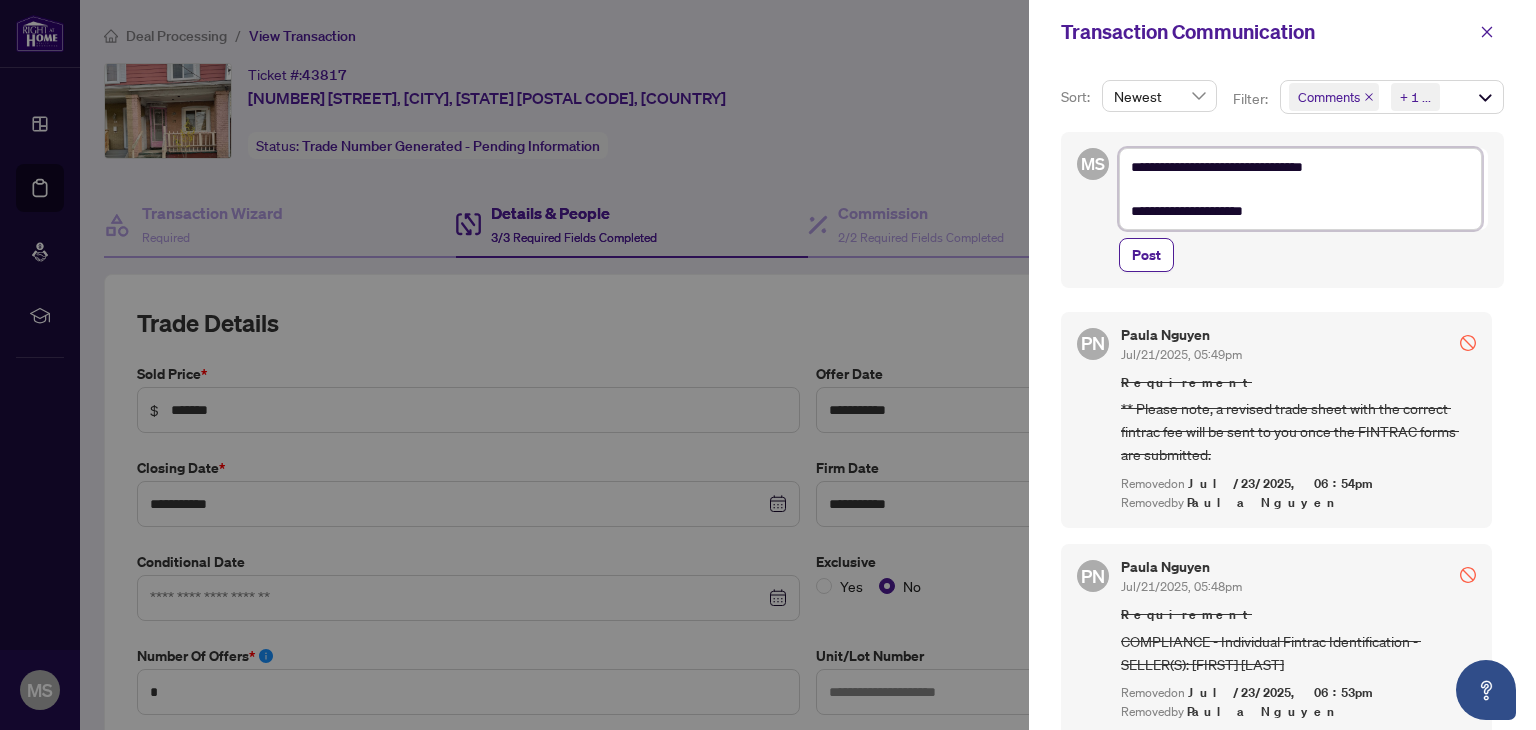 type on "**********" 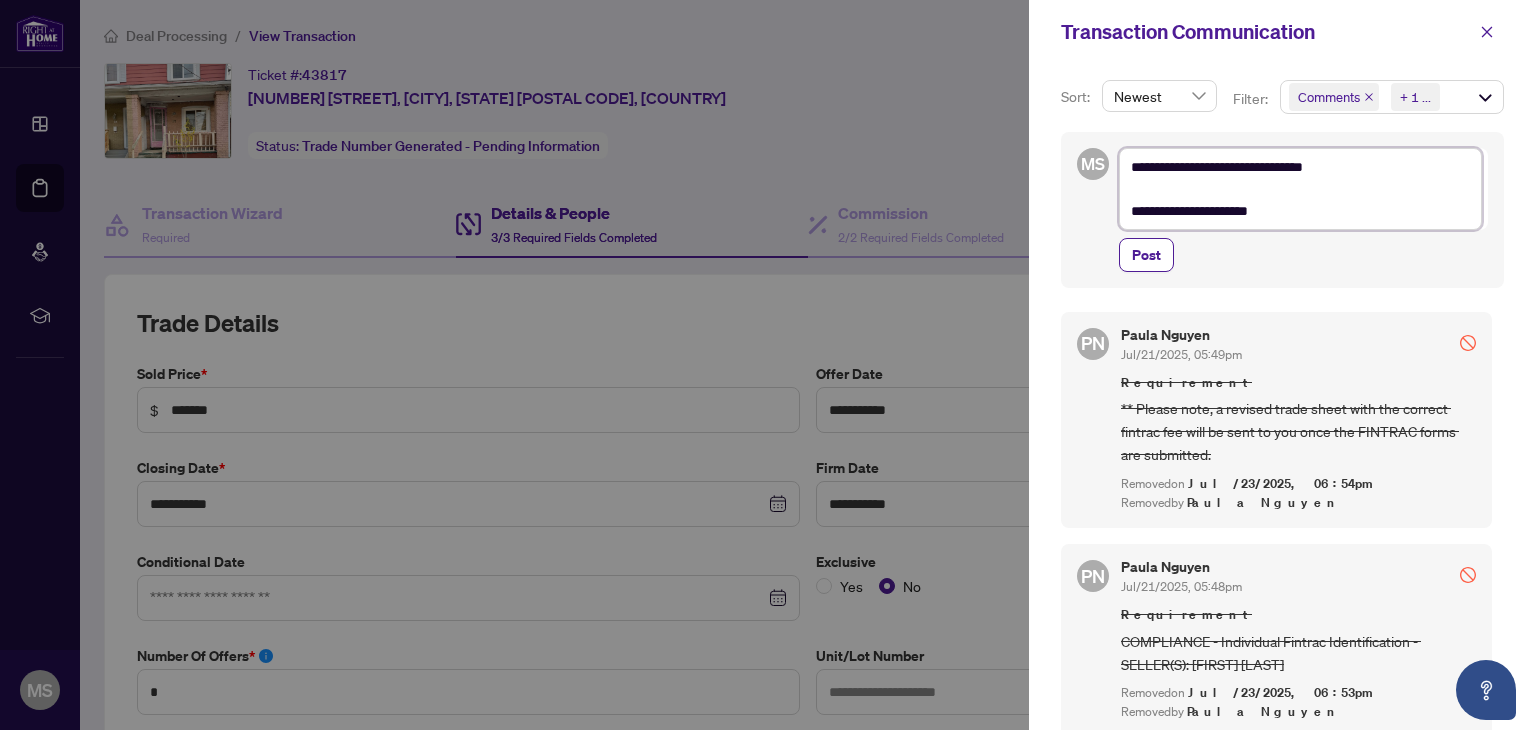 type on "**********" 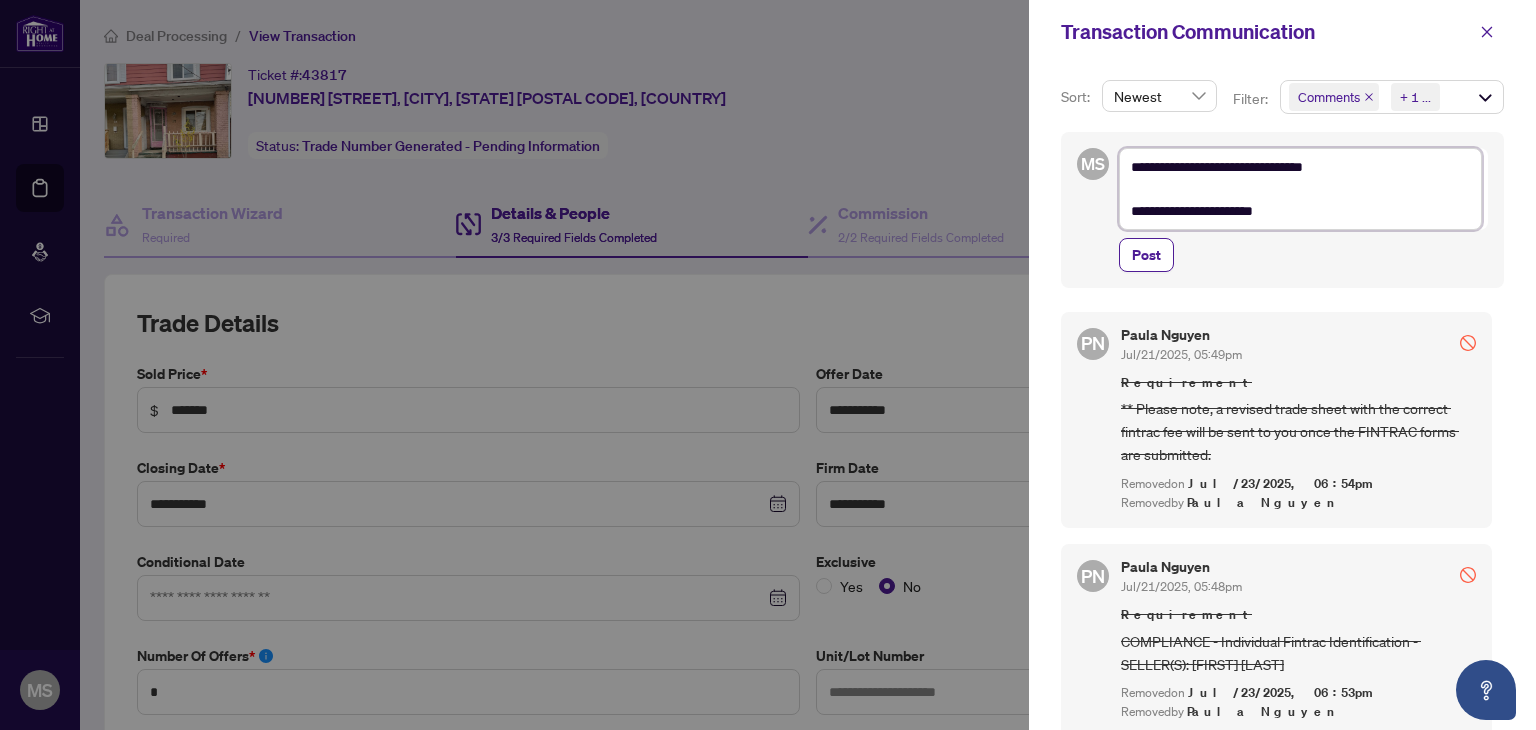 type on "**********" 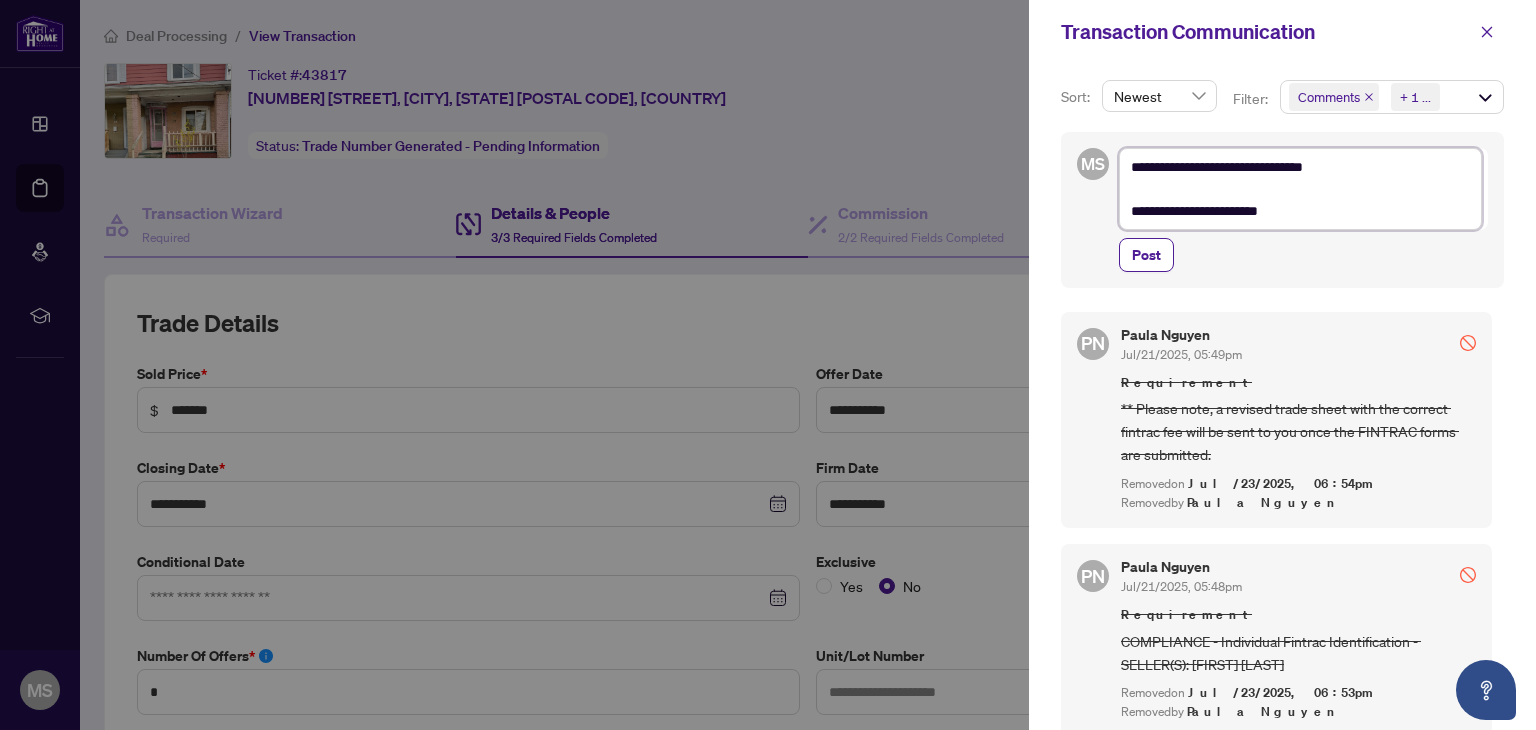 type on "**********" 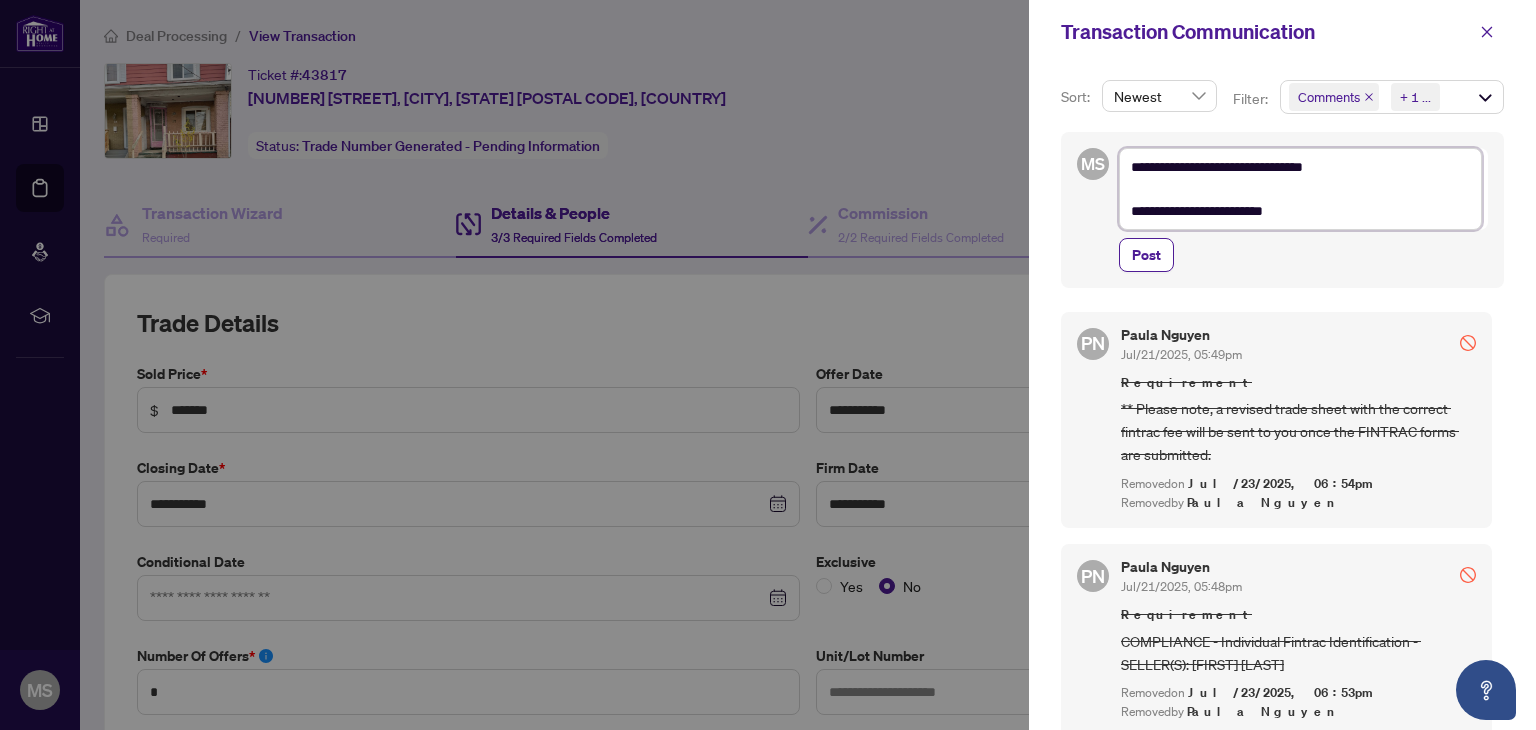 type on "**********" 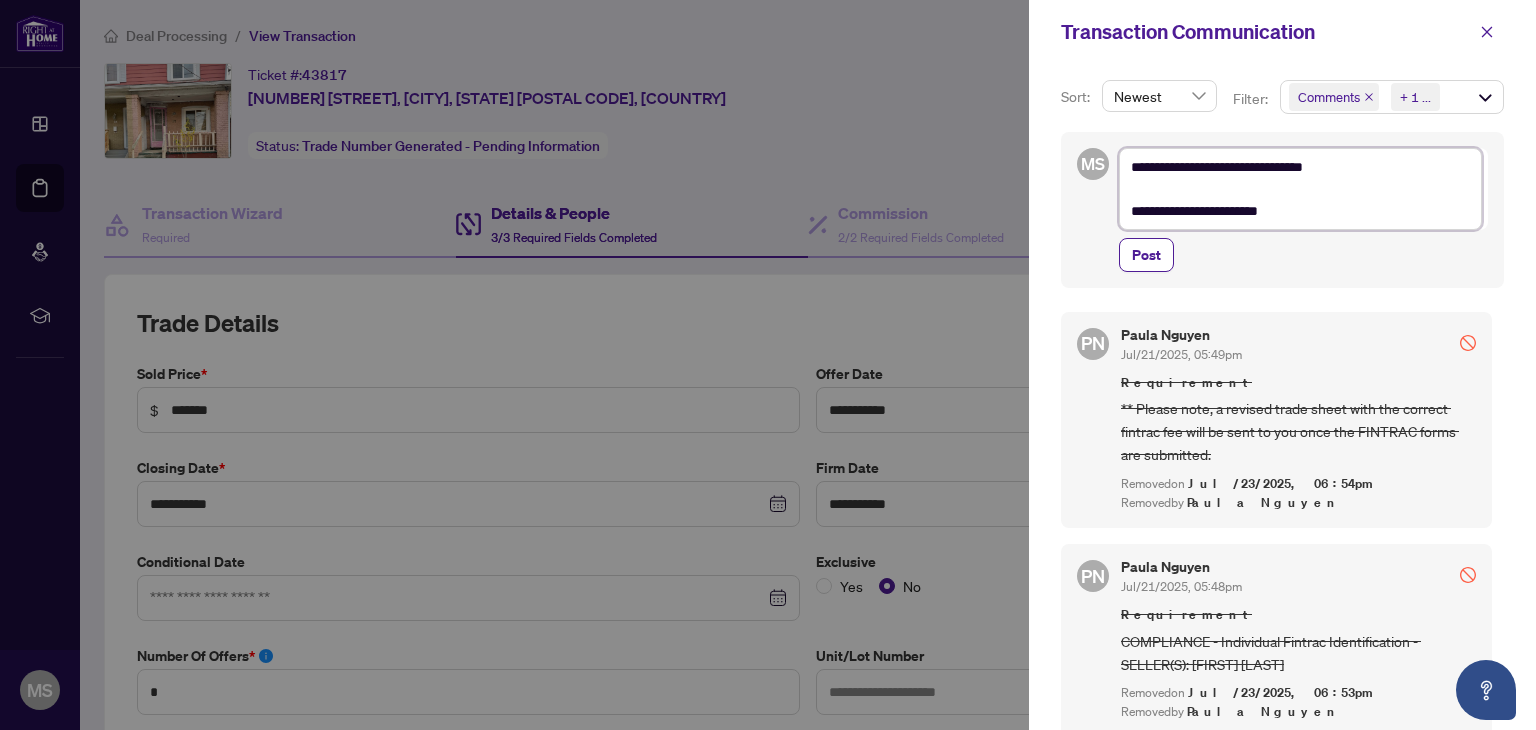 type on "**********" 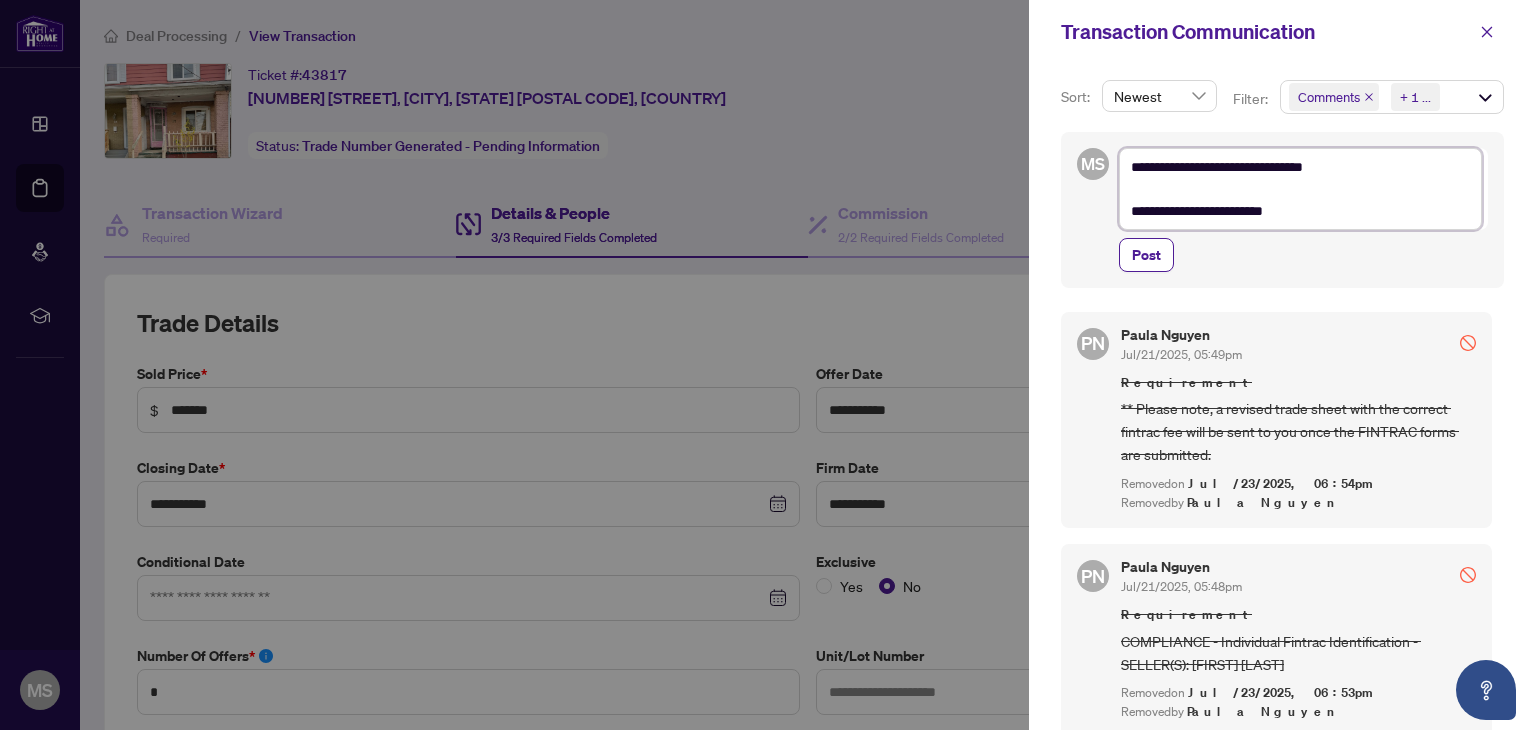 type on "**********" 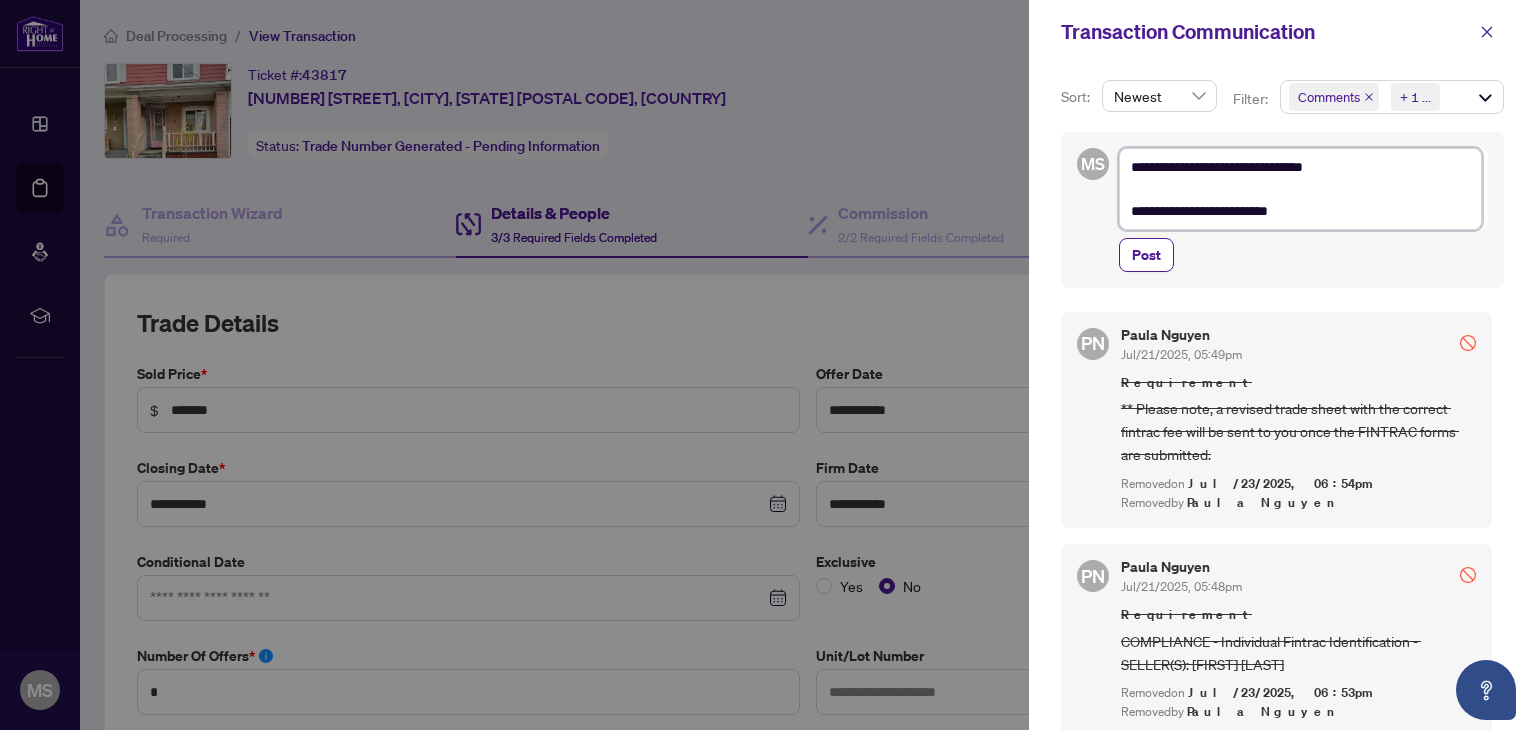 type on "**********" 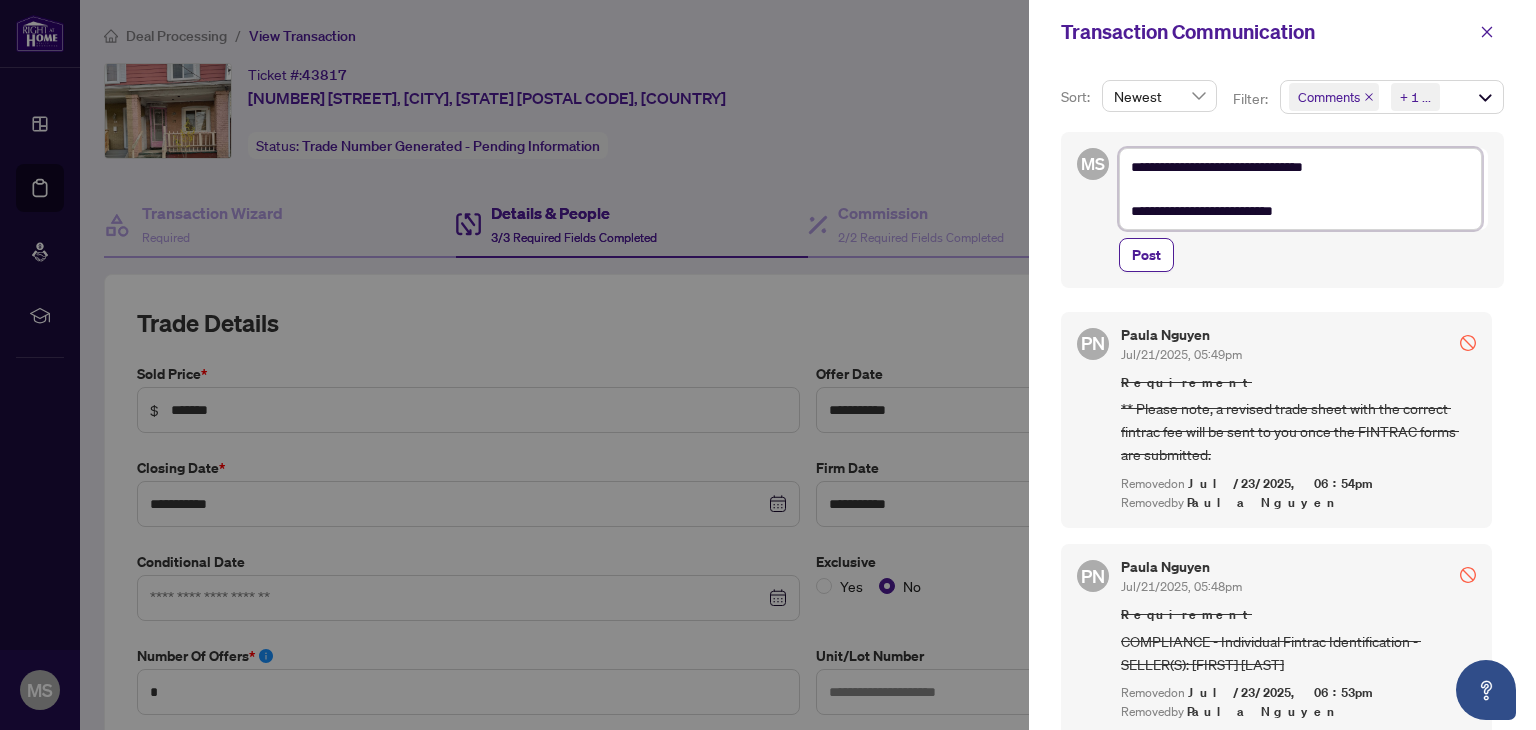 type on "**********" 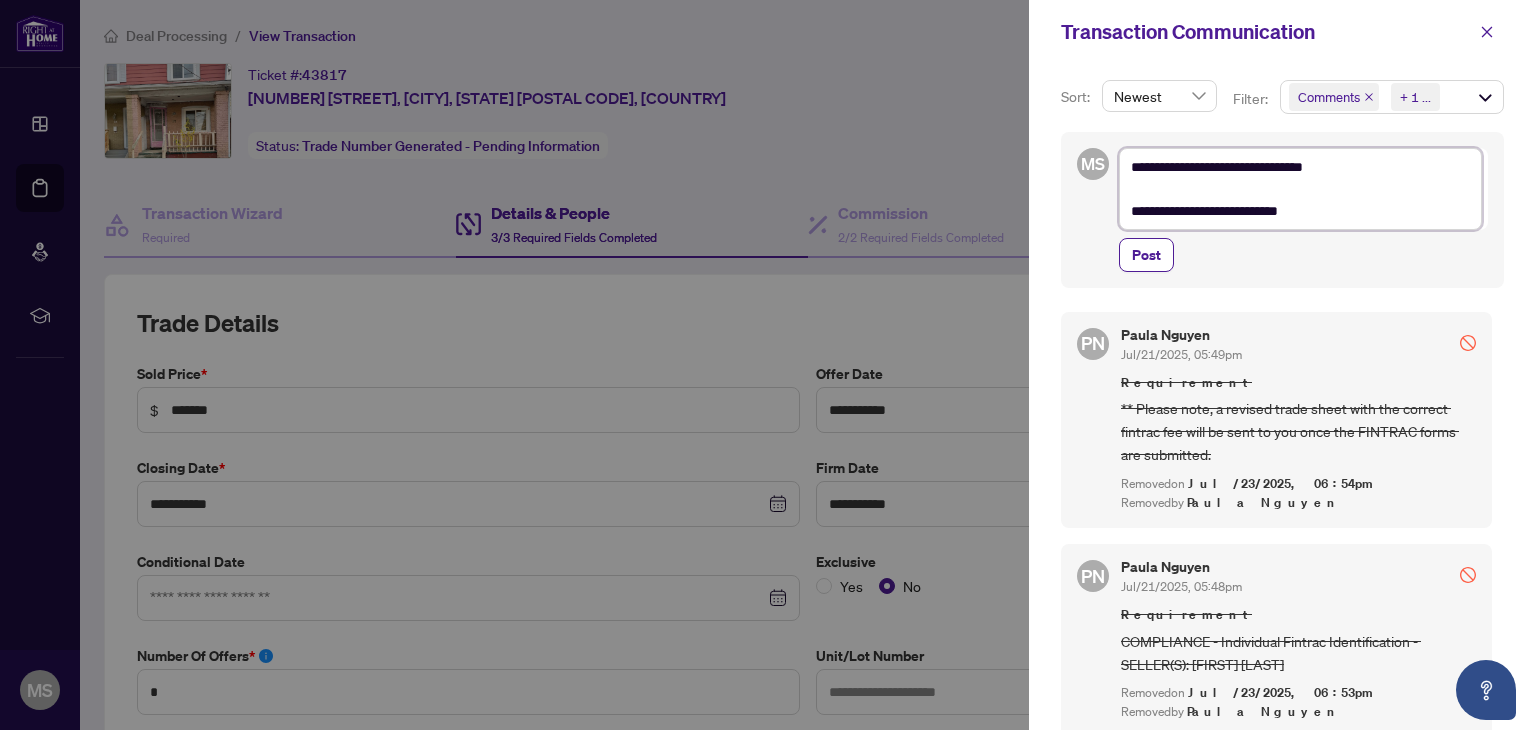 type on "**********" 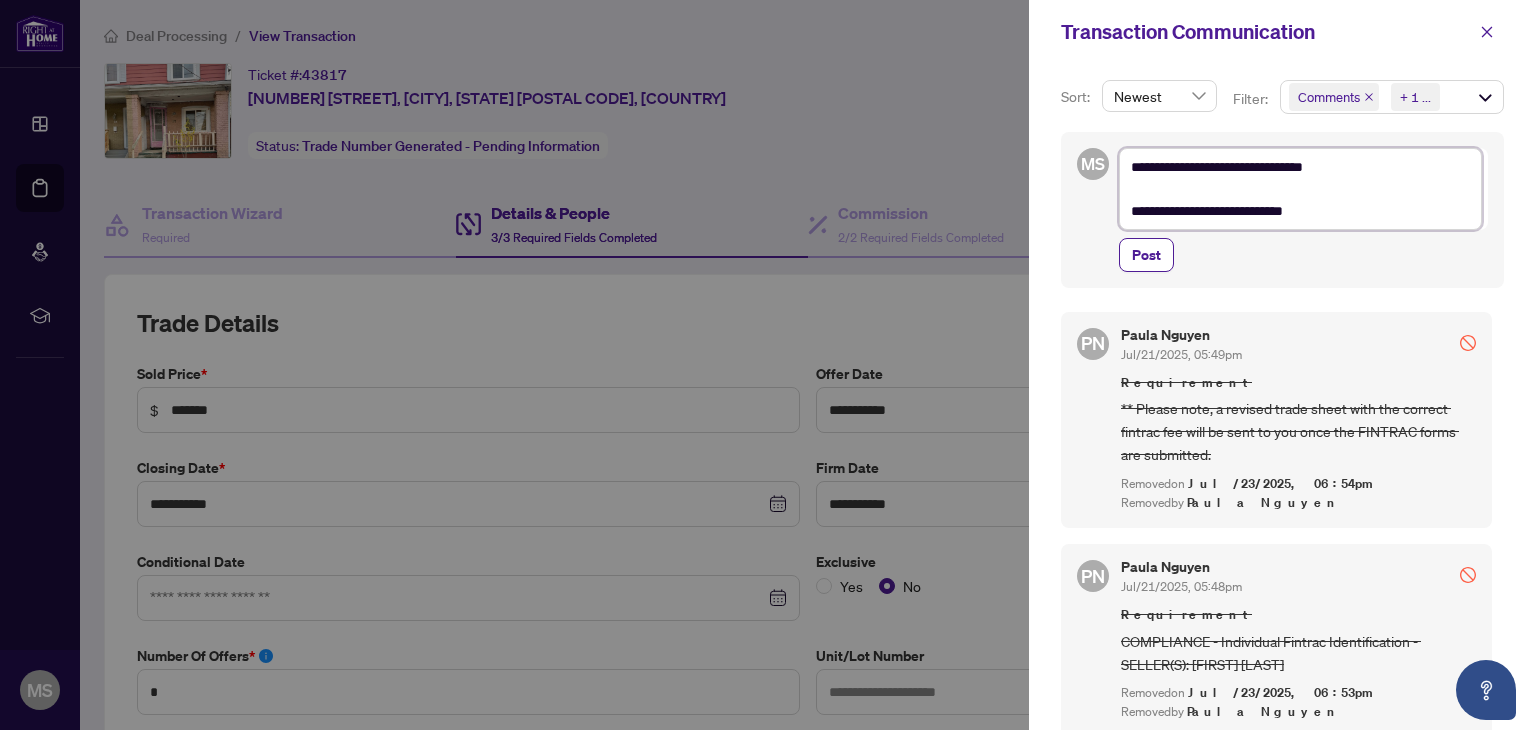 type on "**********" 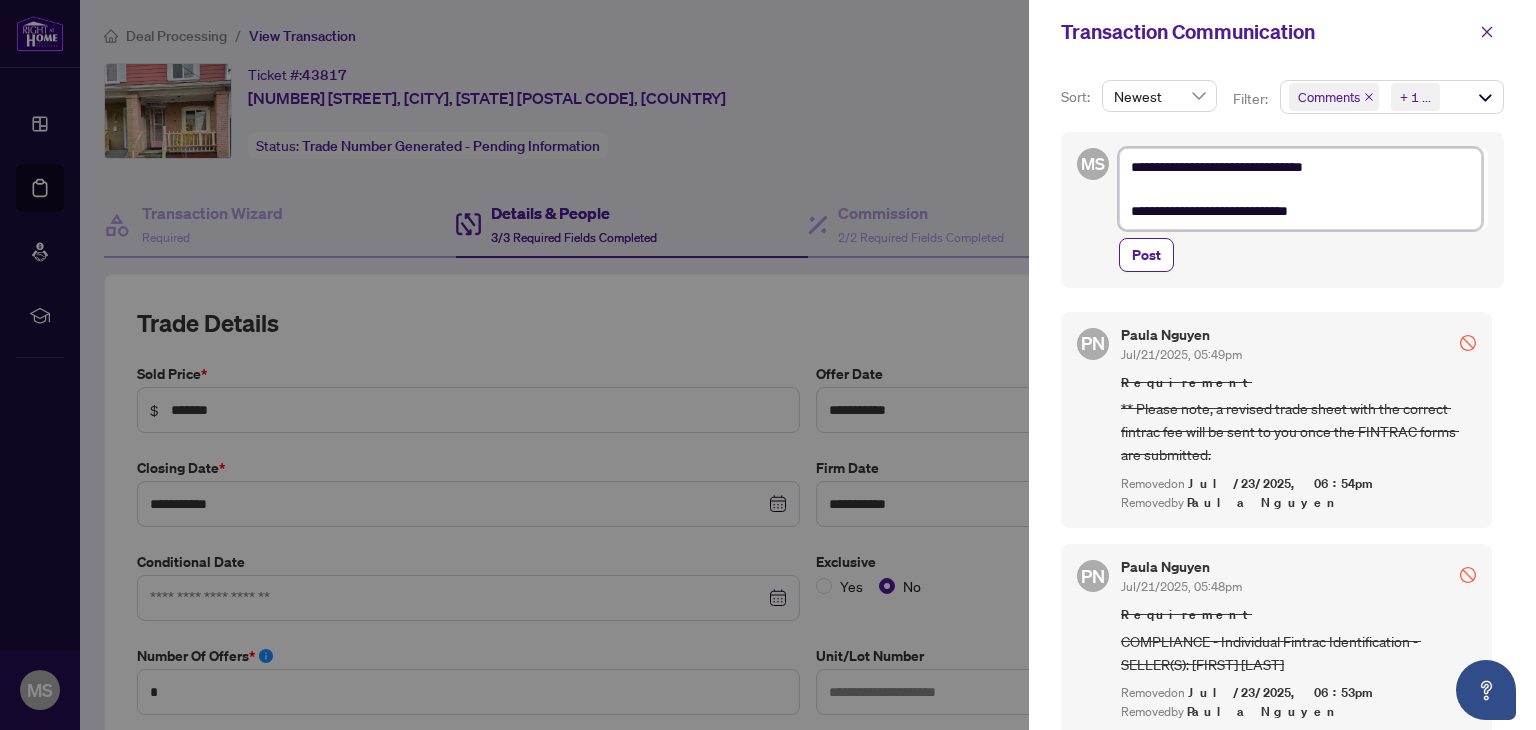 type on "**********" 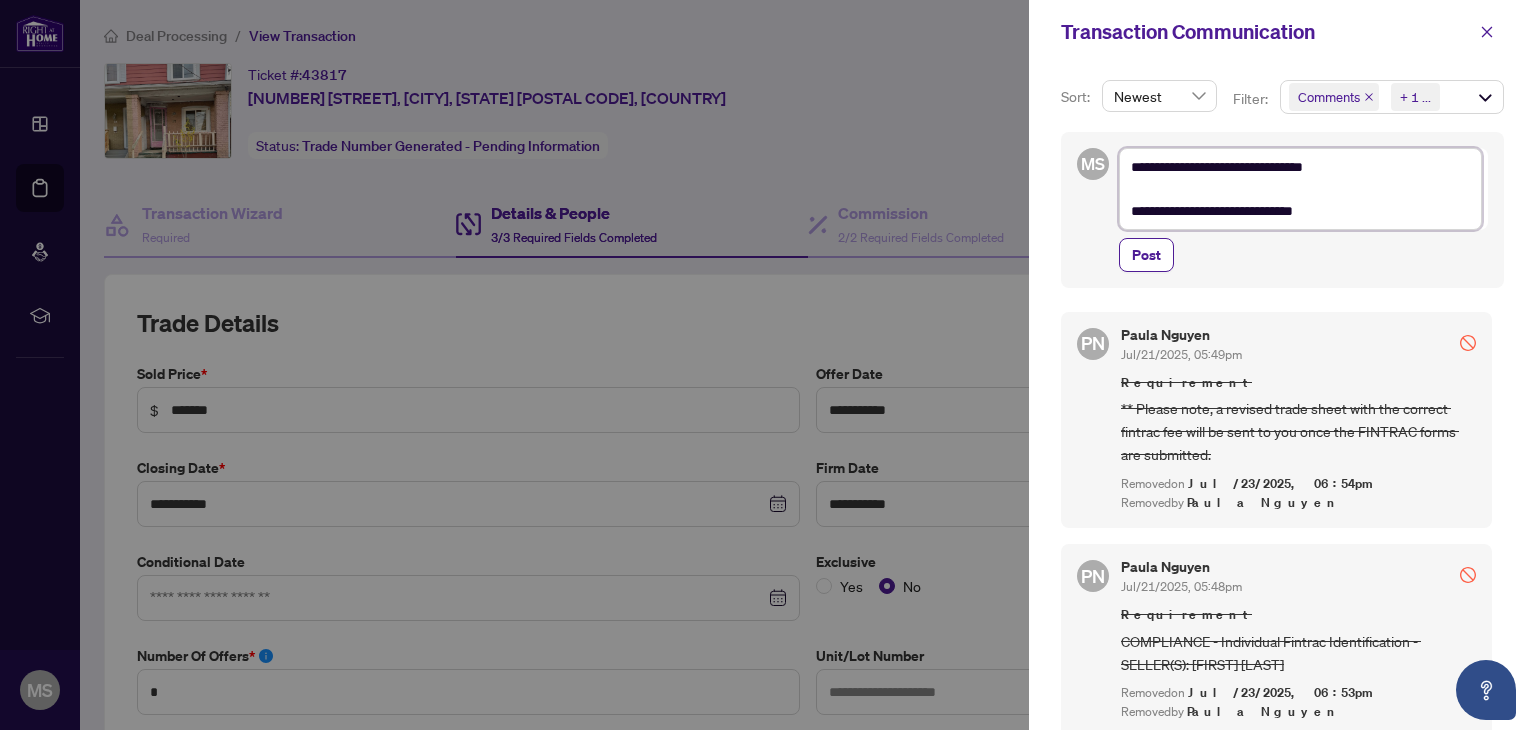 type on "**********" 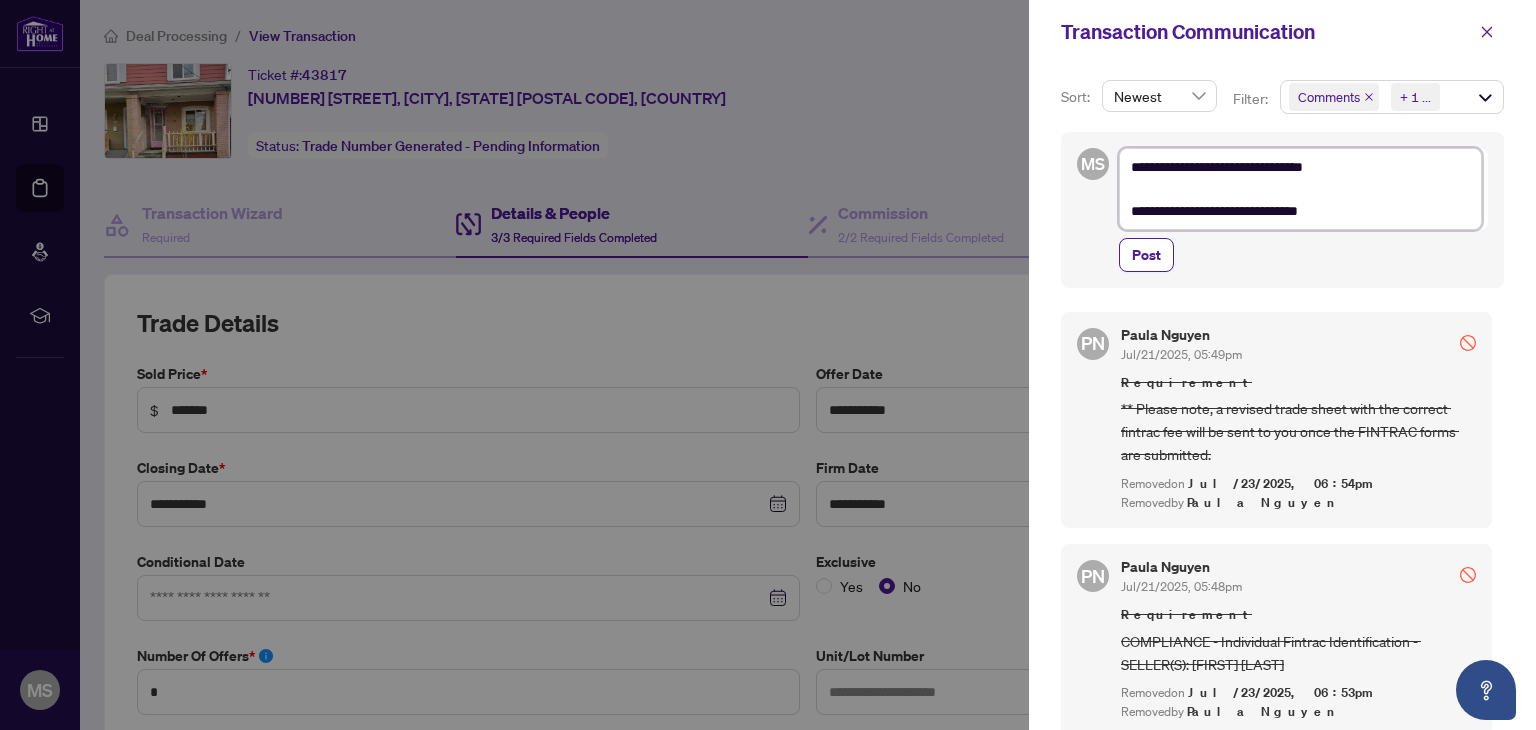 type on "**********" 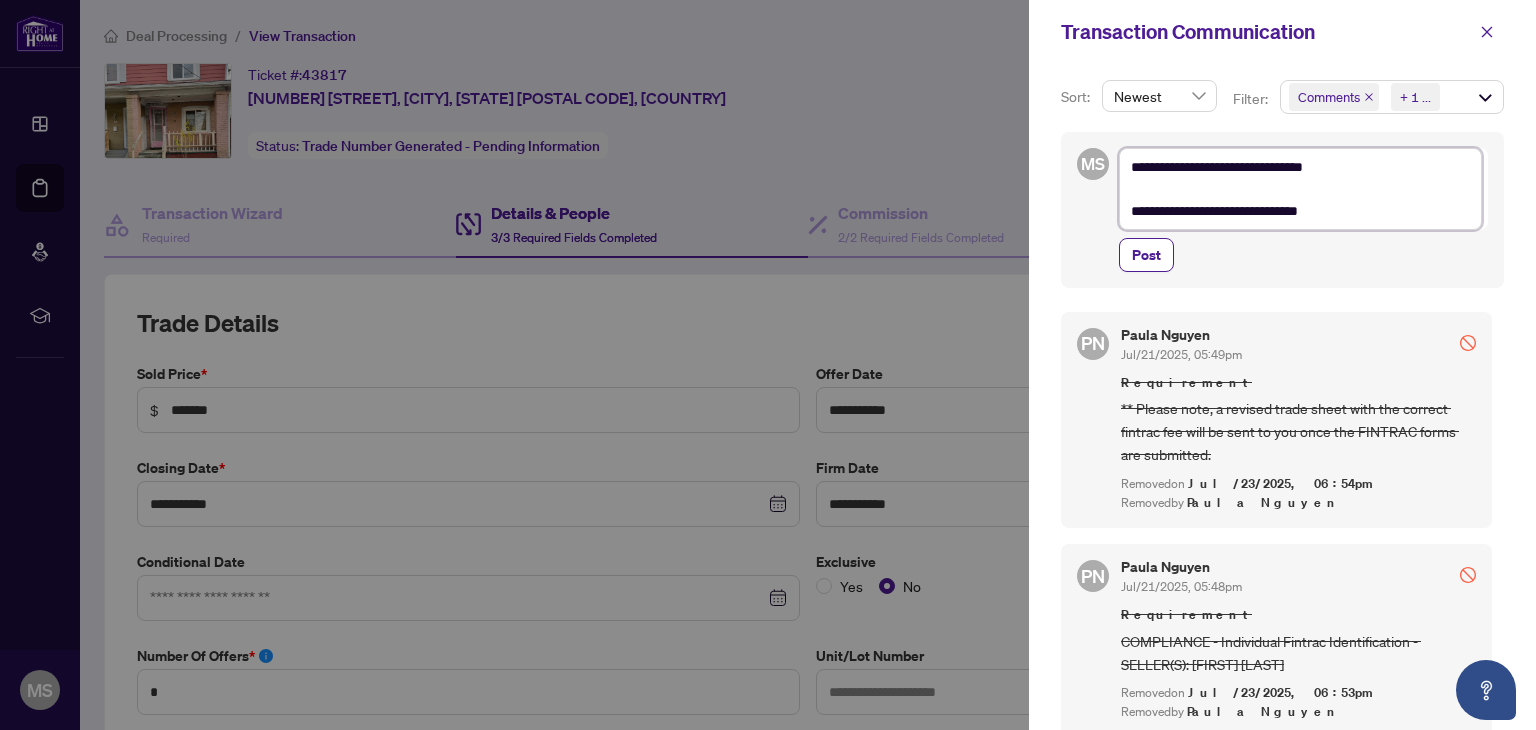type on "**********" 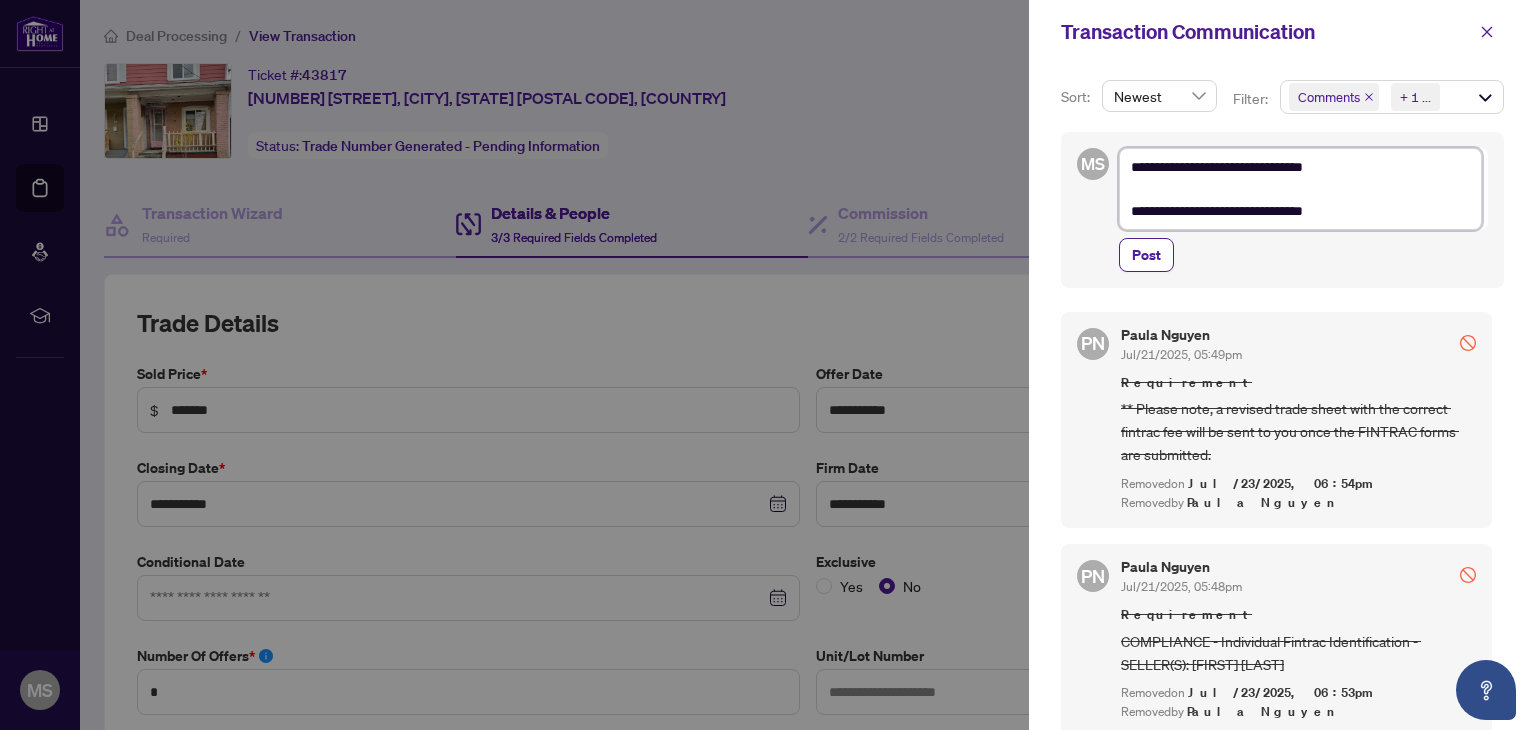 type on "**********" 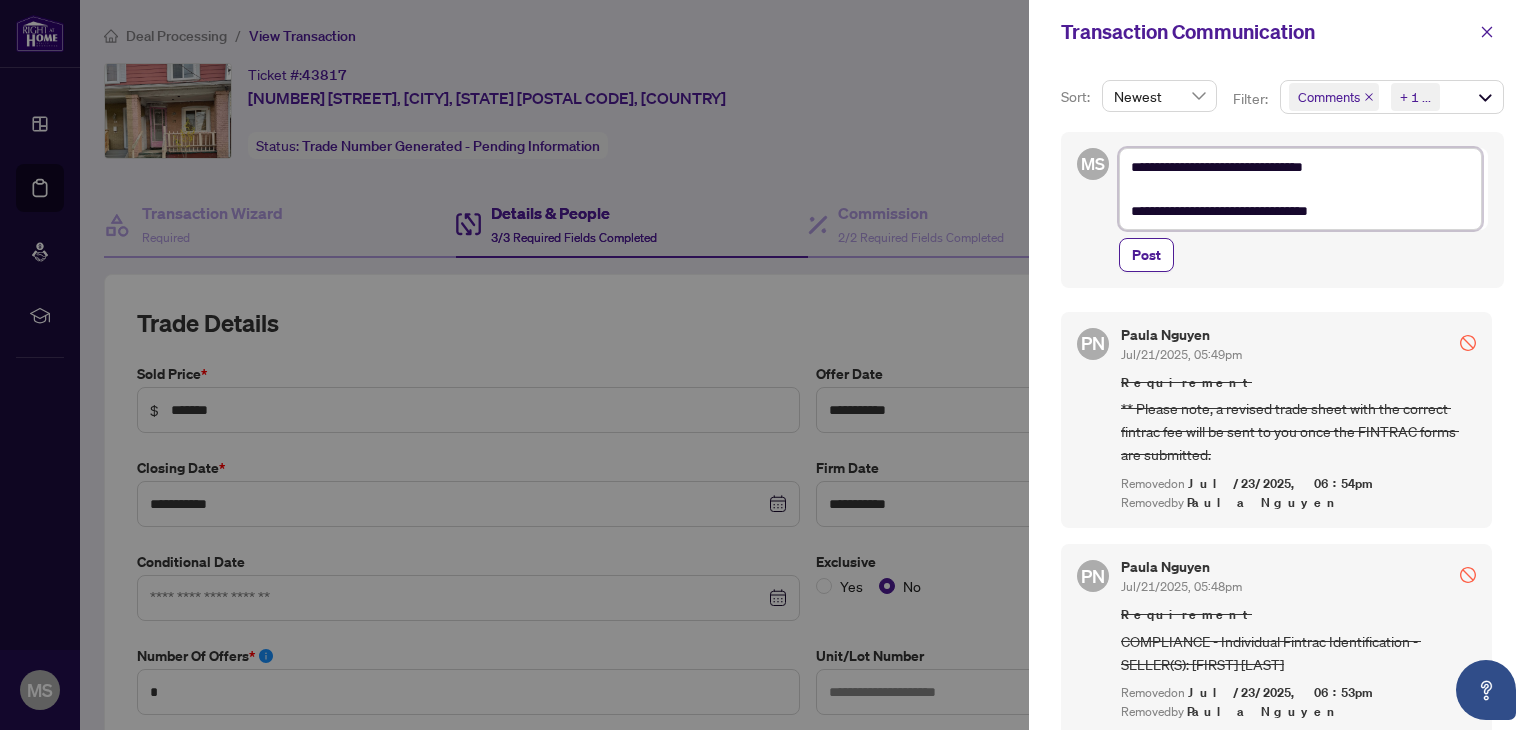 type on "**********" 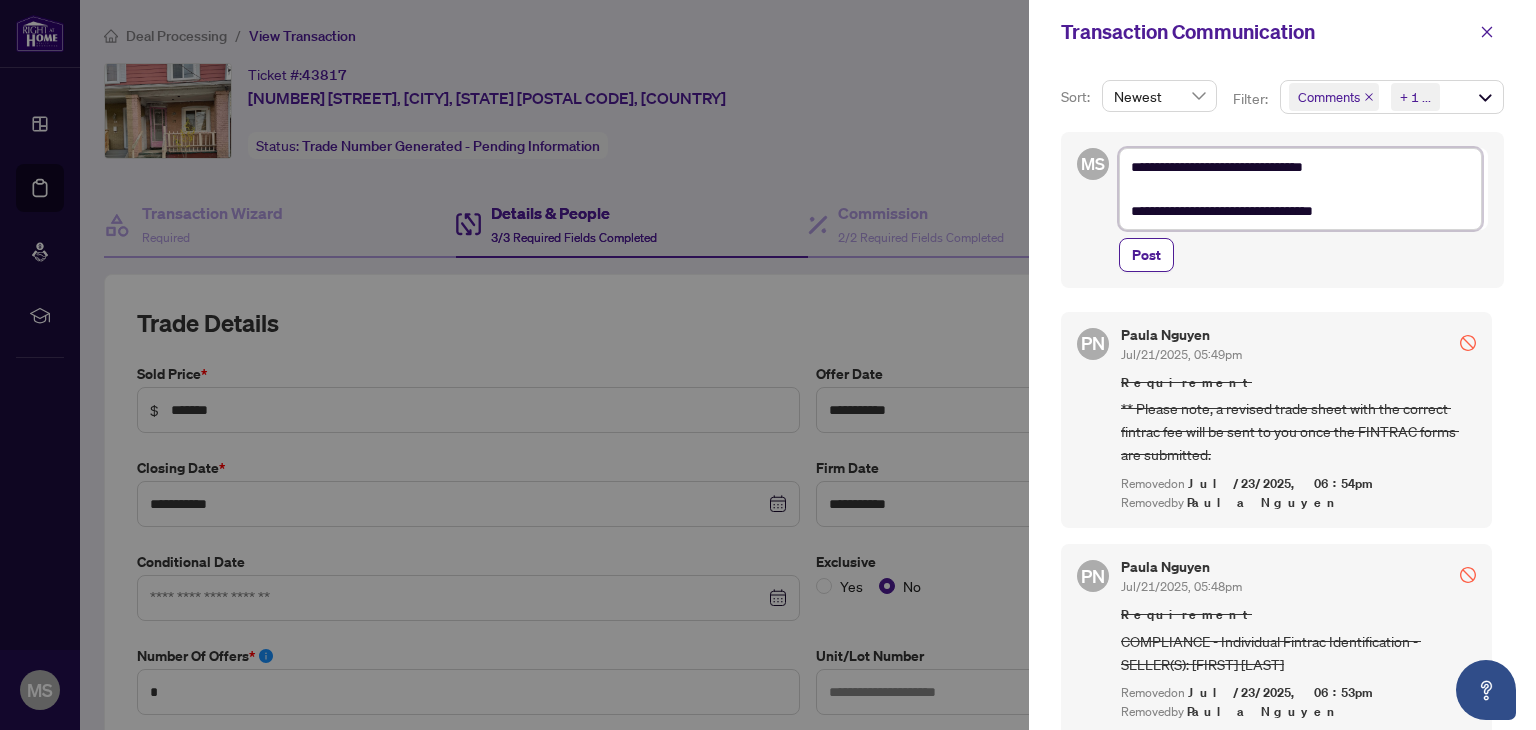 type on "**********" 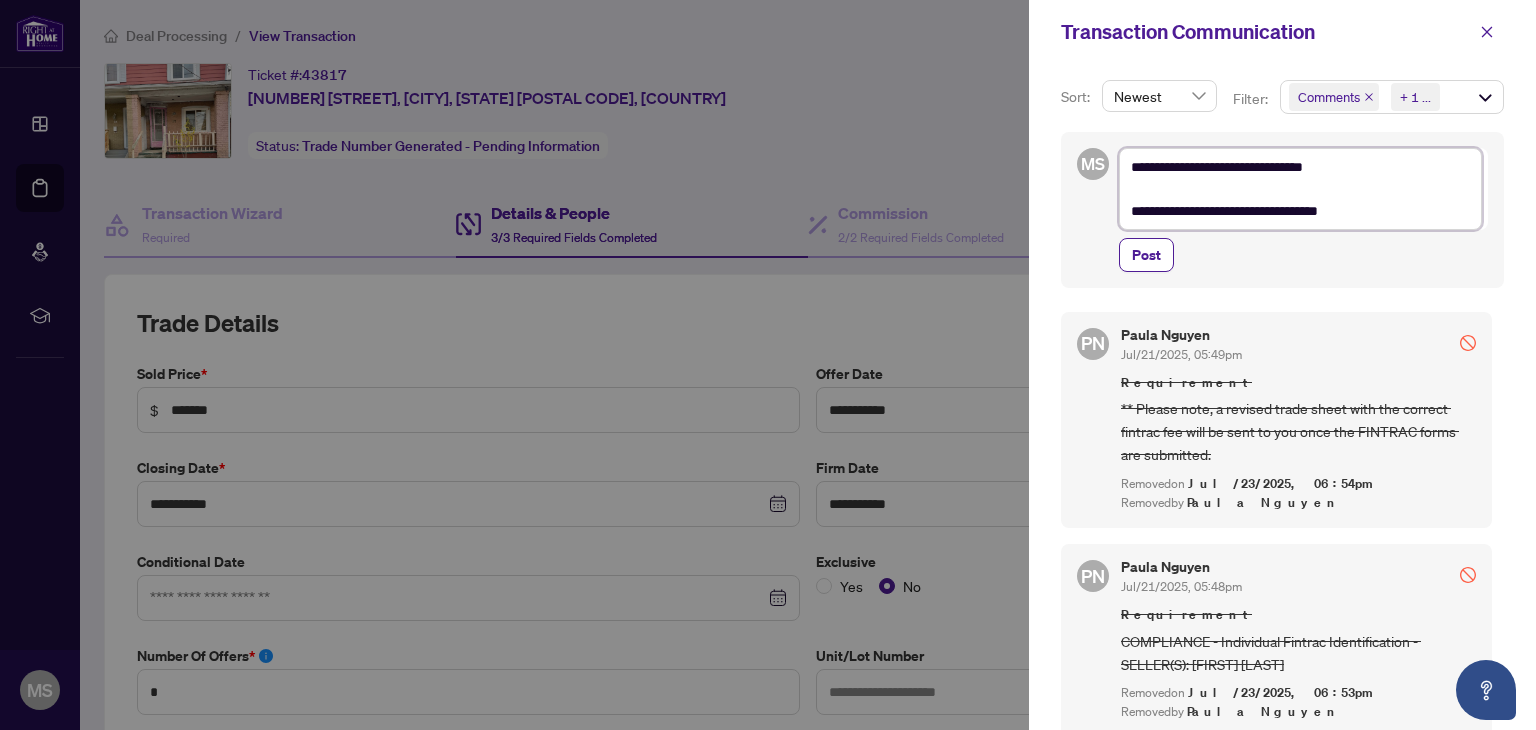 type on "**********" 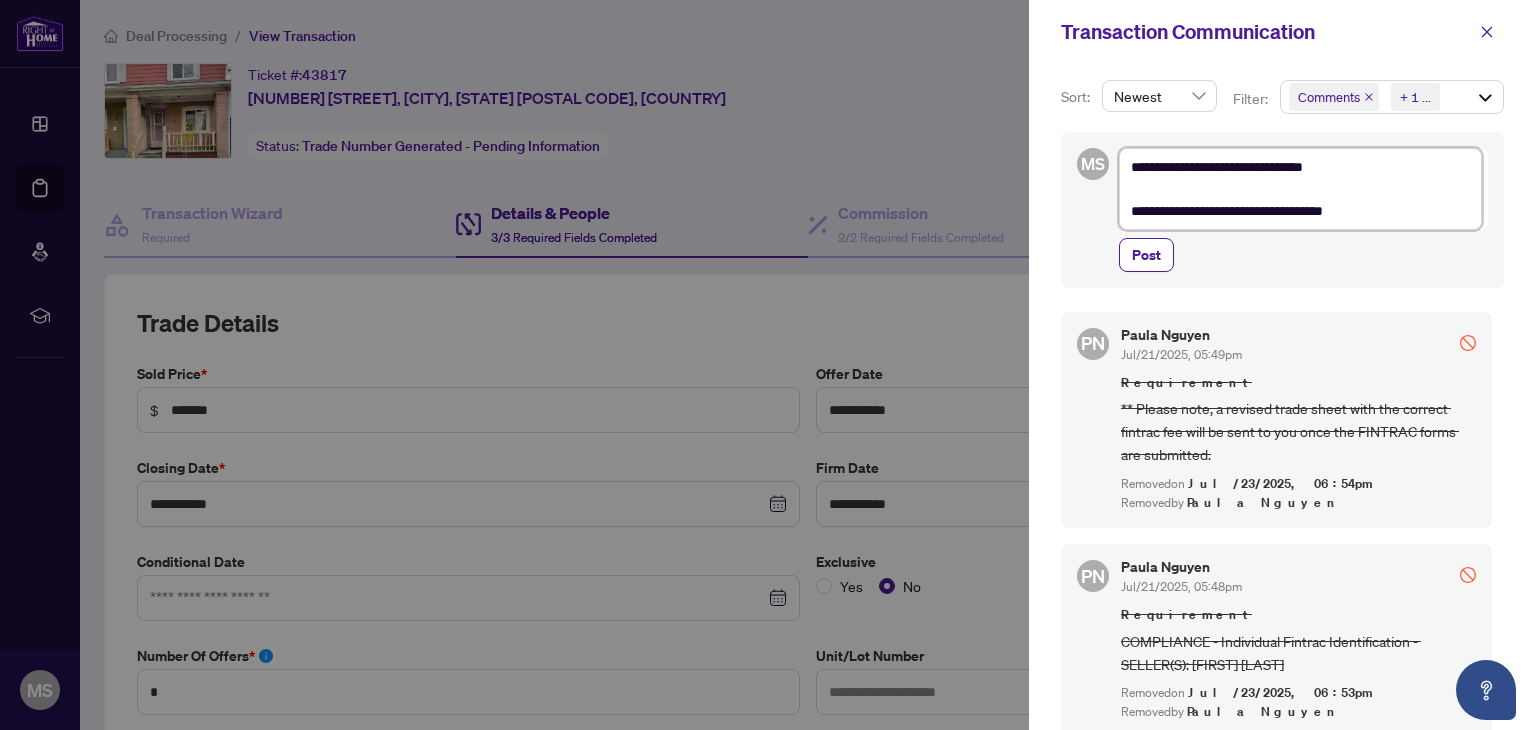 type on "**********" 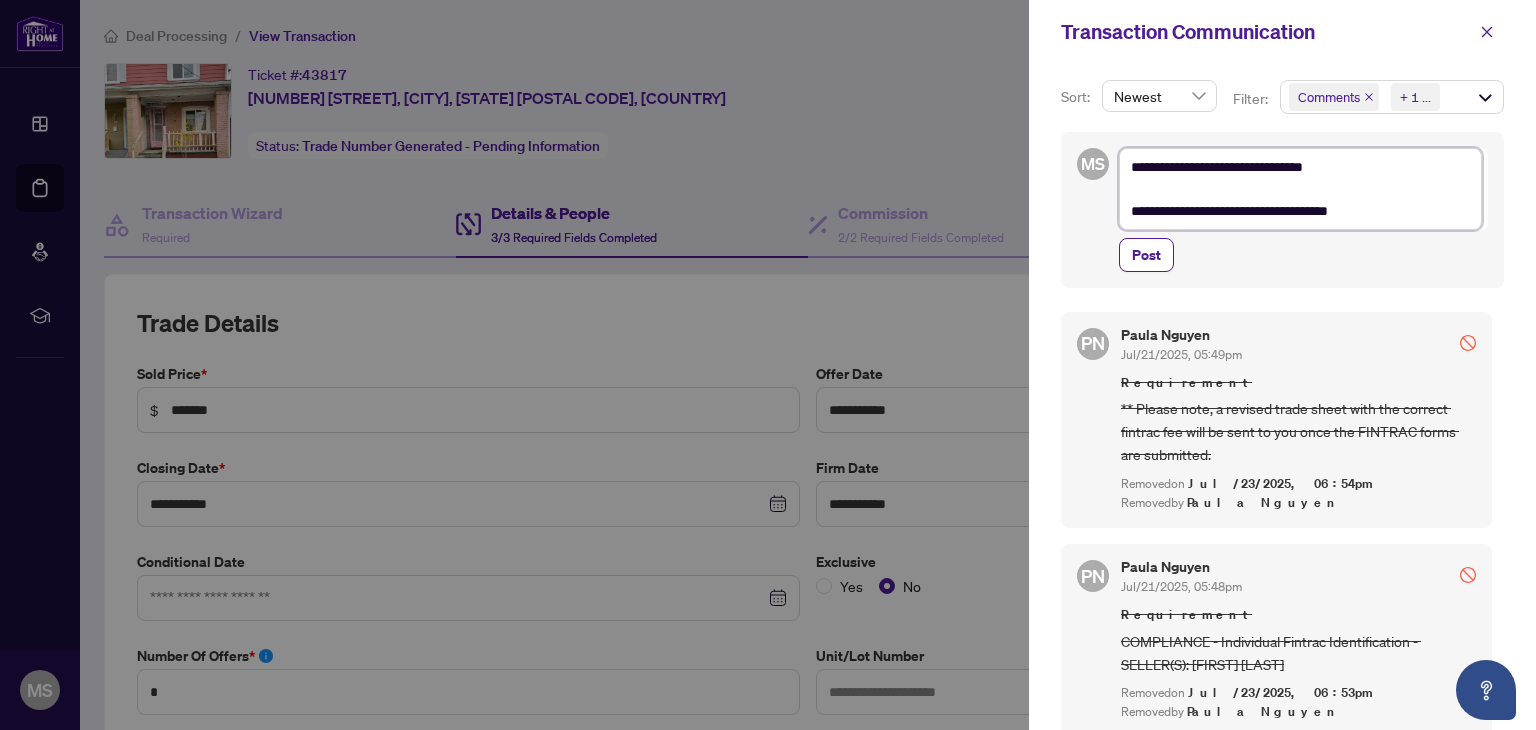type on "**********" 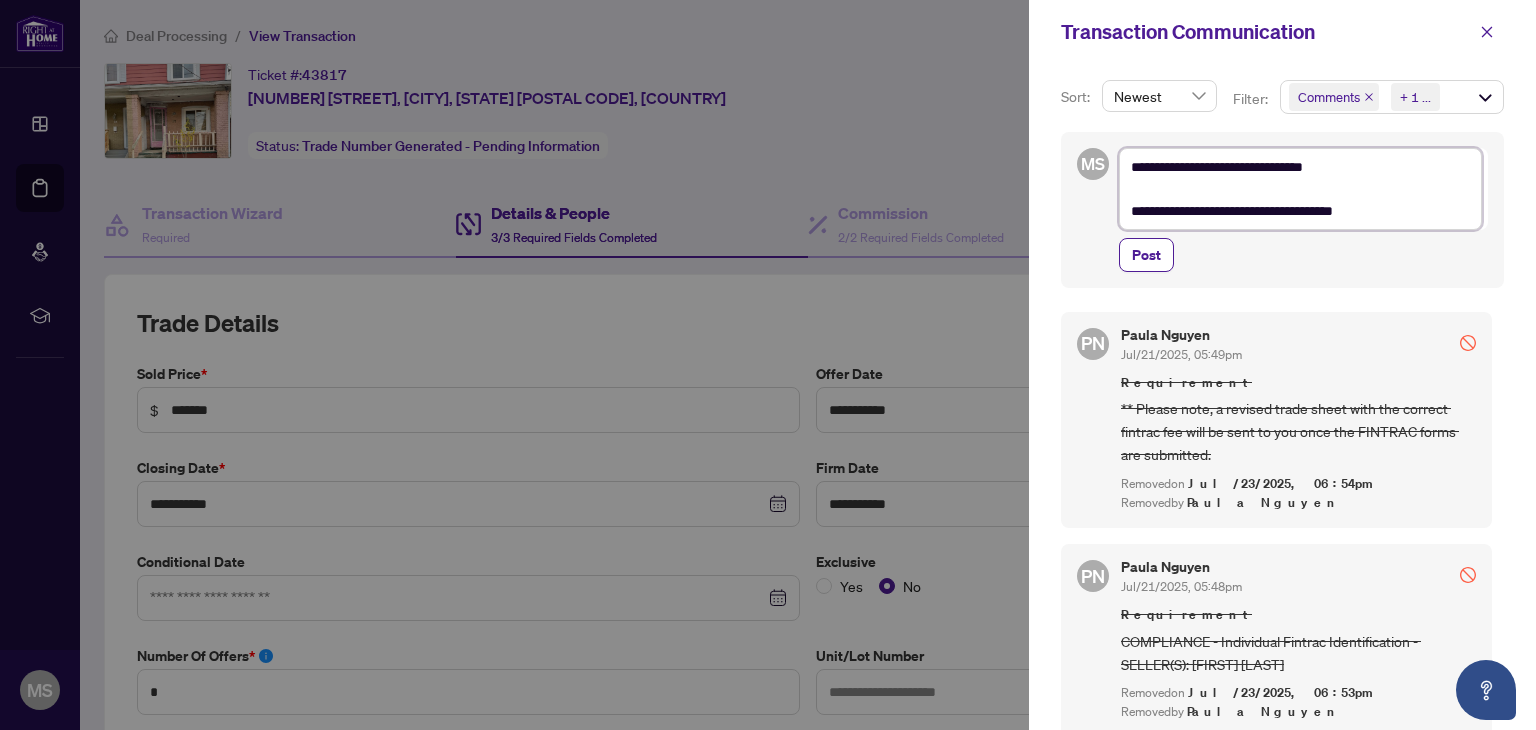 type on "**********" 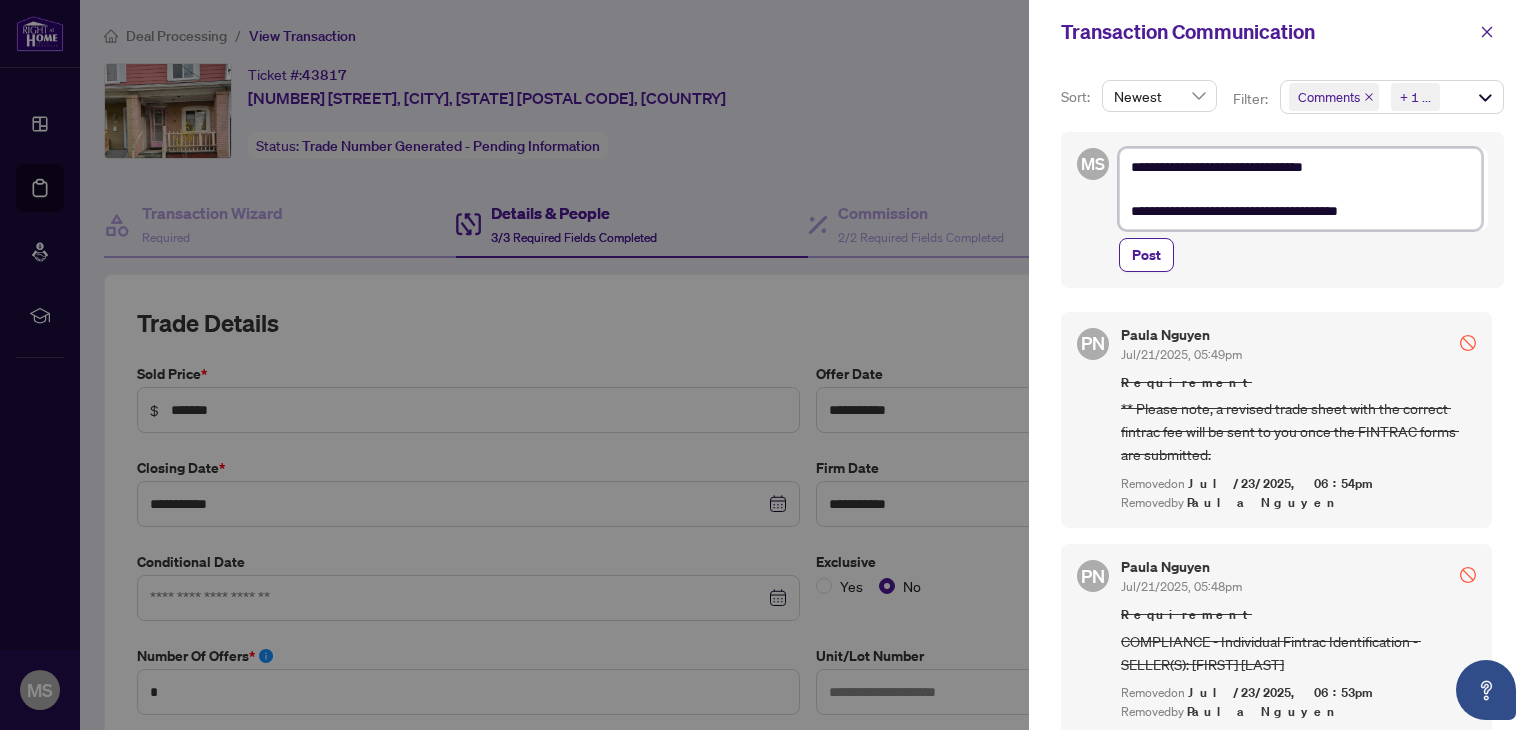 type on "**********" 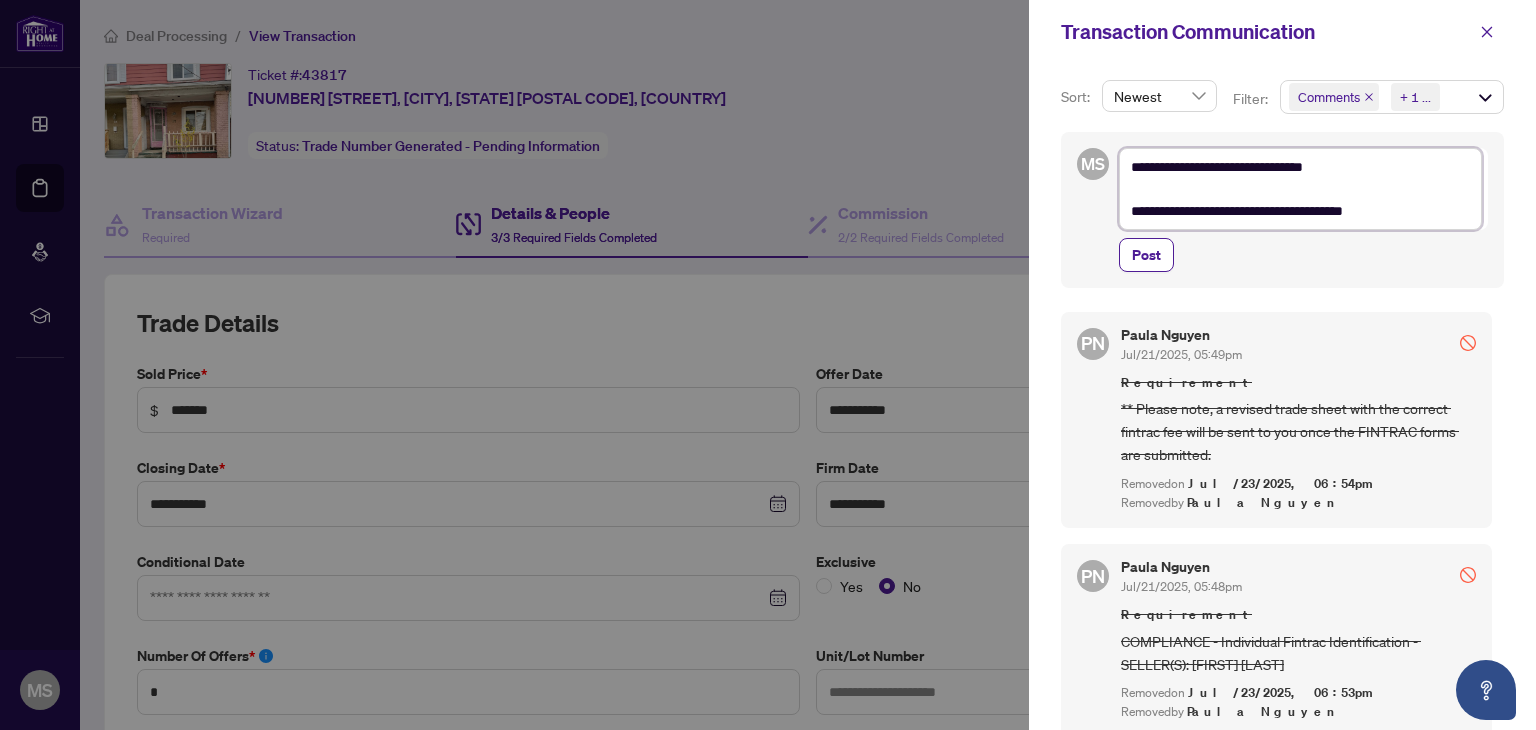 type on "**********" 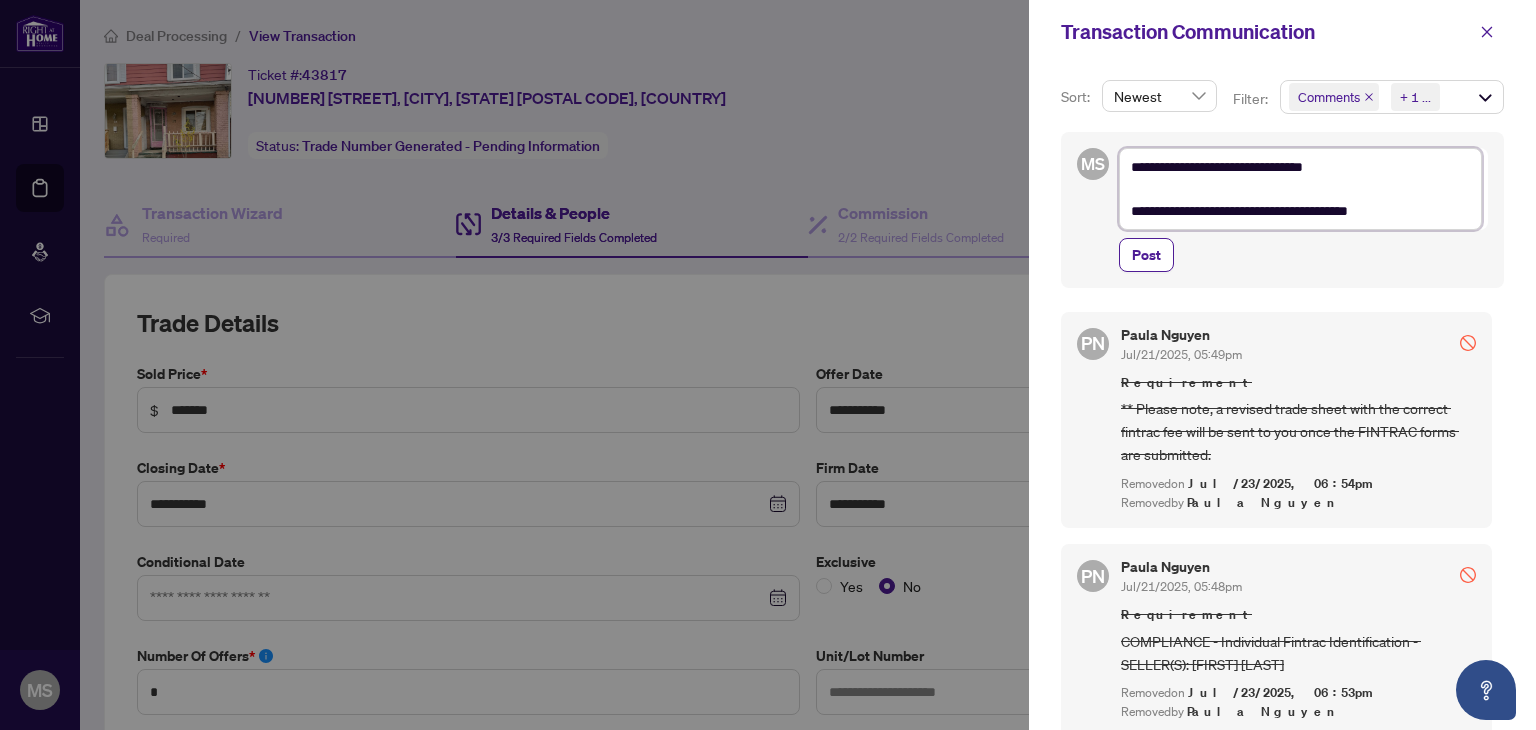 type on "**********" 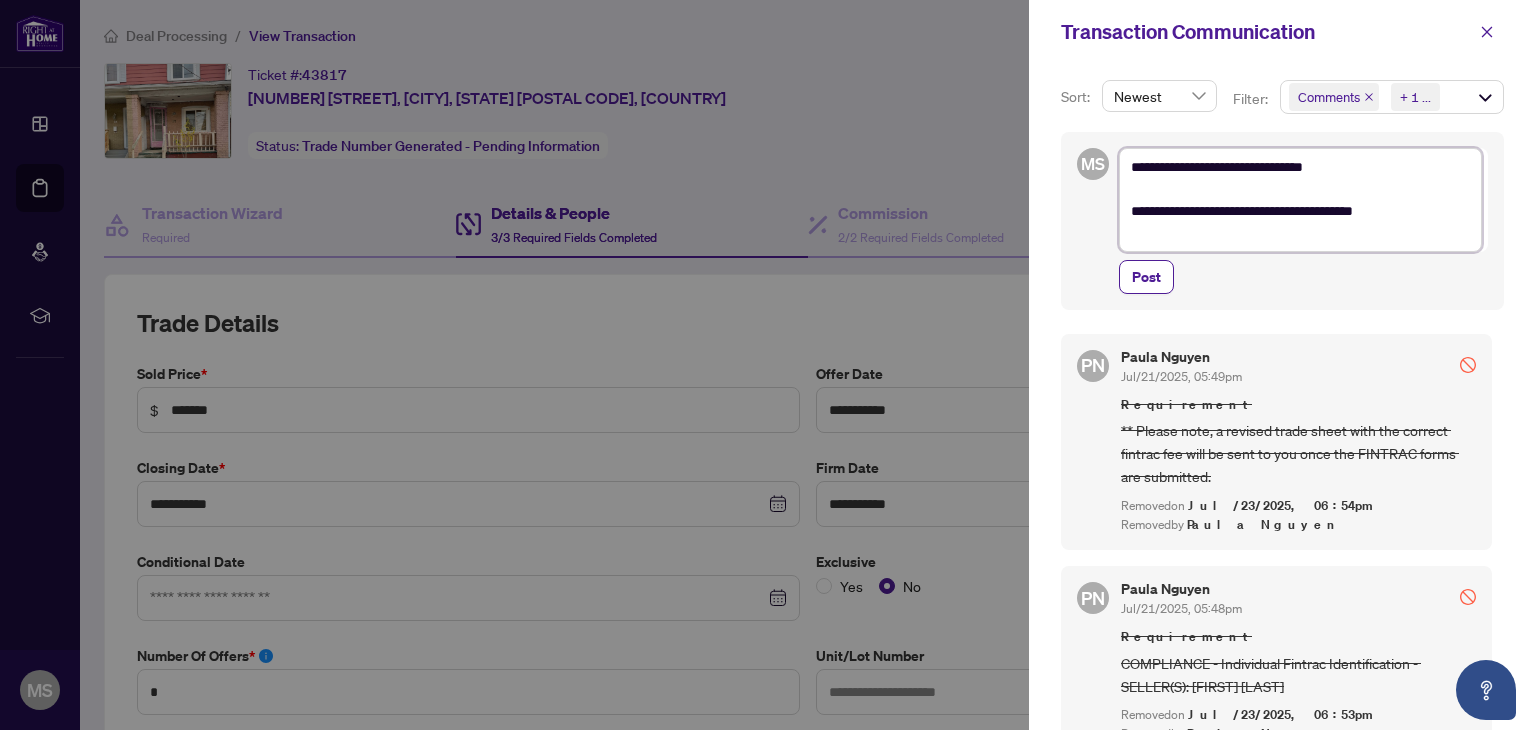 type on "**********" 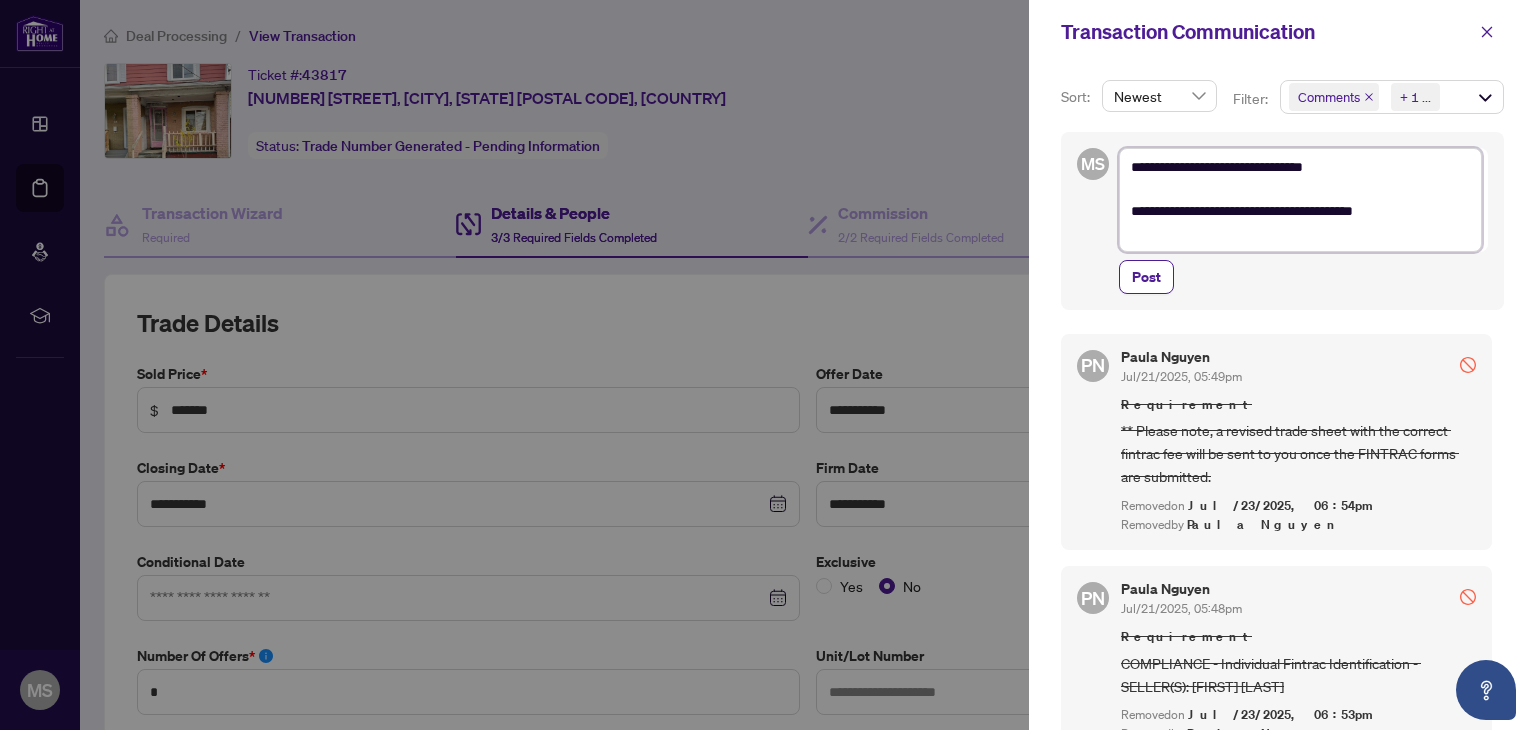 type on "**********" 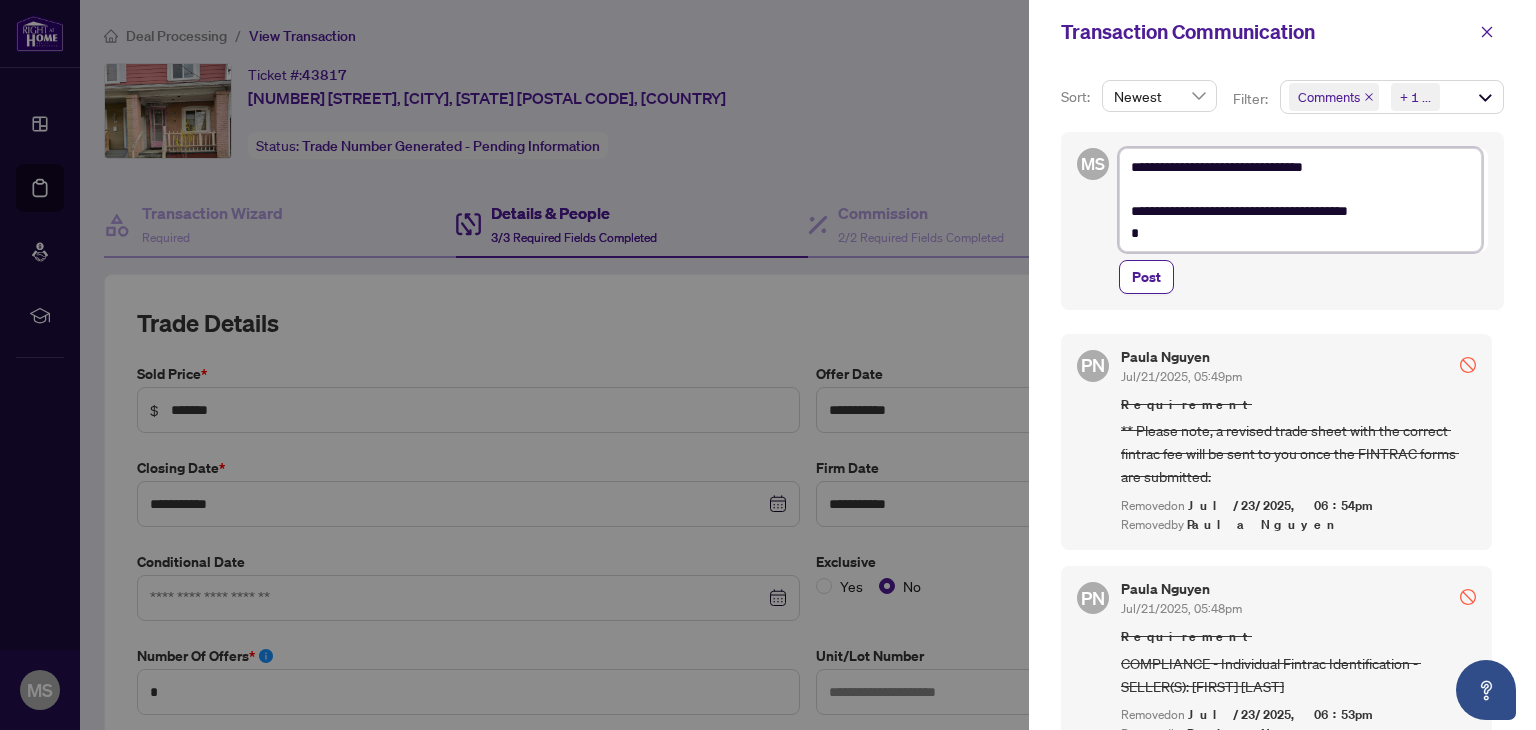 type on "**********" 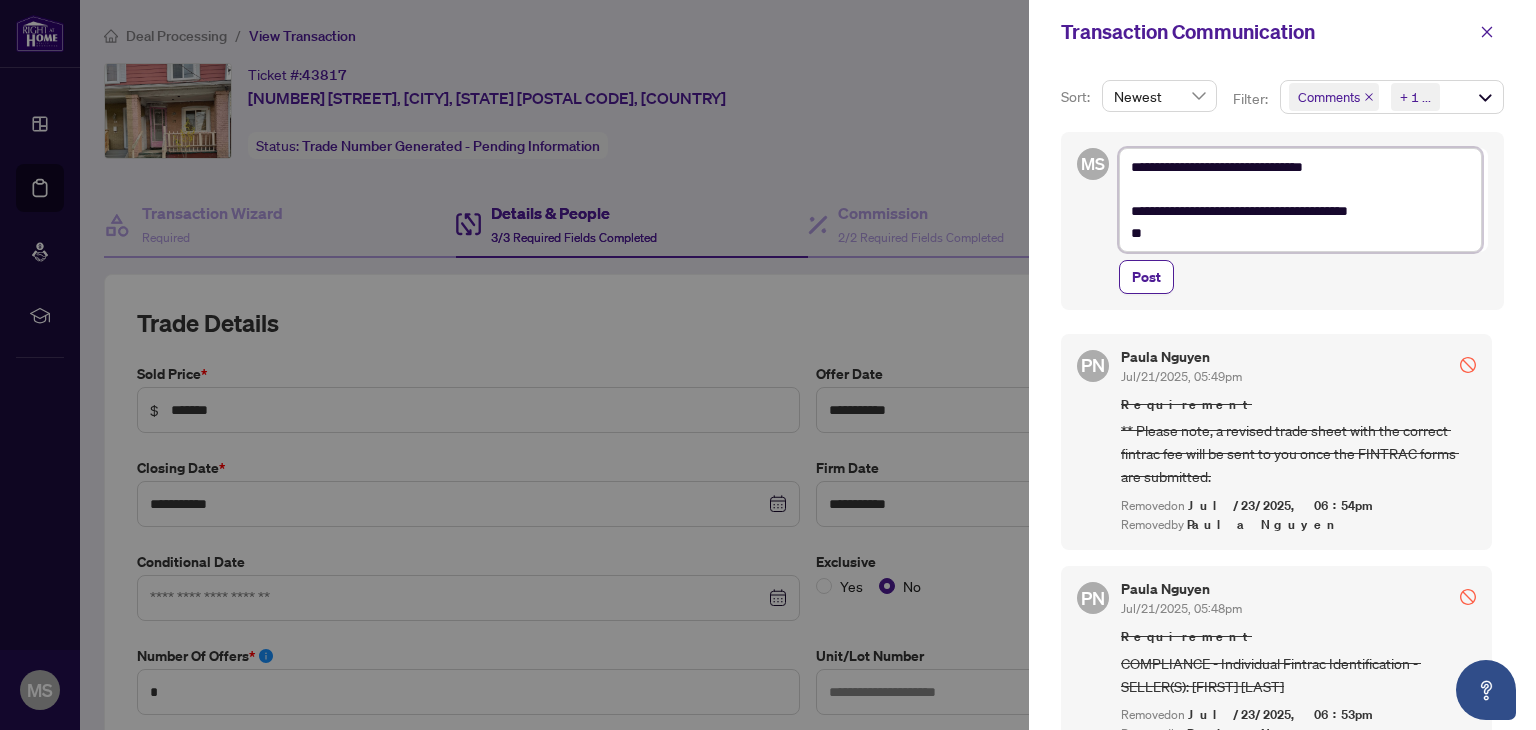 type on "**********" 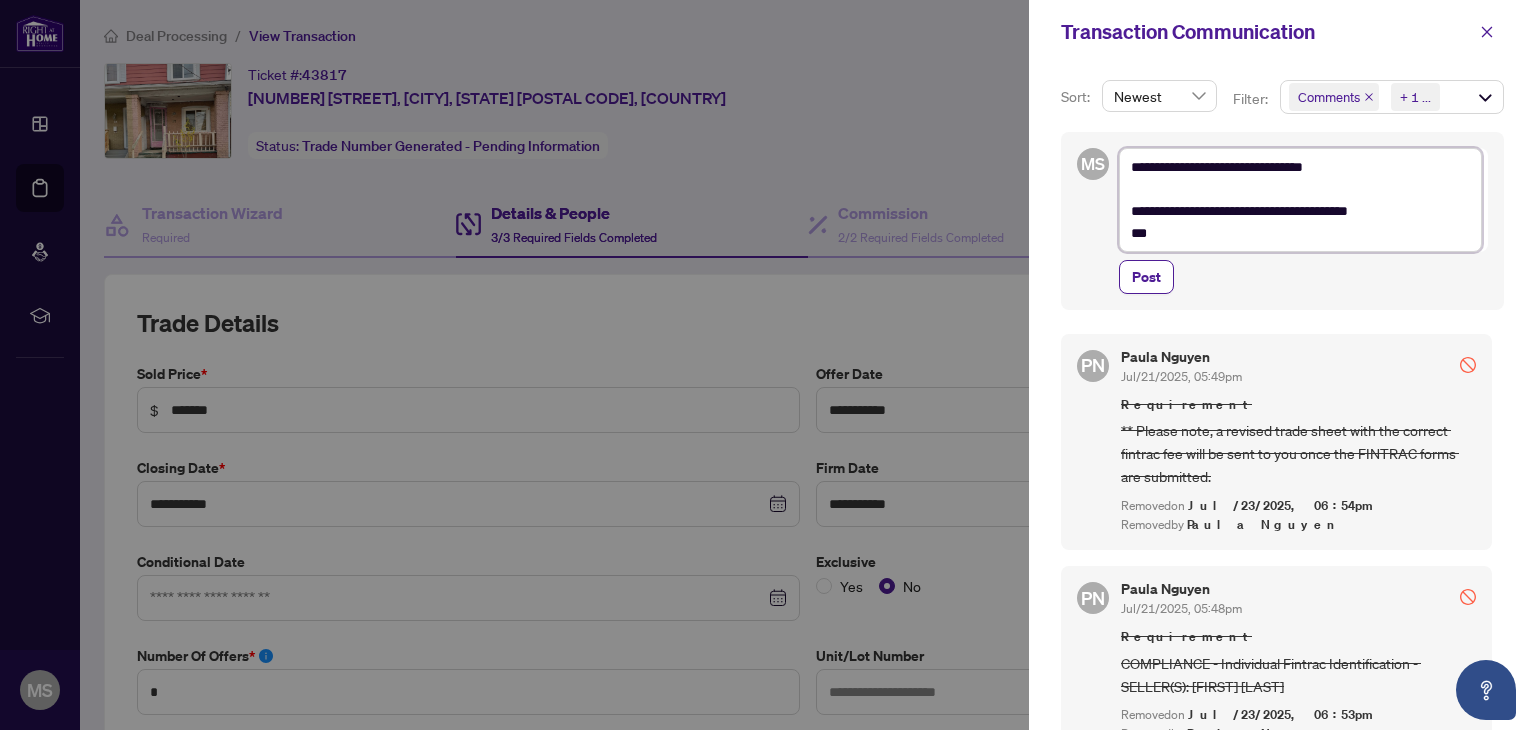 type on "**********" 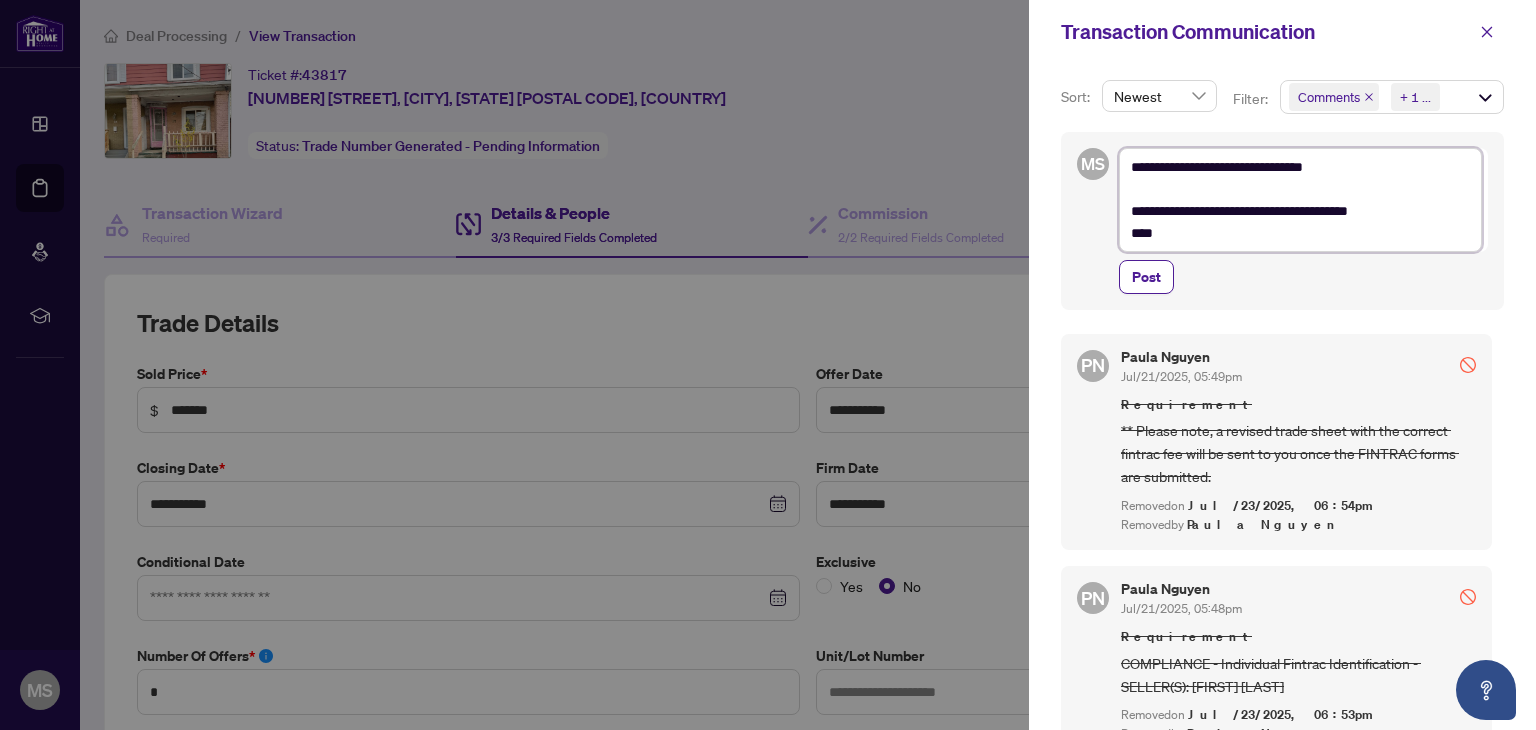 type on "**********" 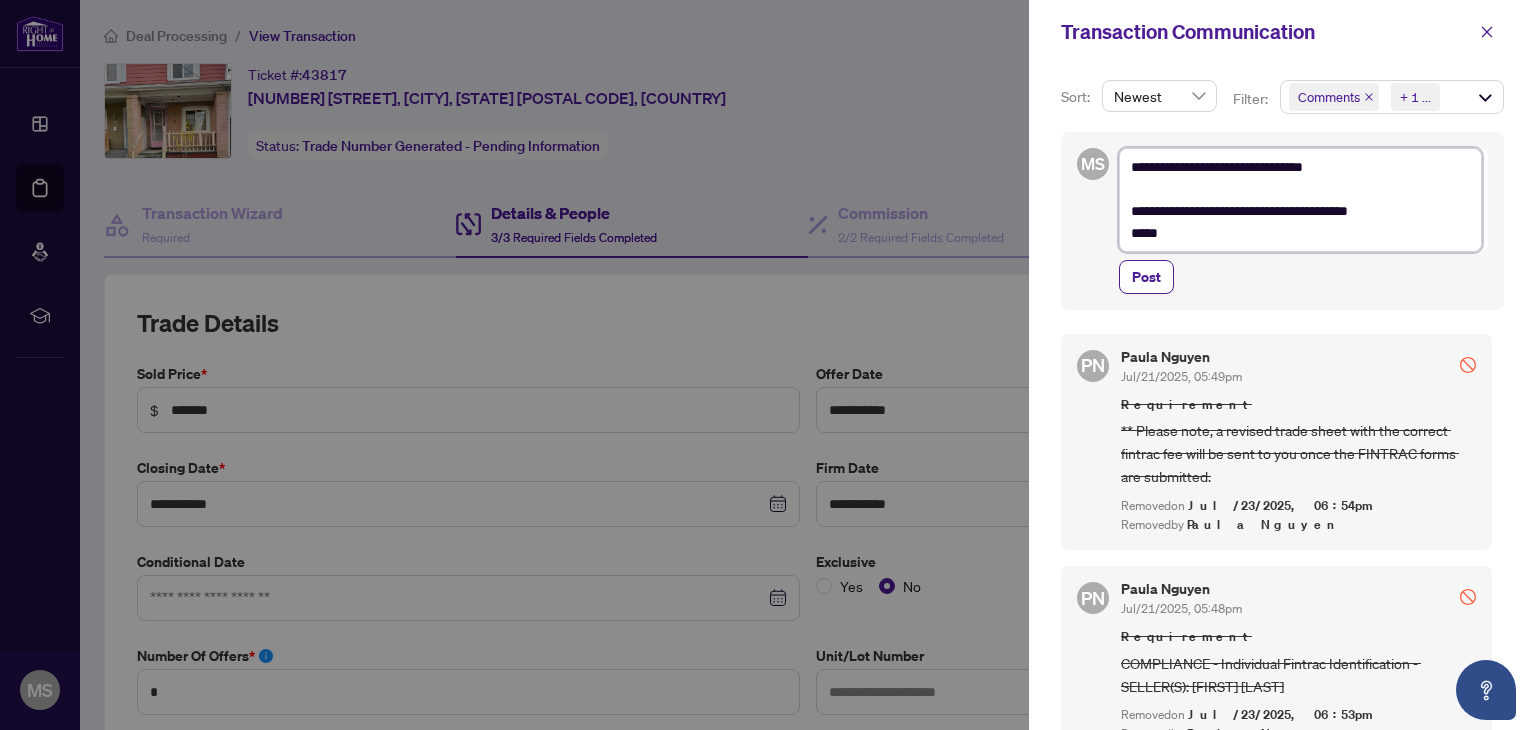 type on "**********" 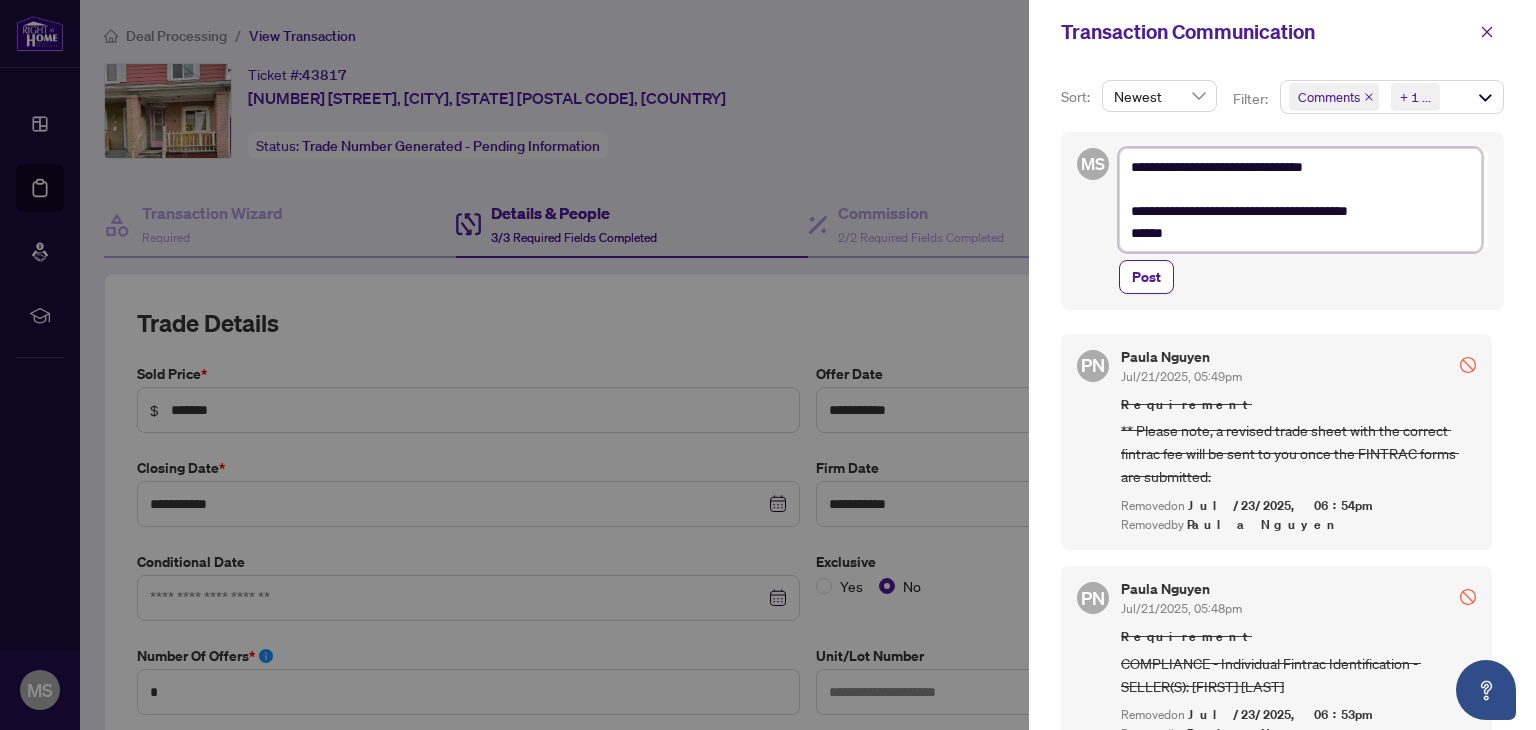 type on "**********" 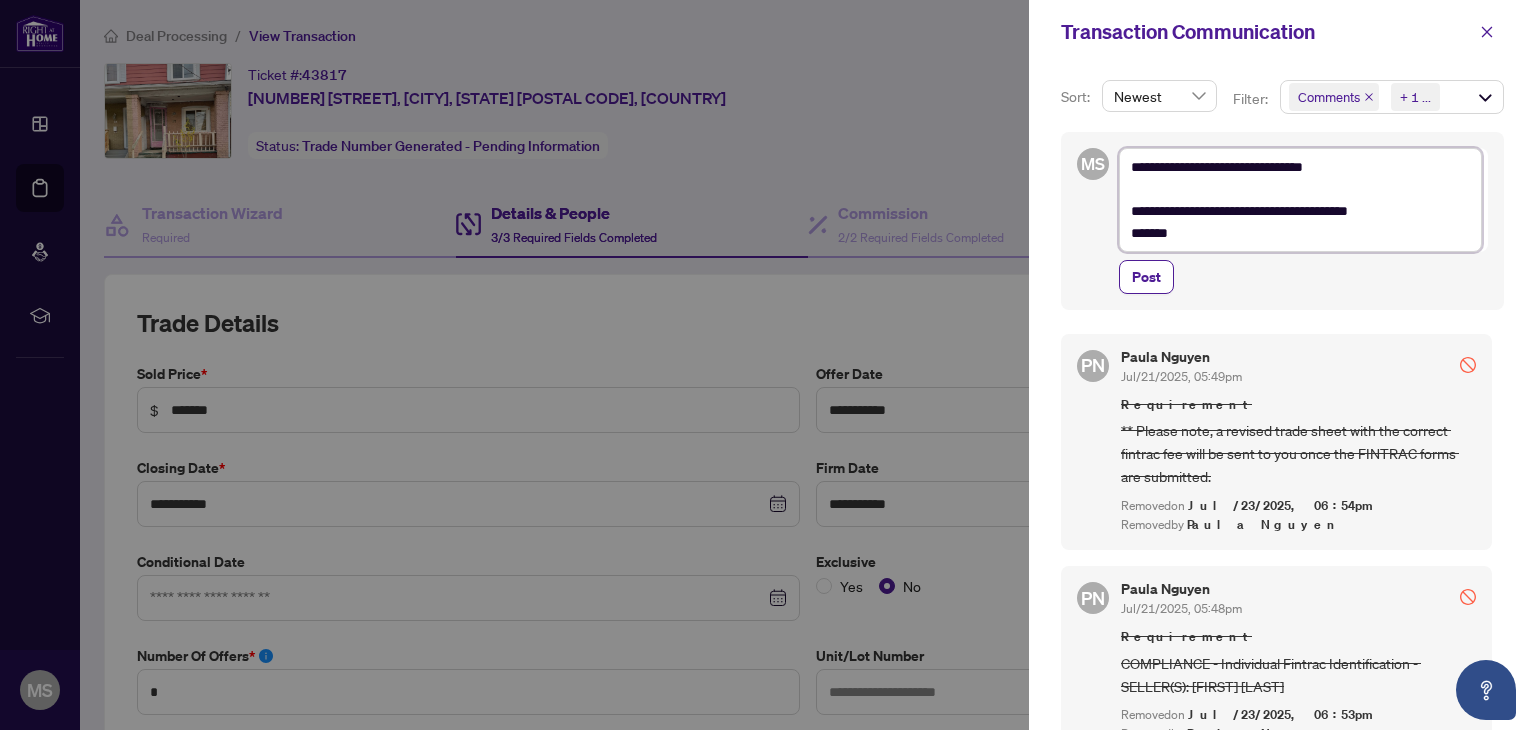 type on "**********" 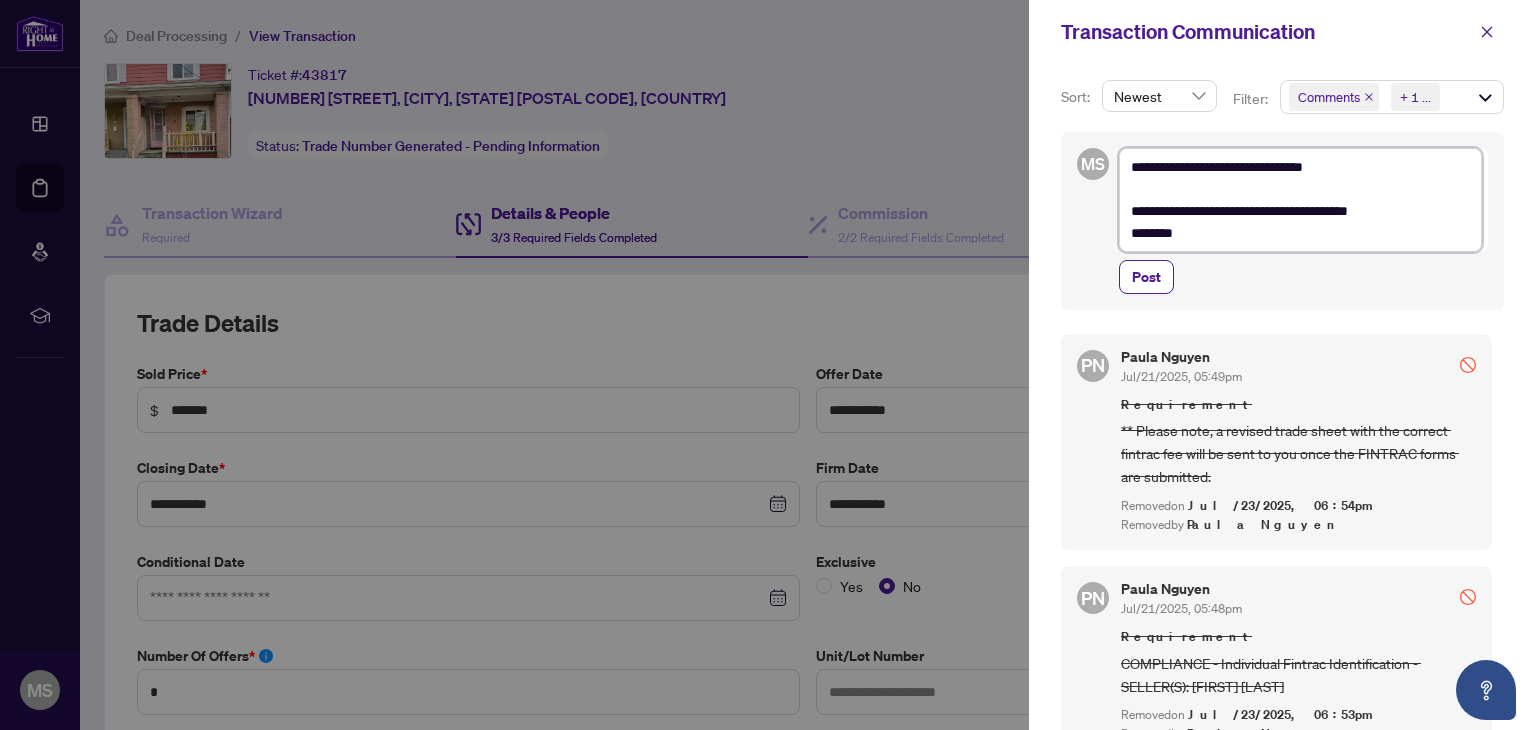 type on "**********" 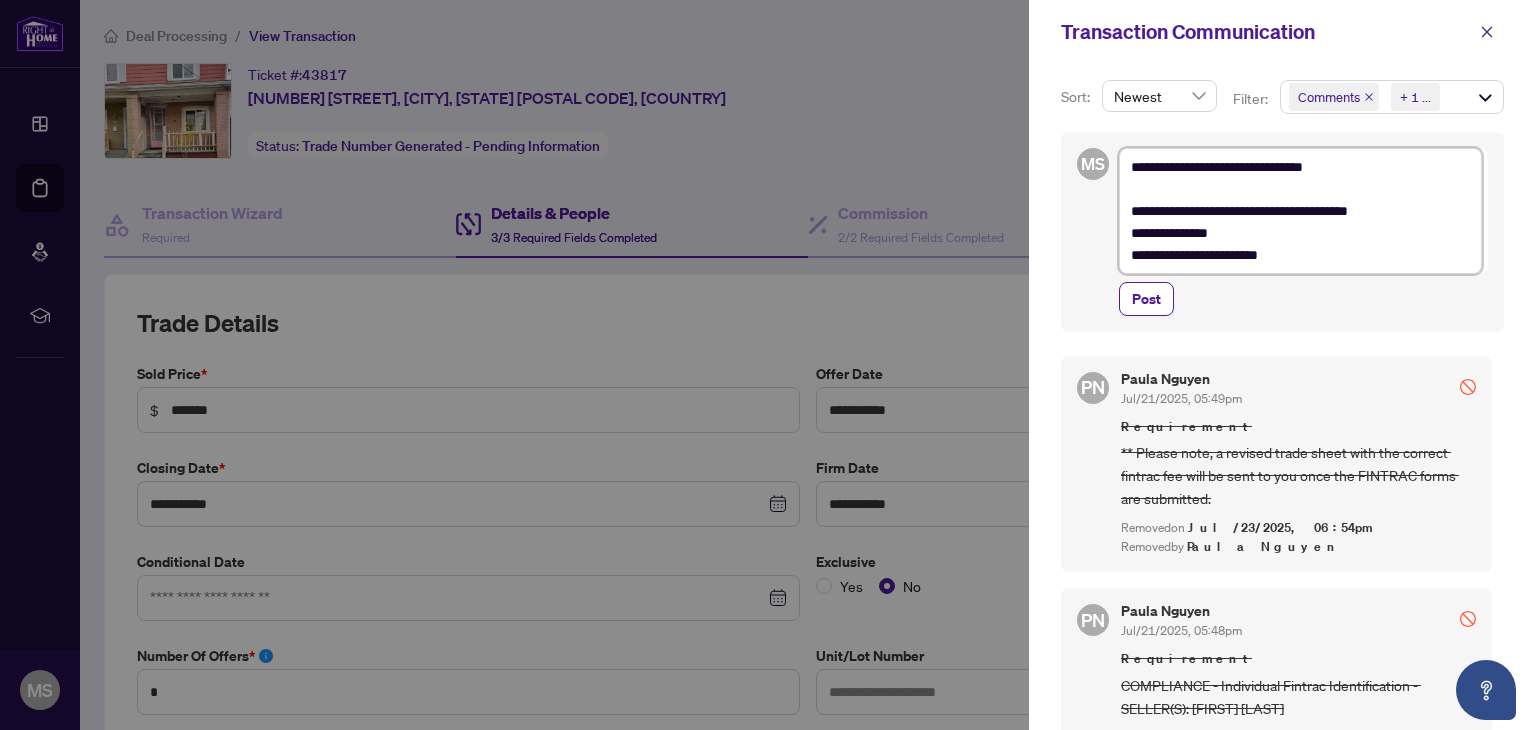 click on "**********" at bounding box center [1300, 211] 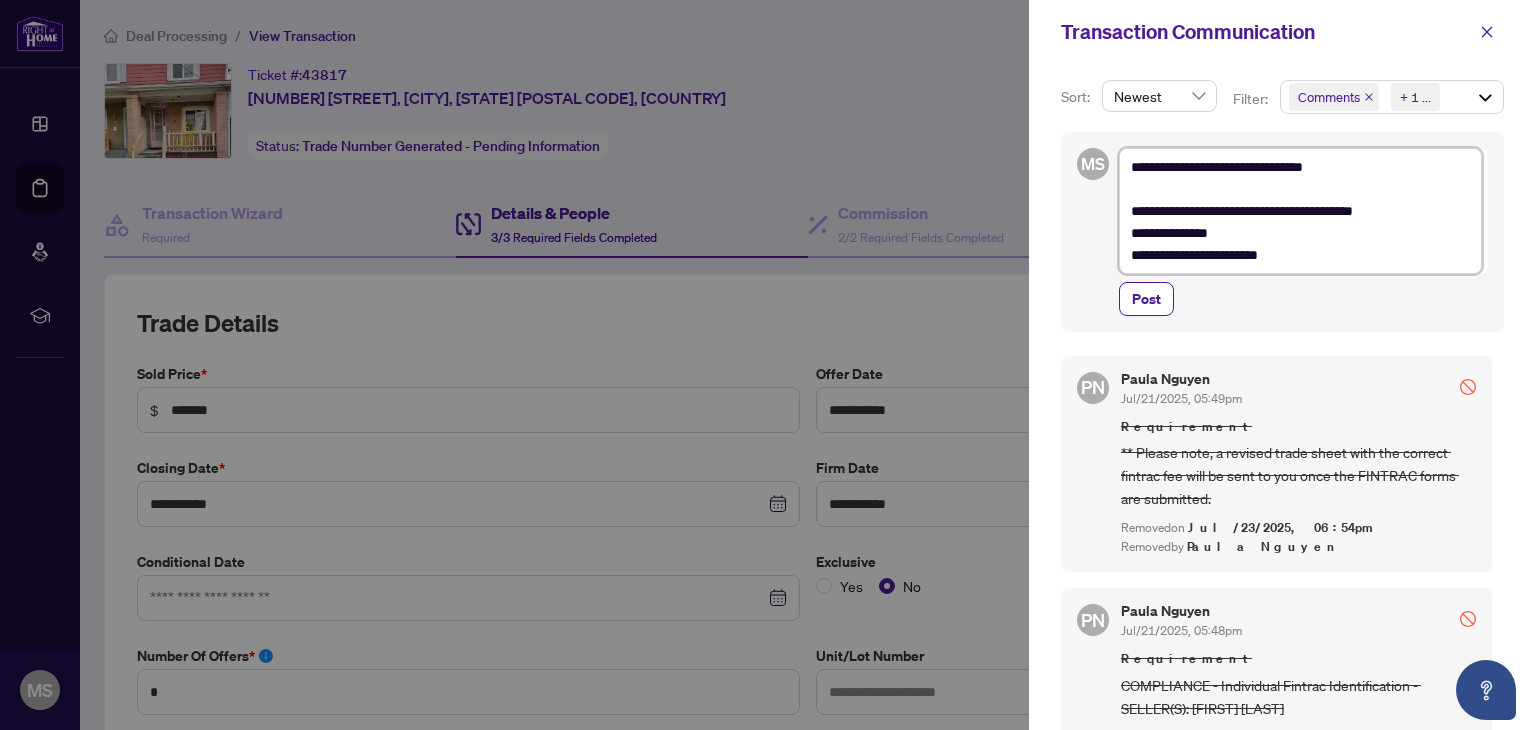 click on "**********" at bounding box center (1300, 211) 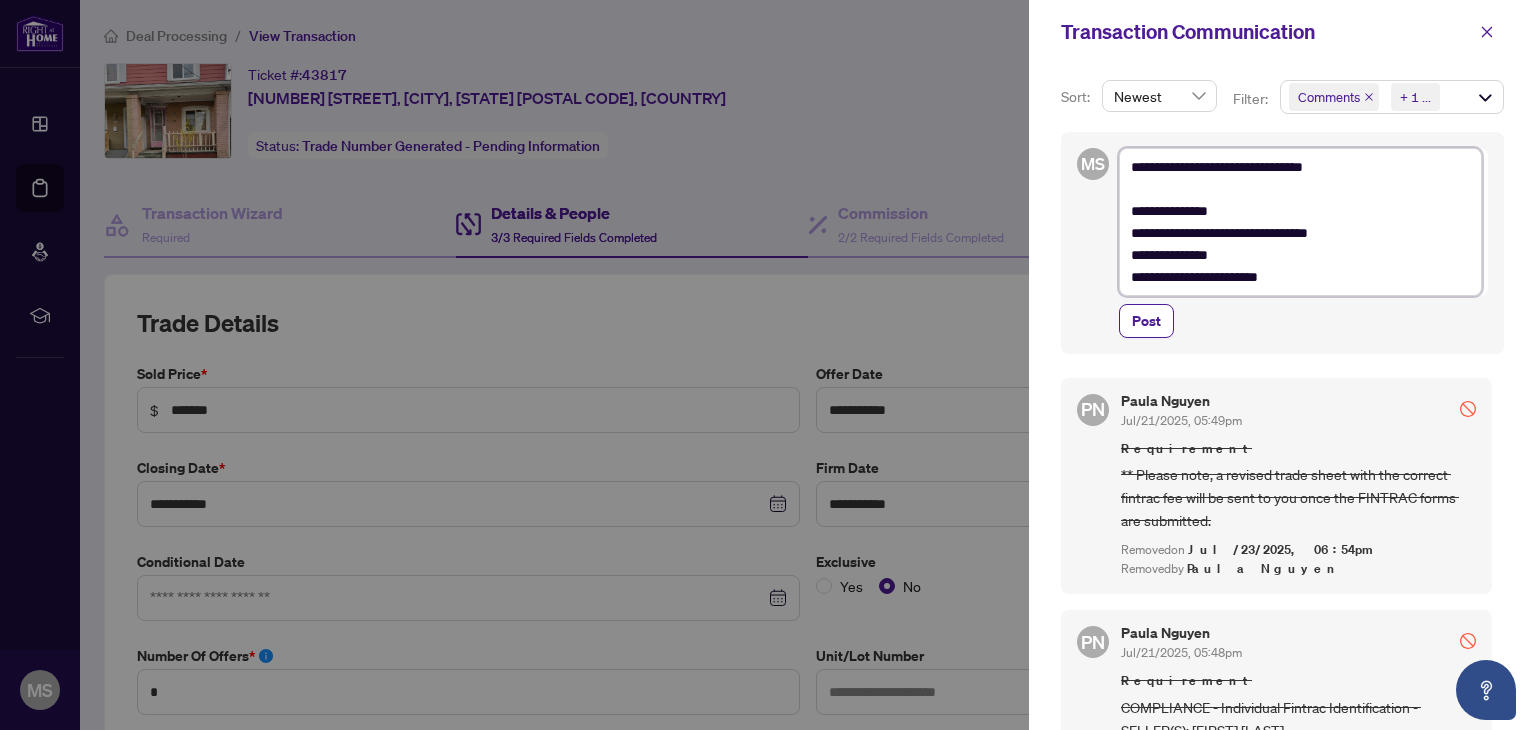 click on "**********" at bounding box center (1300, 222) 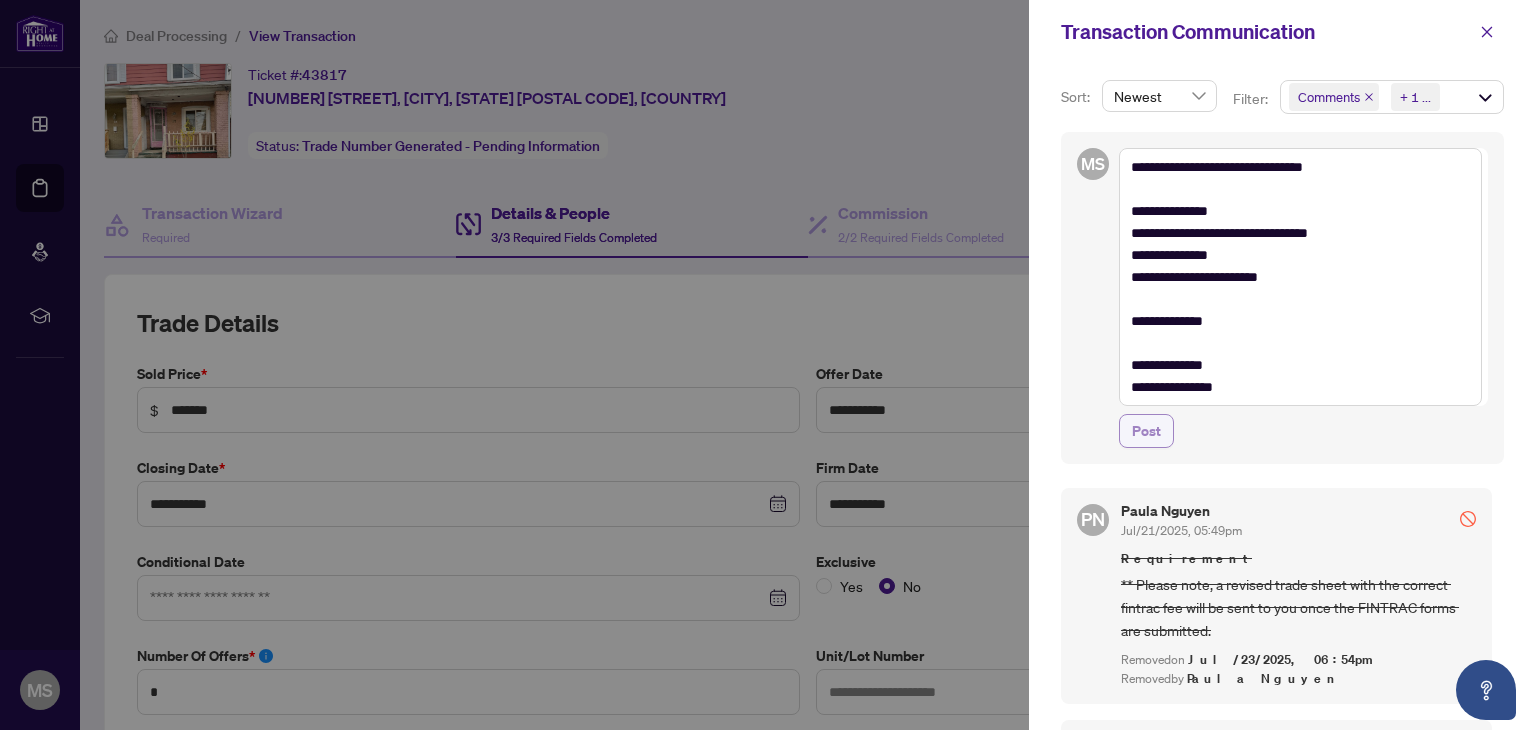 click on "Post" at bounding box center (1146, 431) 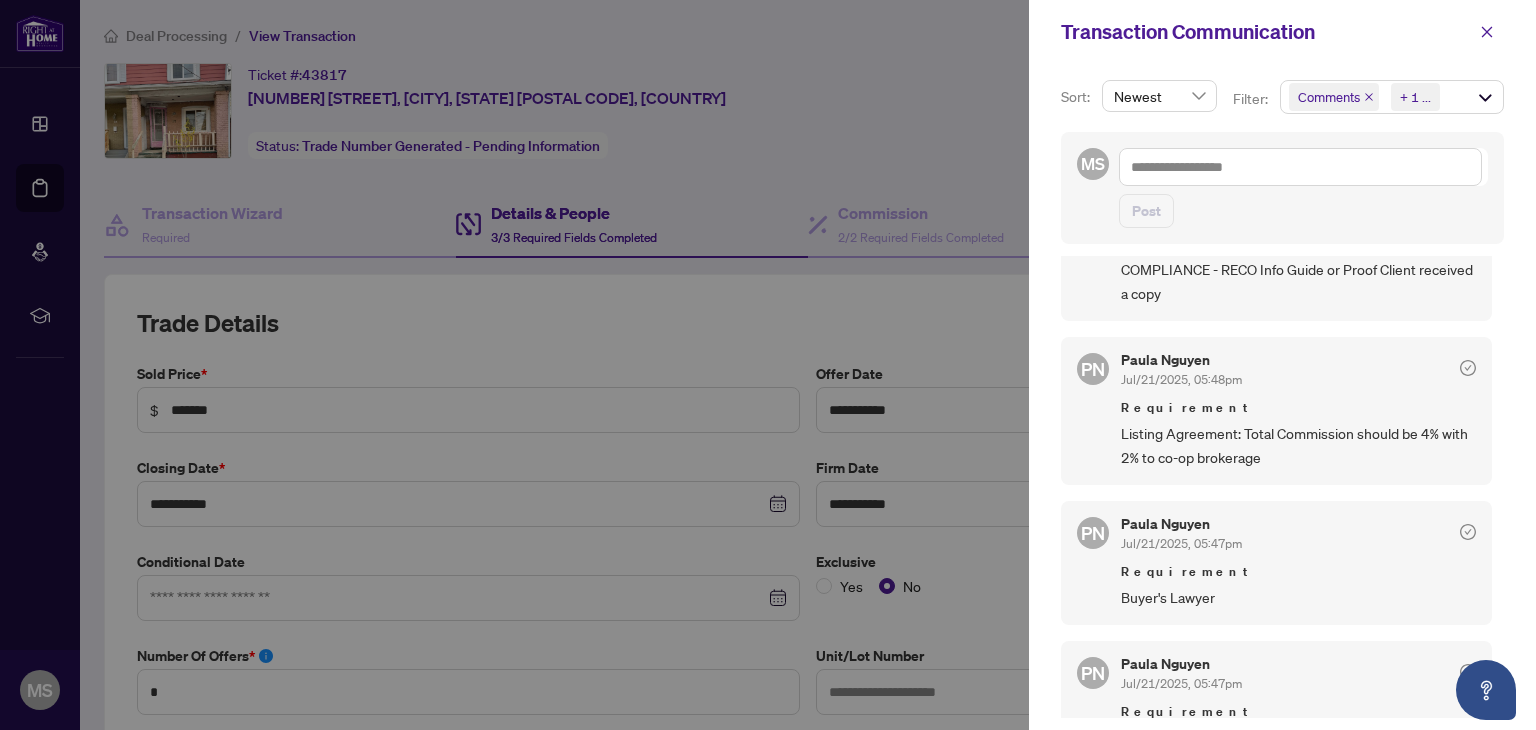 scroll, scrollTop: 1232, scrollLeft: 0, axis: vertical 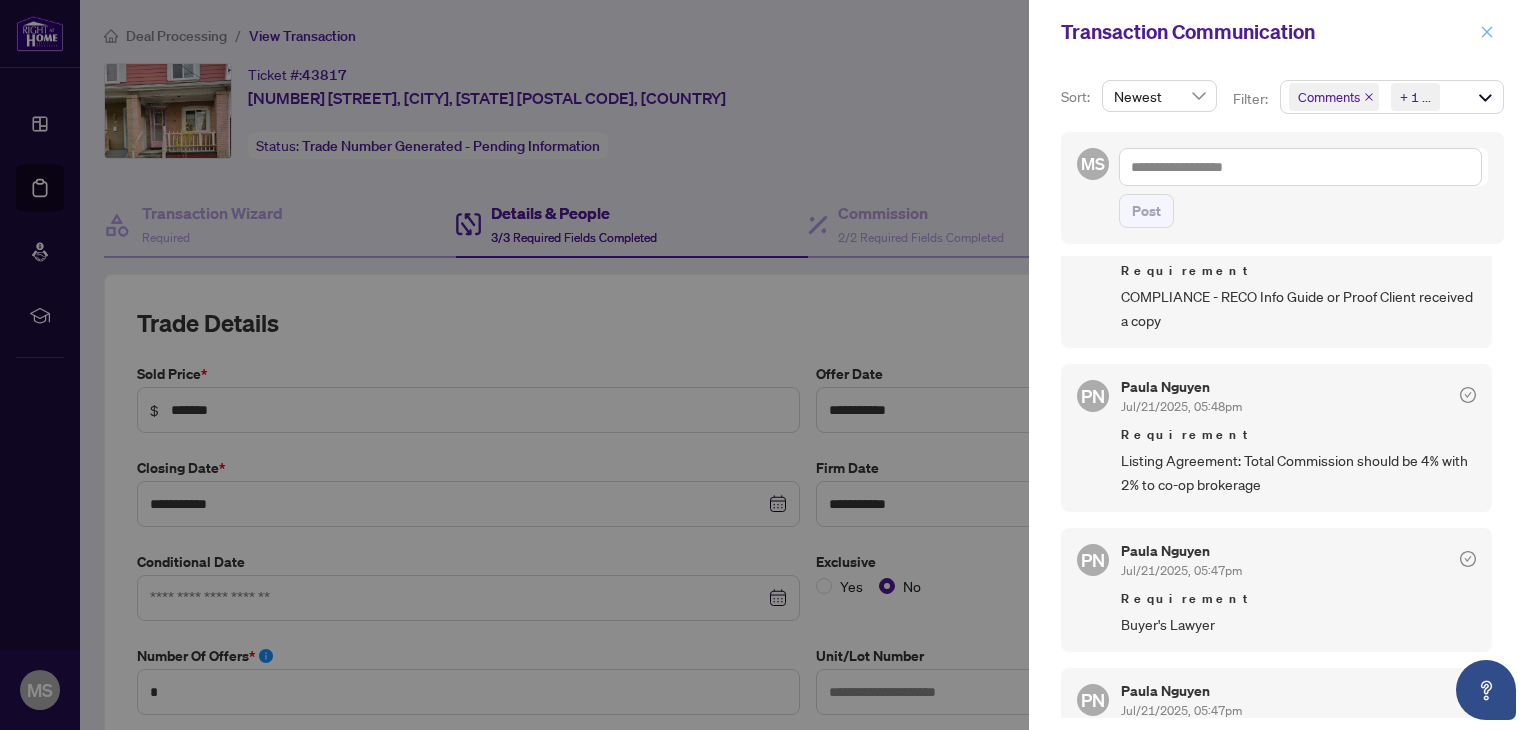 click 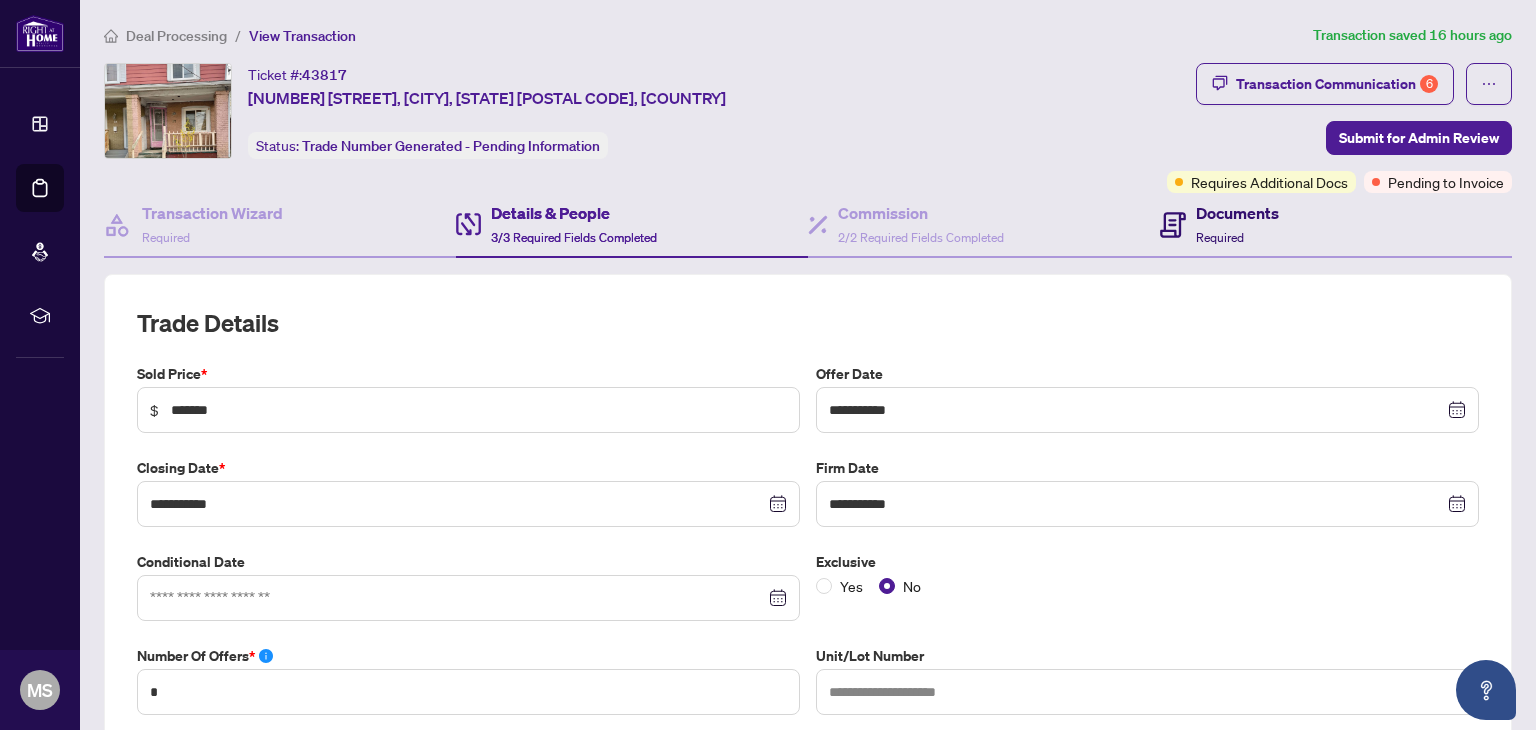 click on "Required" at bounding box center [1220, 237] 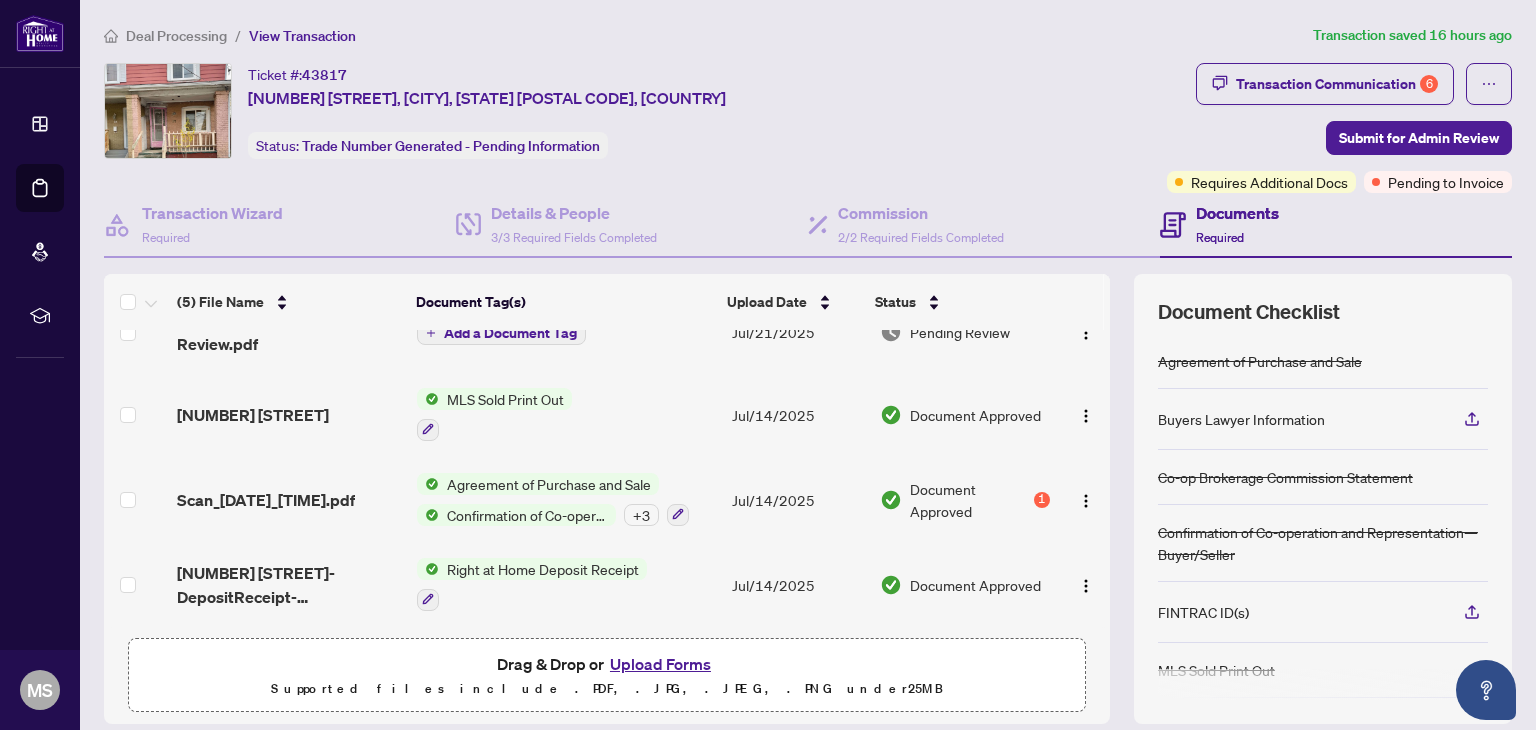 scroll, scrollTop: 0, scrollLeft: 0, axis: both 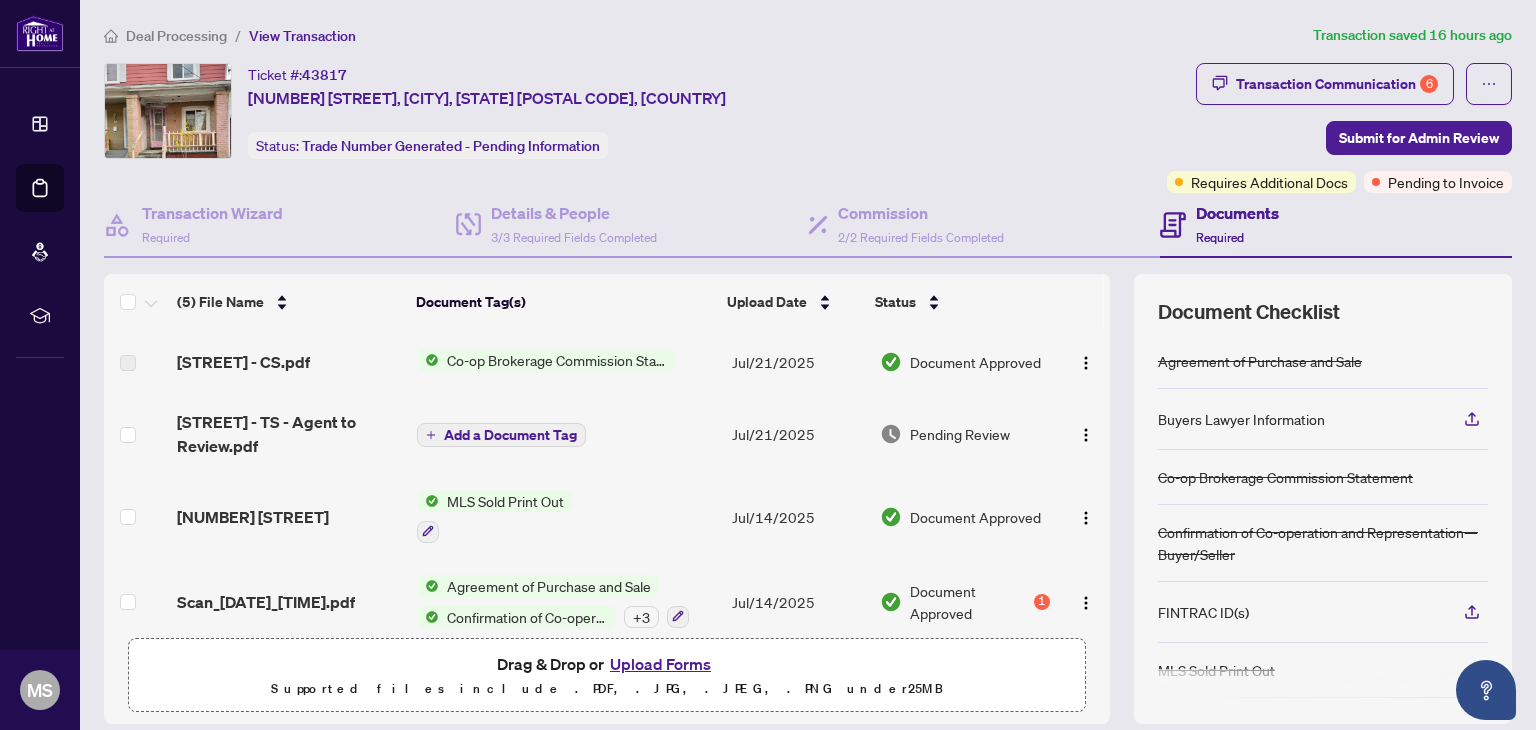 click on "Upload Forms" at bounding box center (660, 664) 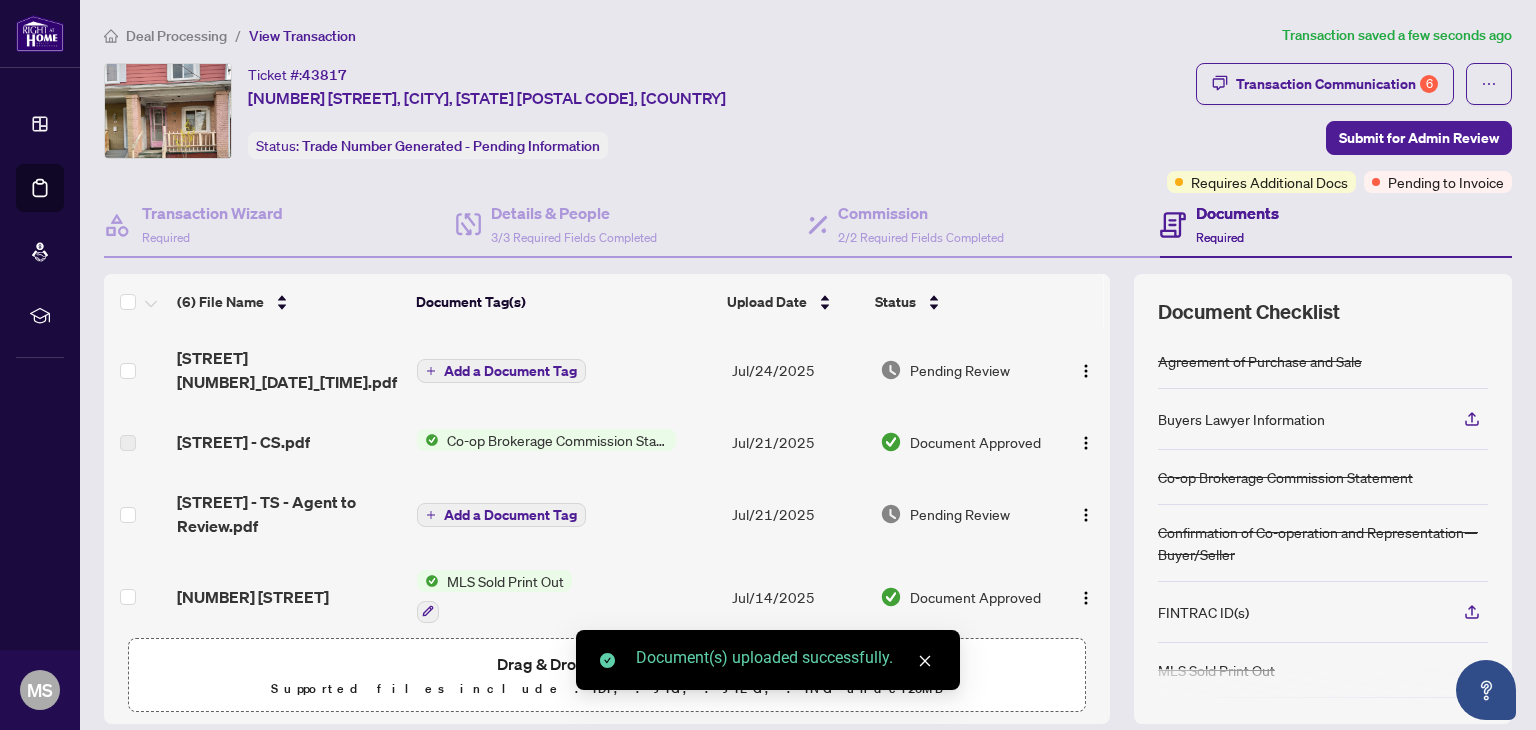 click on "Documents Required" at bounding box center [1237, 224] 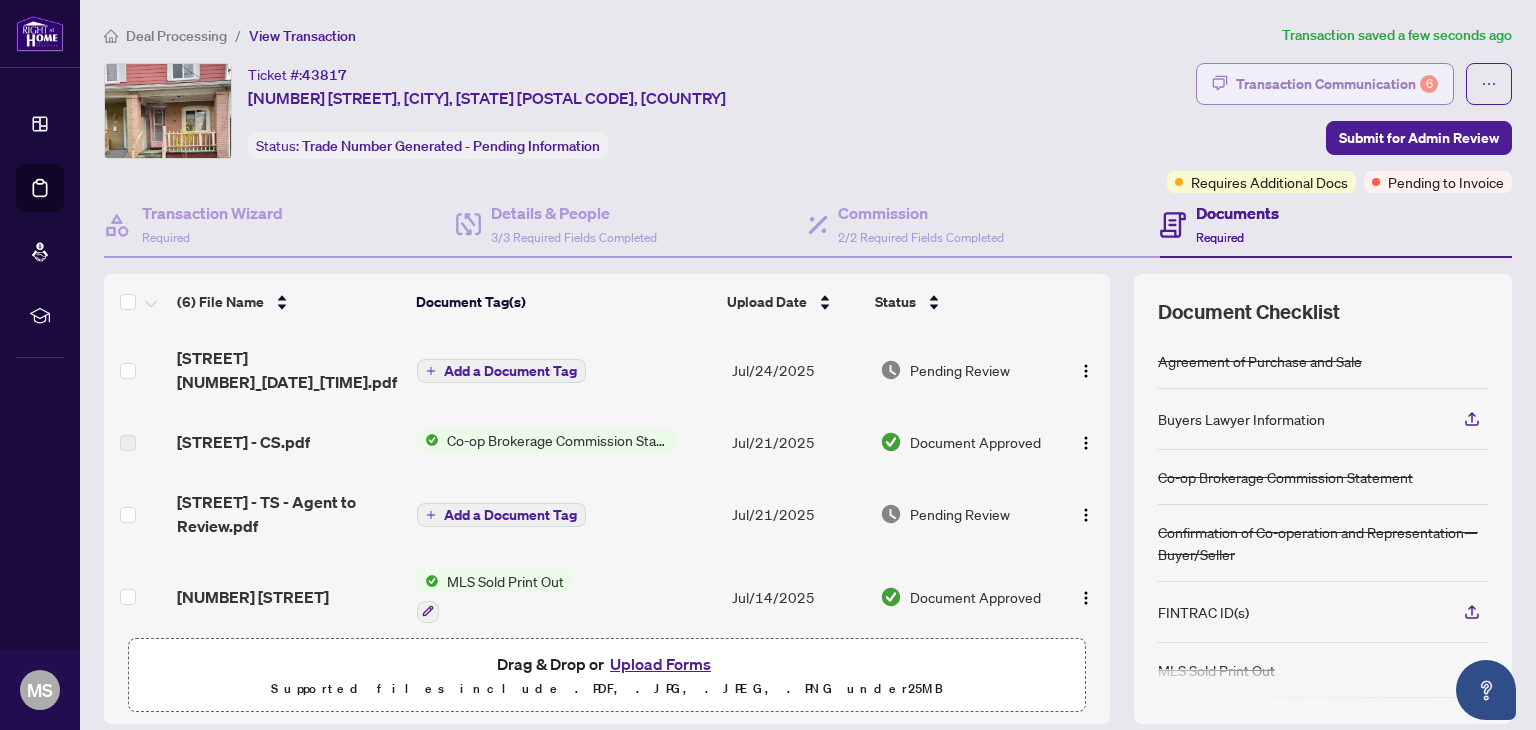 click on "Transaction Communication 6" at bounding box center (1337, 84) 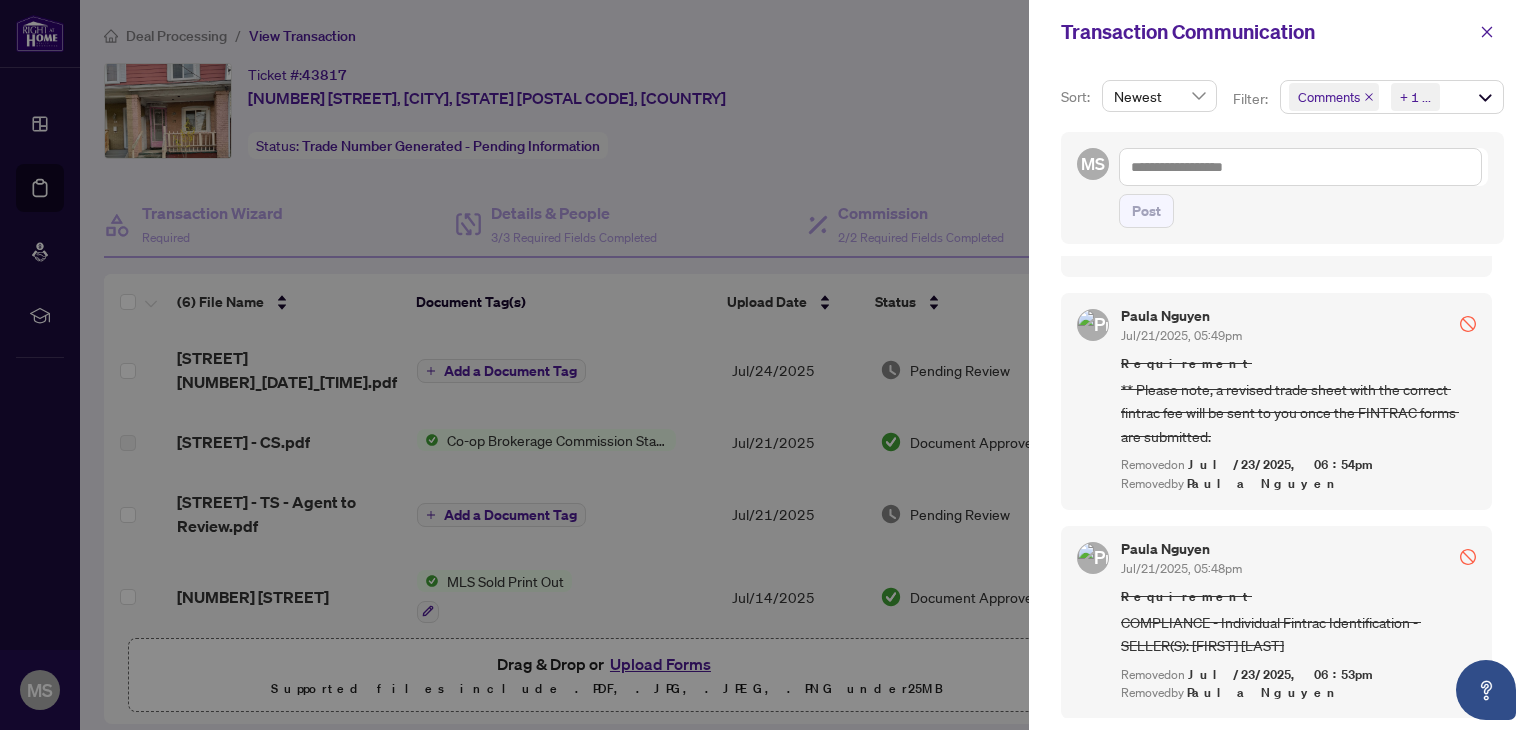 scroll, scrollTop: 0, scrollLeft: 0, axis: both 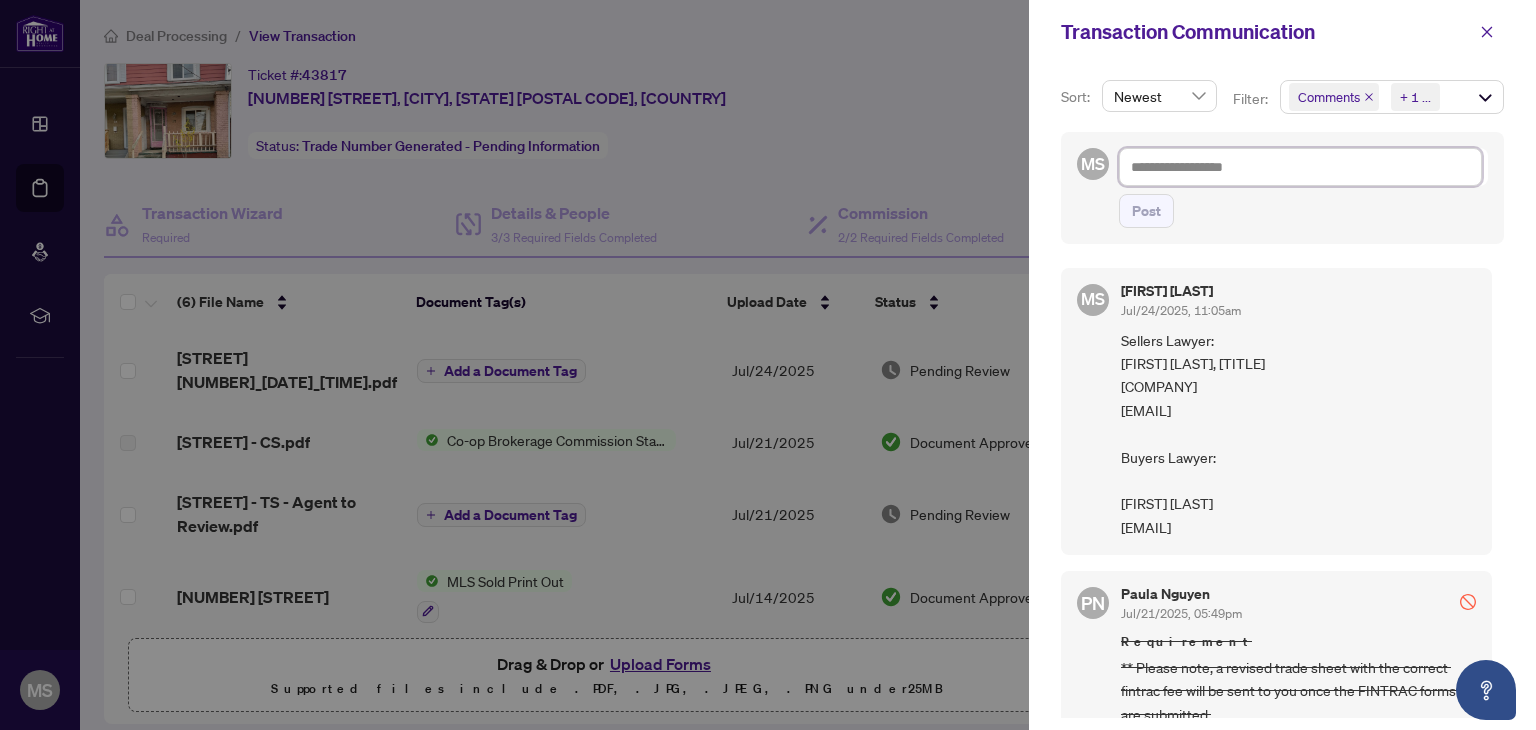 click at bounding box center [1300, 167] 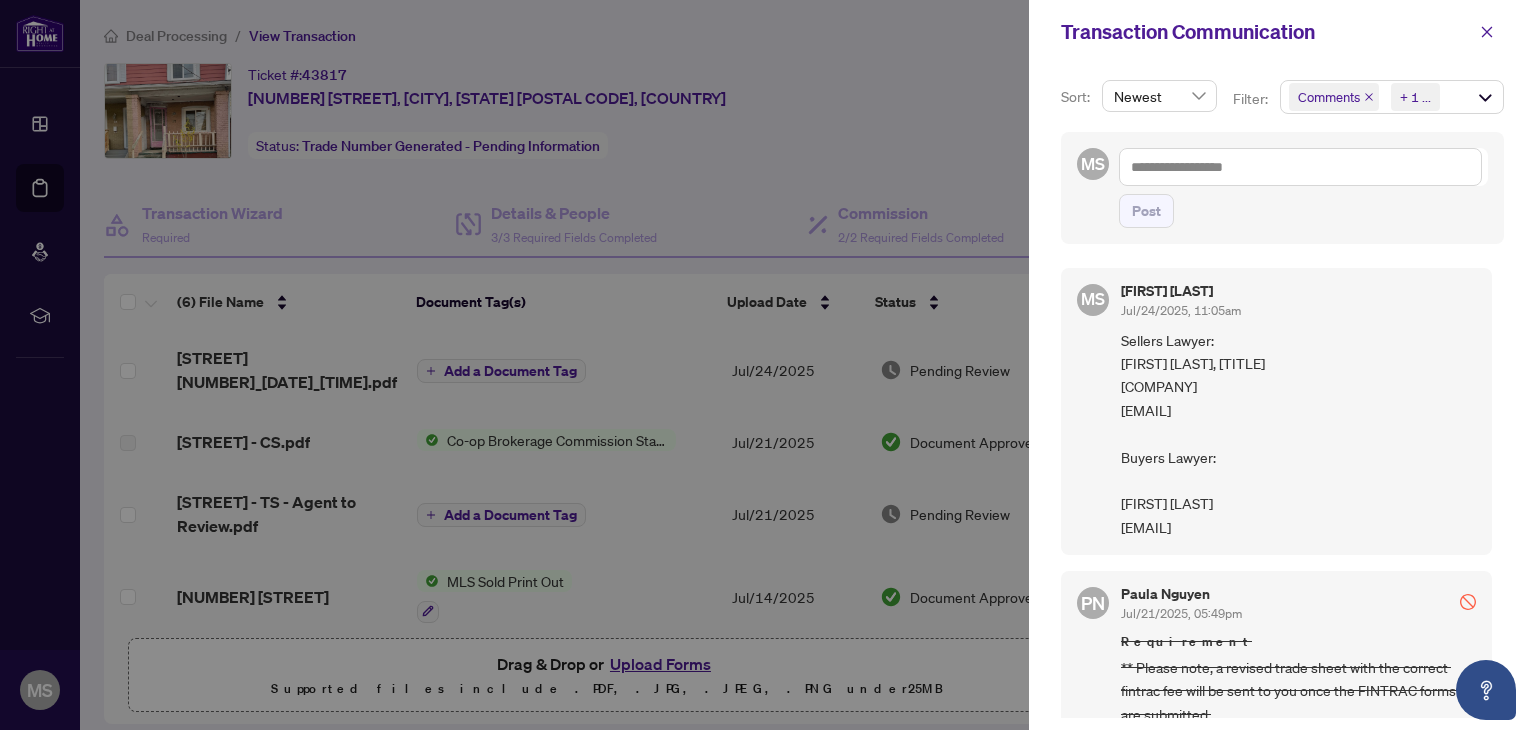 click at bounding box center (768, 365) 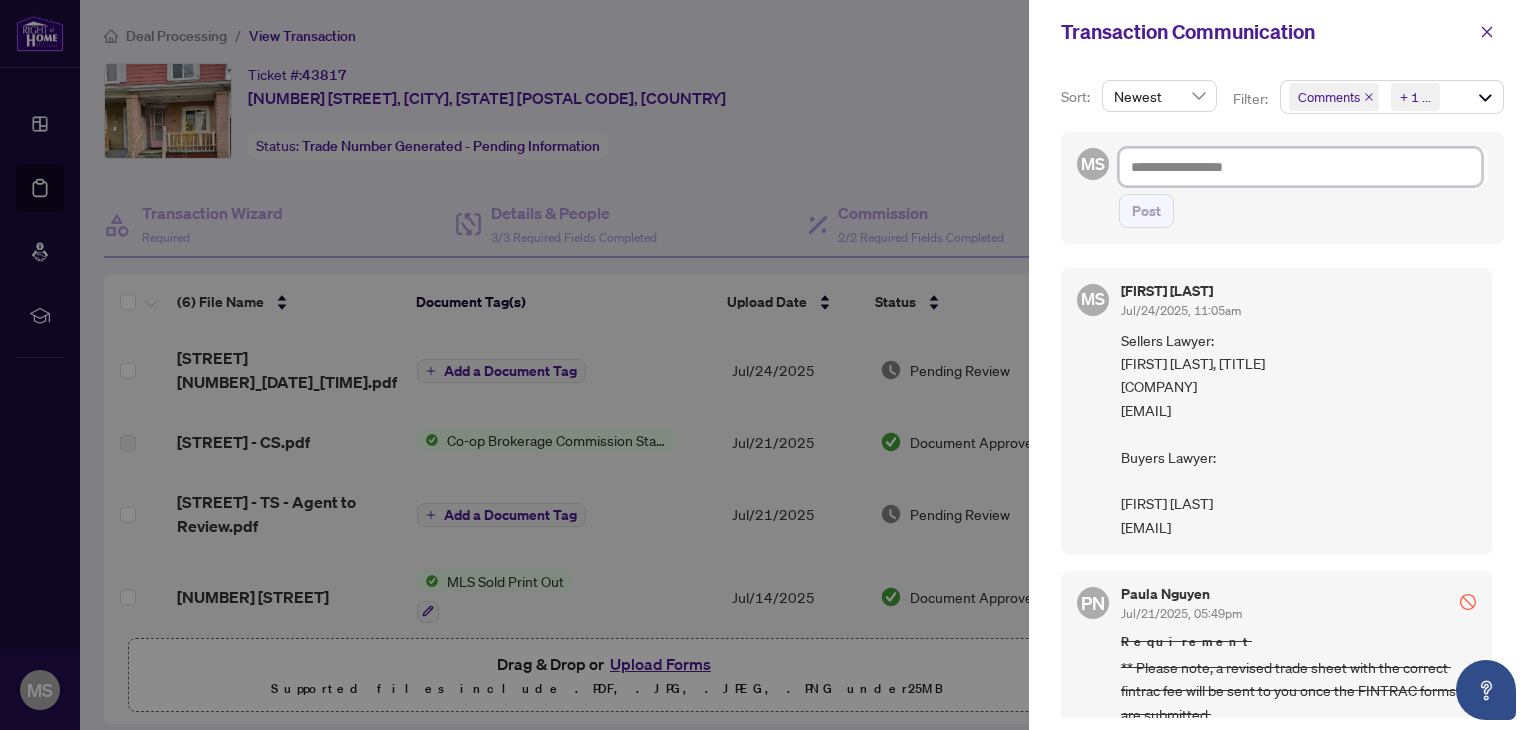 click at bounding box center [1300, 167] 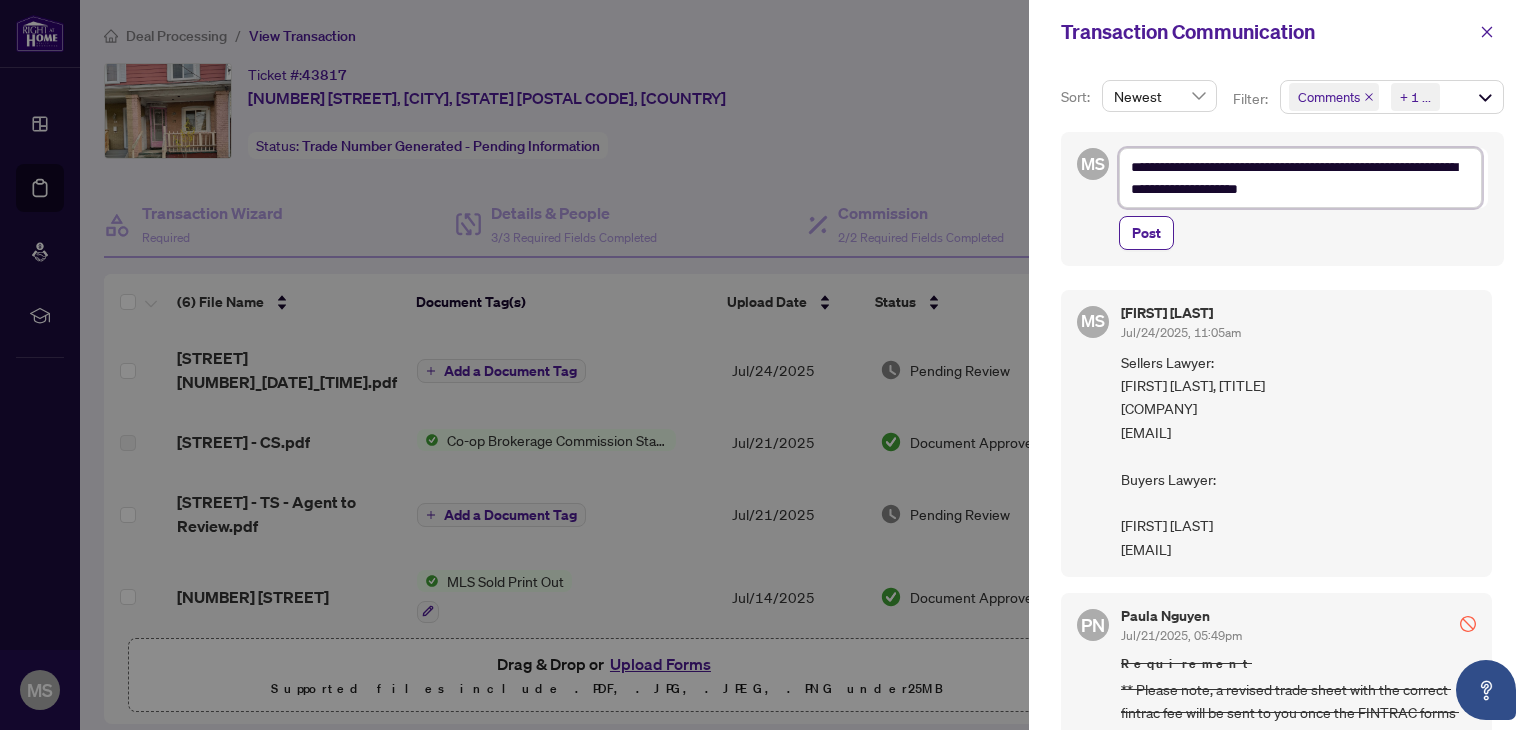 click on "**********" at bounding box center [1300, 178] 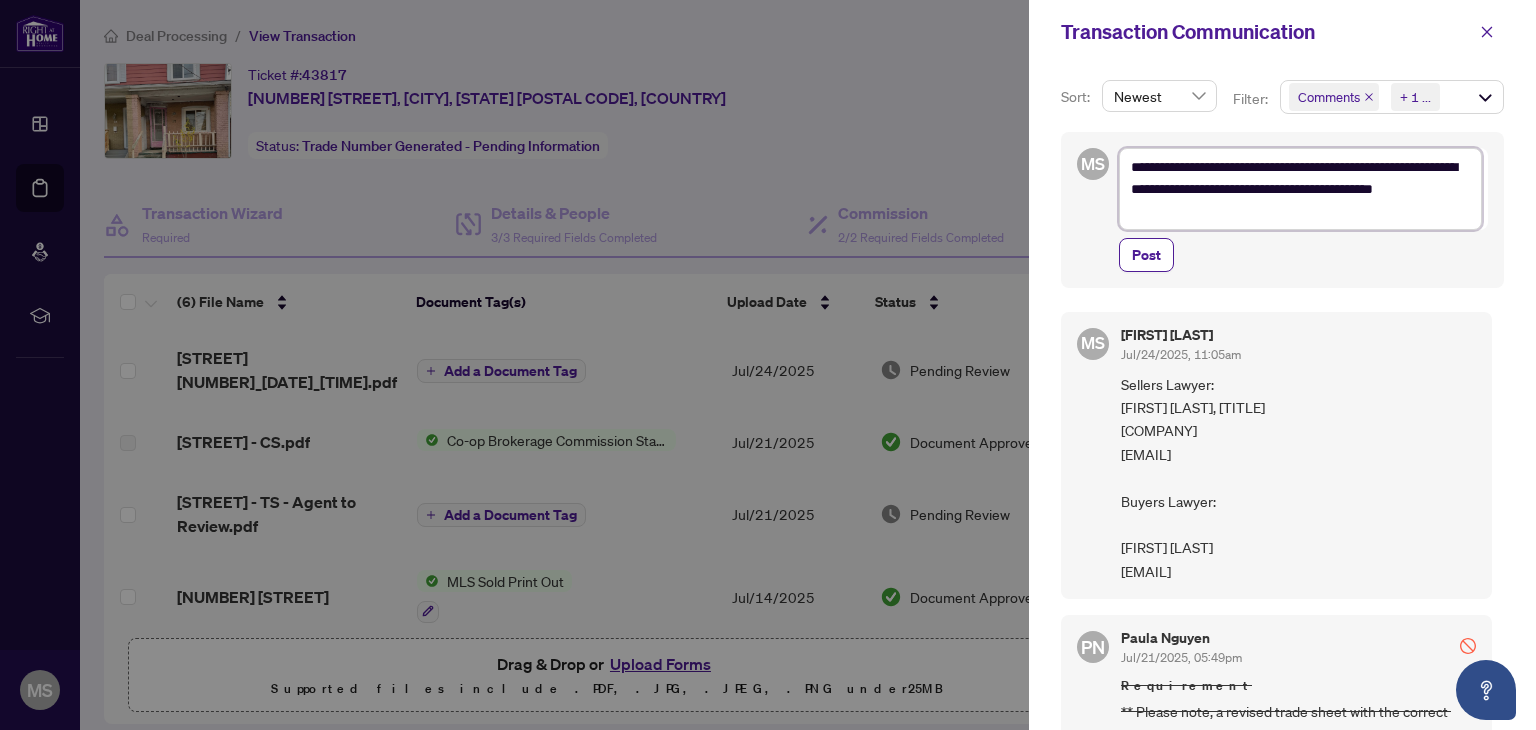 click on "**********" at bounding box center (1300, 189) 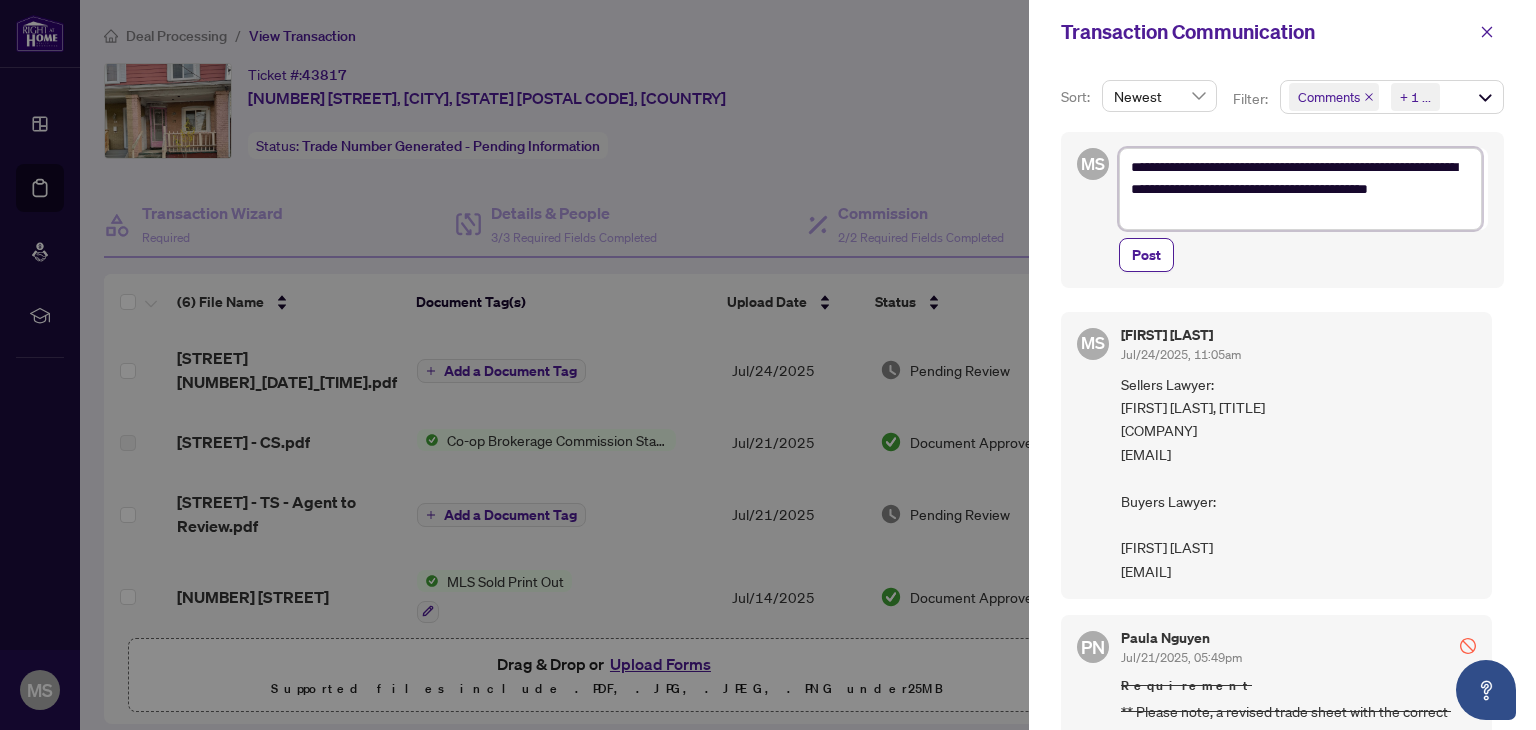 click on "**********" at bounding box center [1300, 189] 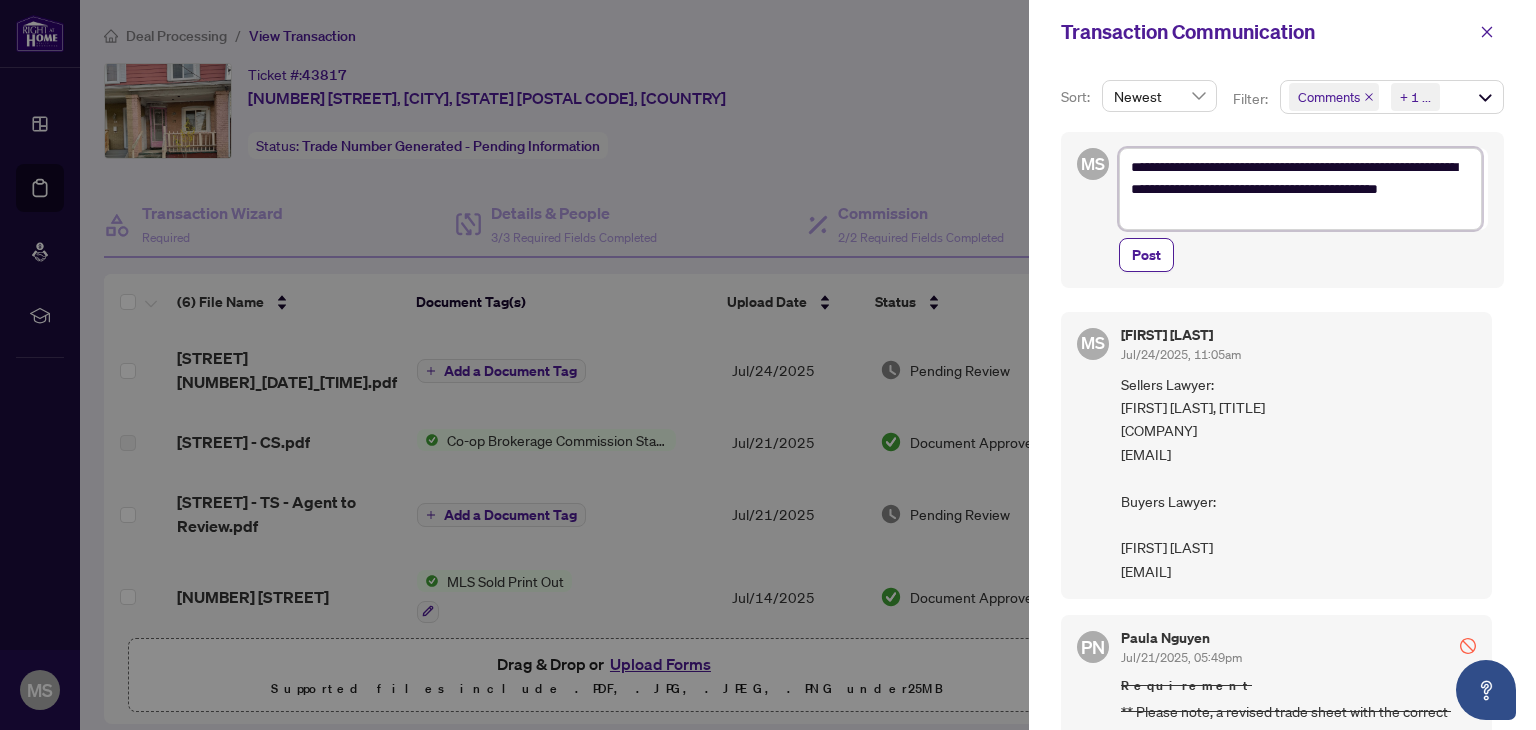 click on "**********" at bounding box center (1300, 189) 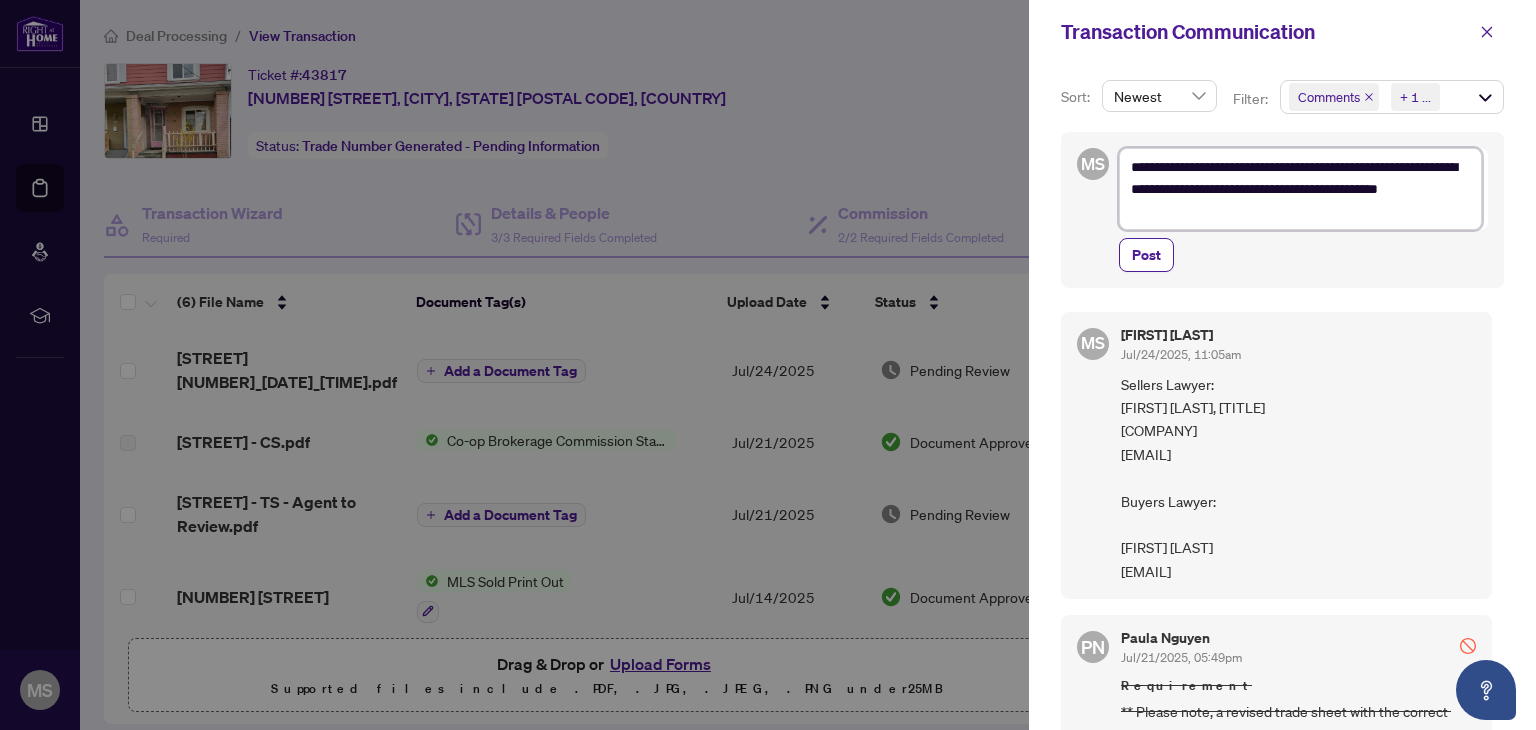 click on "**********" at bounding box center (1300, 189) 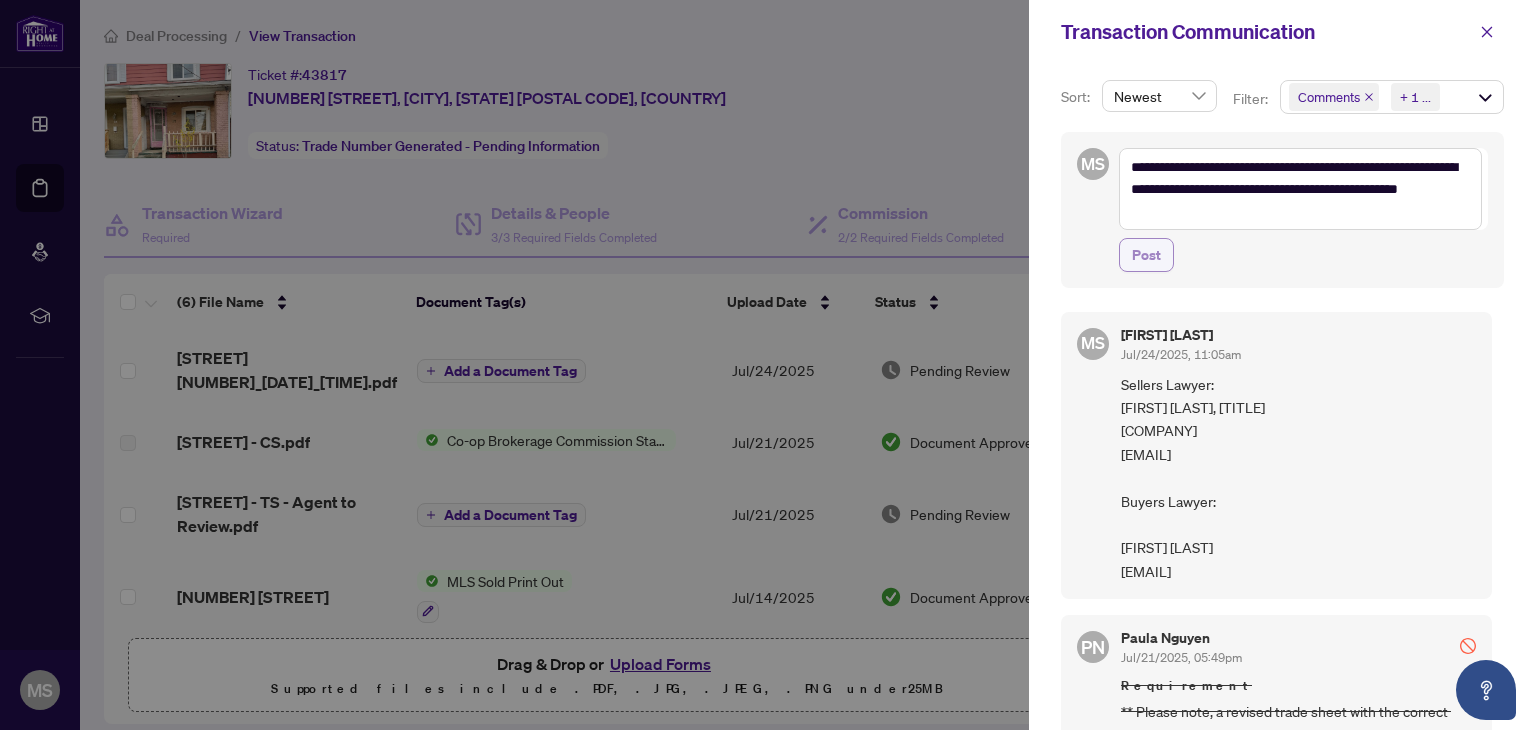 click on "Post" at bounding box center (1146, 255) 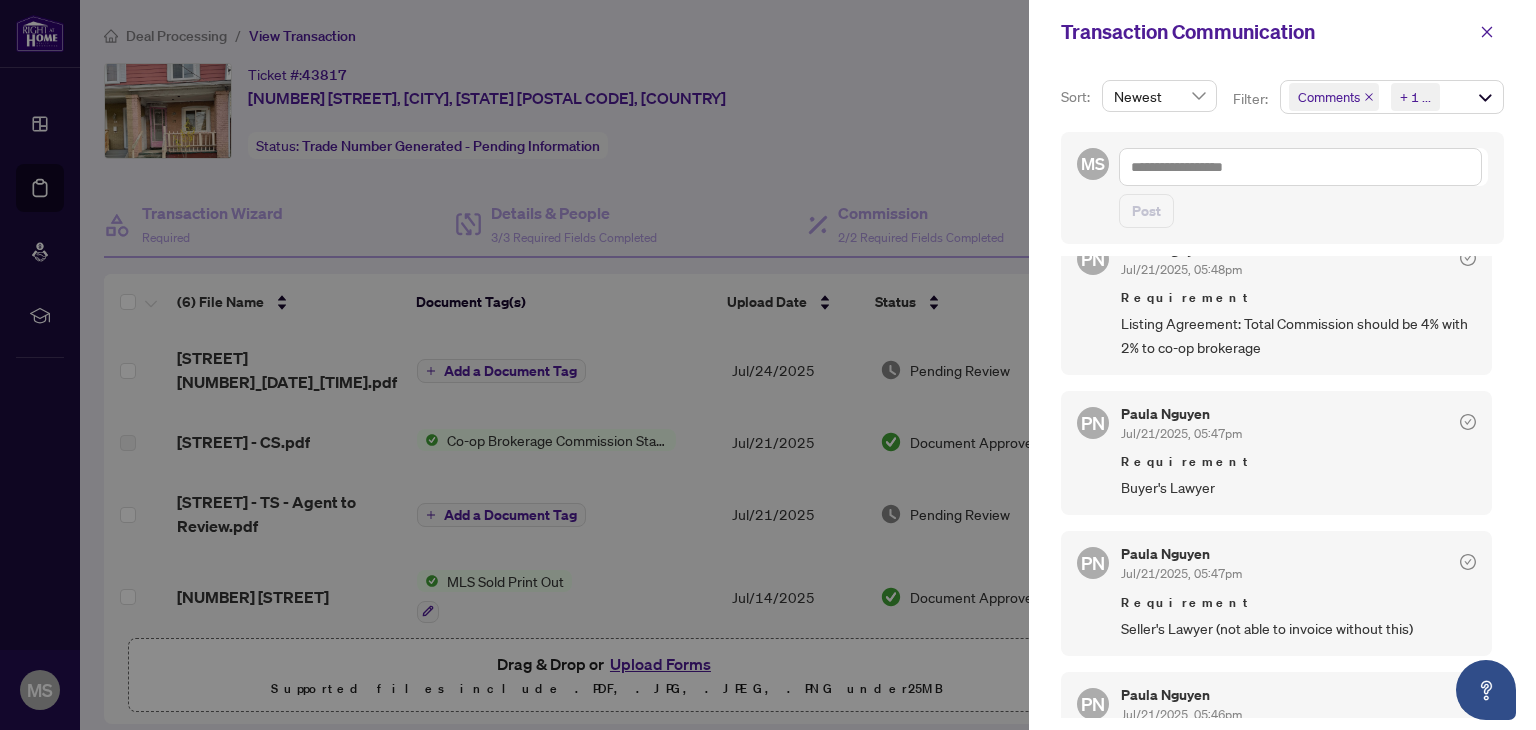 scroll, scrollTop: 1534, scrollLeft: 0, axis: vertical 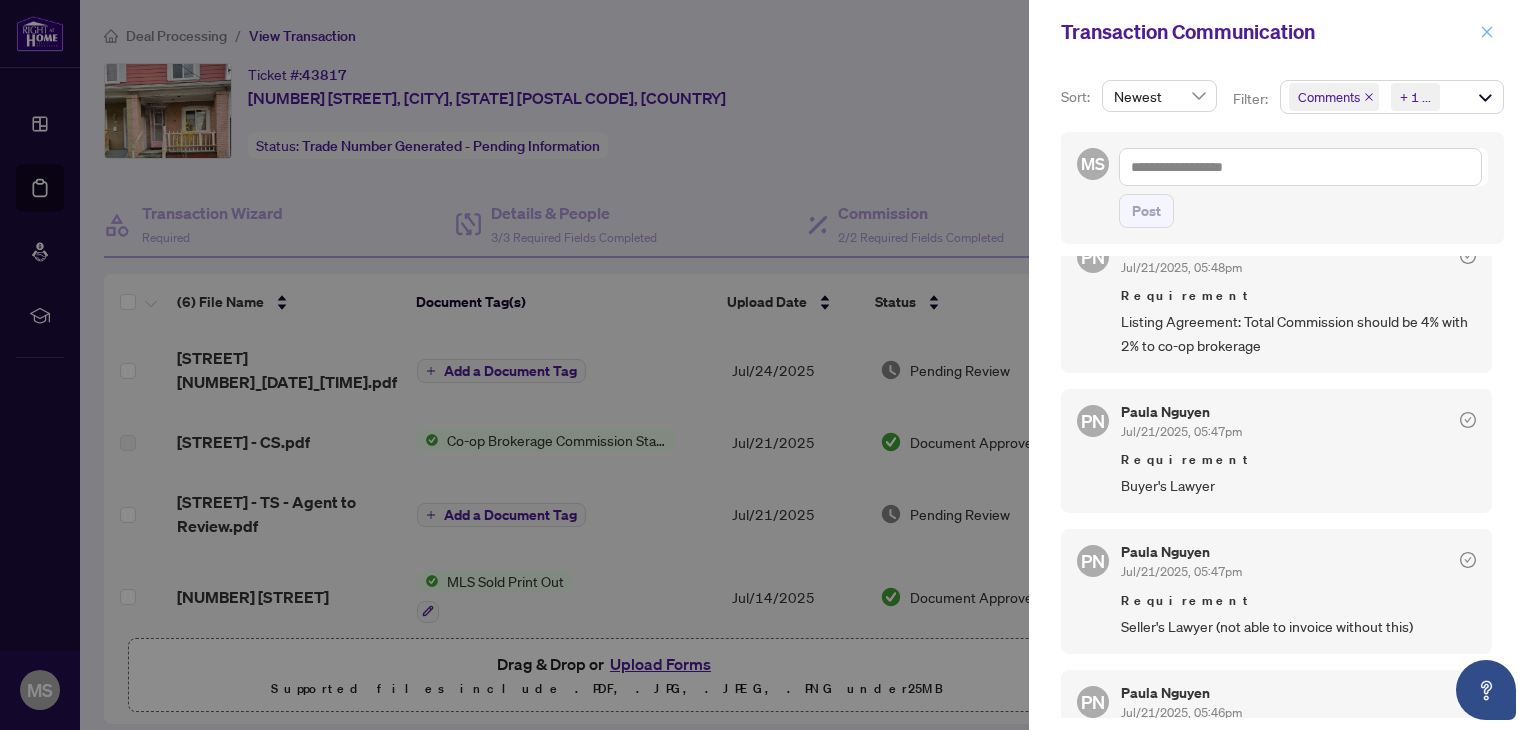 click 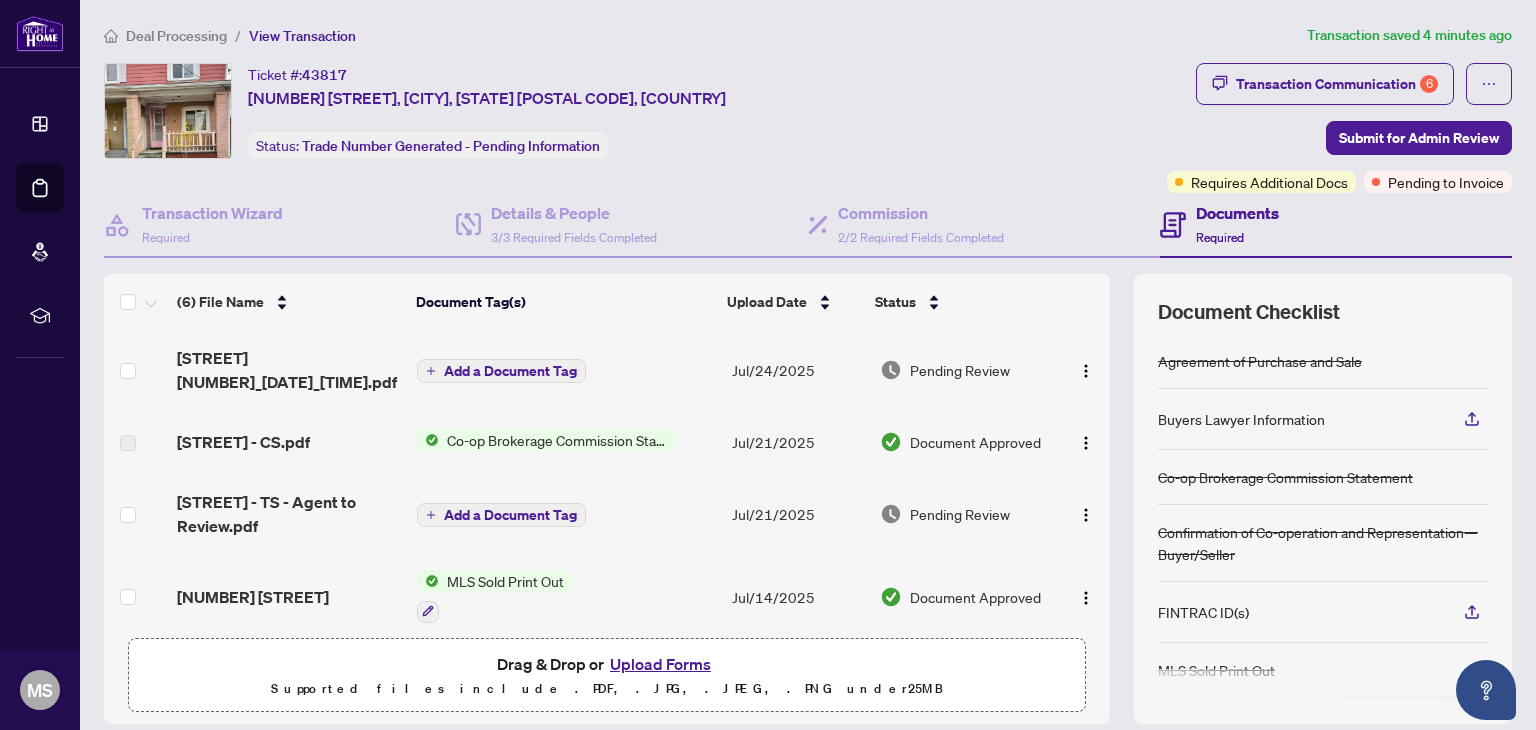 click on "Upload Forms" at bounding box center (660, 664) 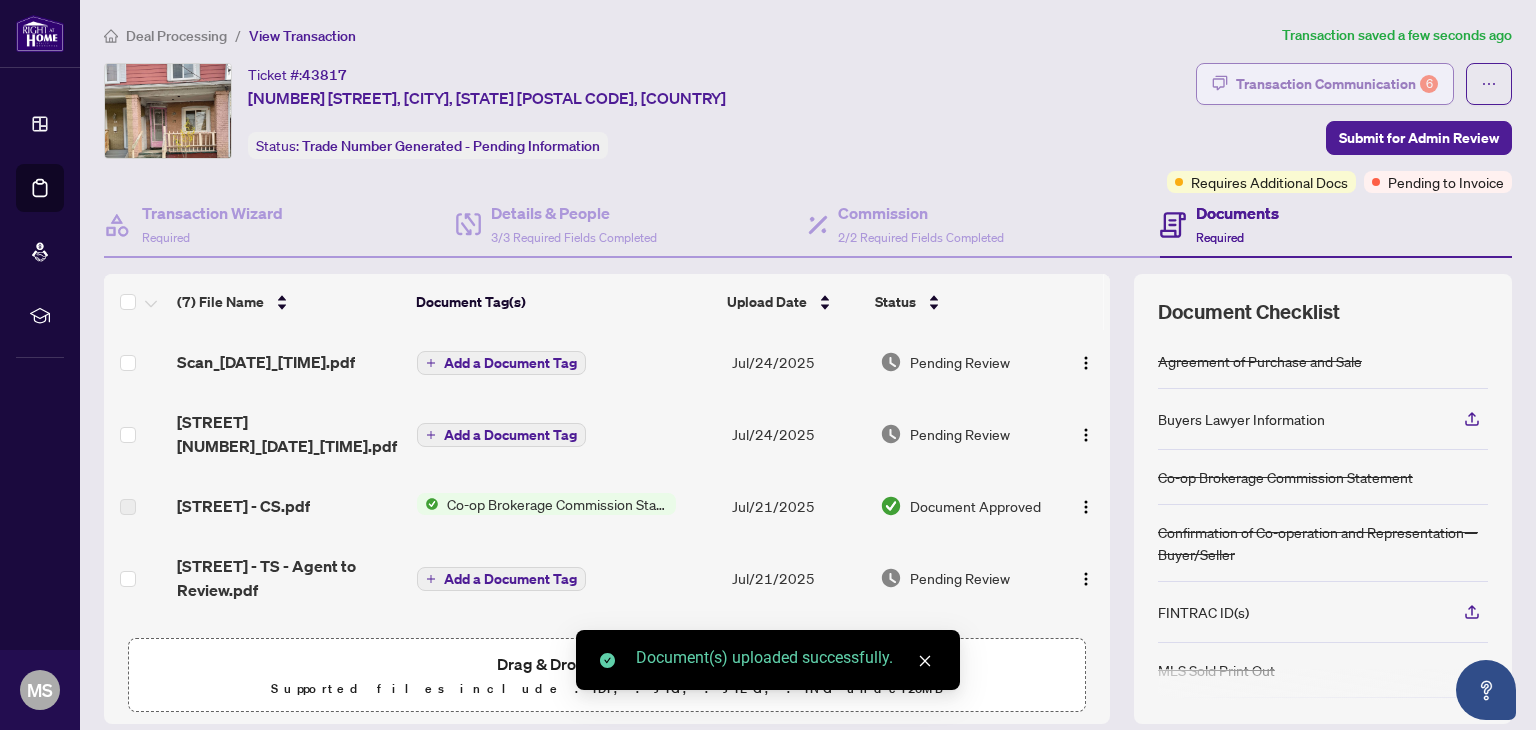 click on "Transaction Communication 6" at bounding box center [1337, 84] 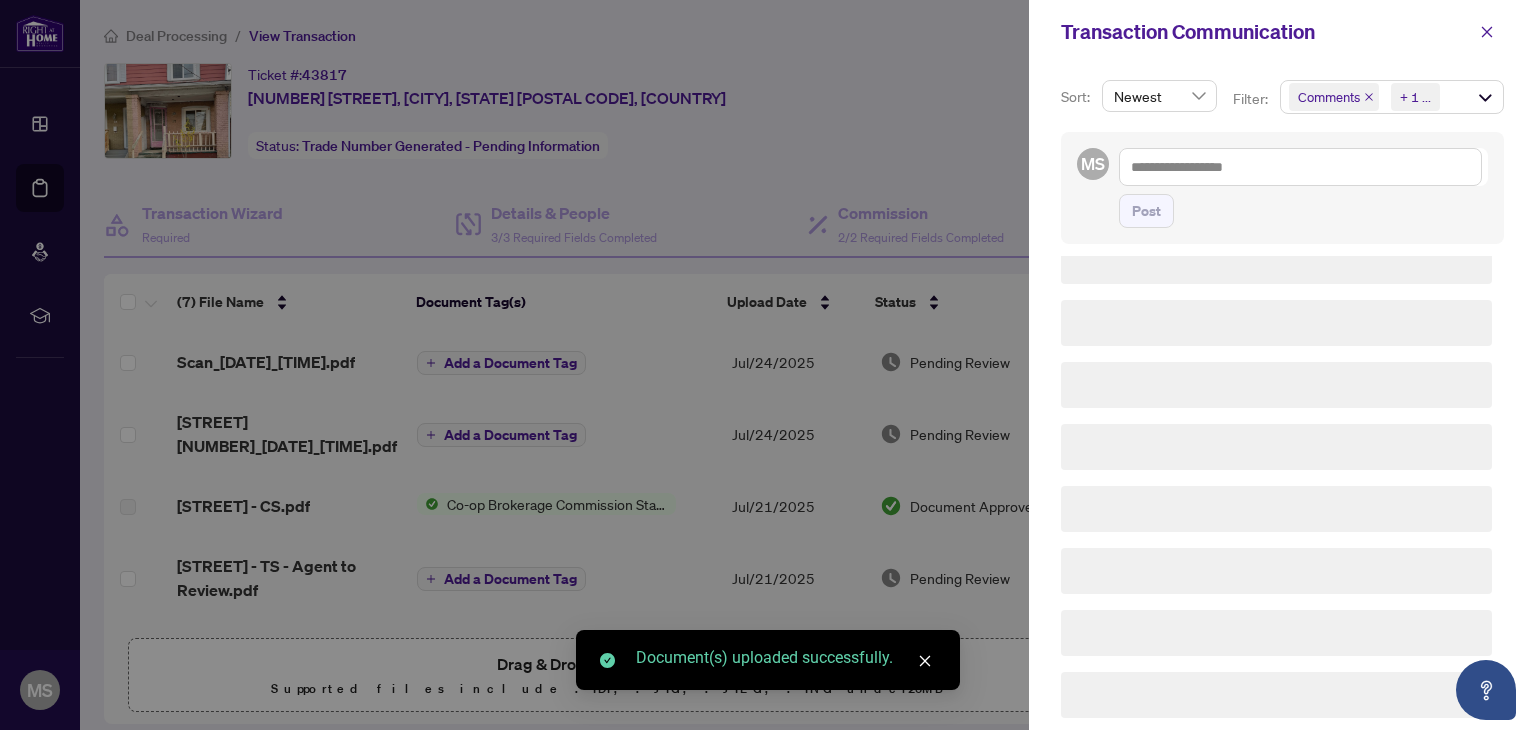 scroll, scrollTop: 0, scrollLeft: 0, axis: both 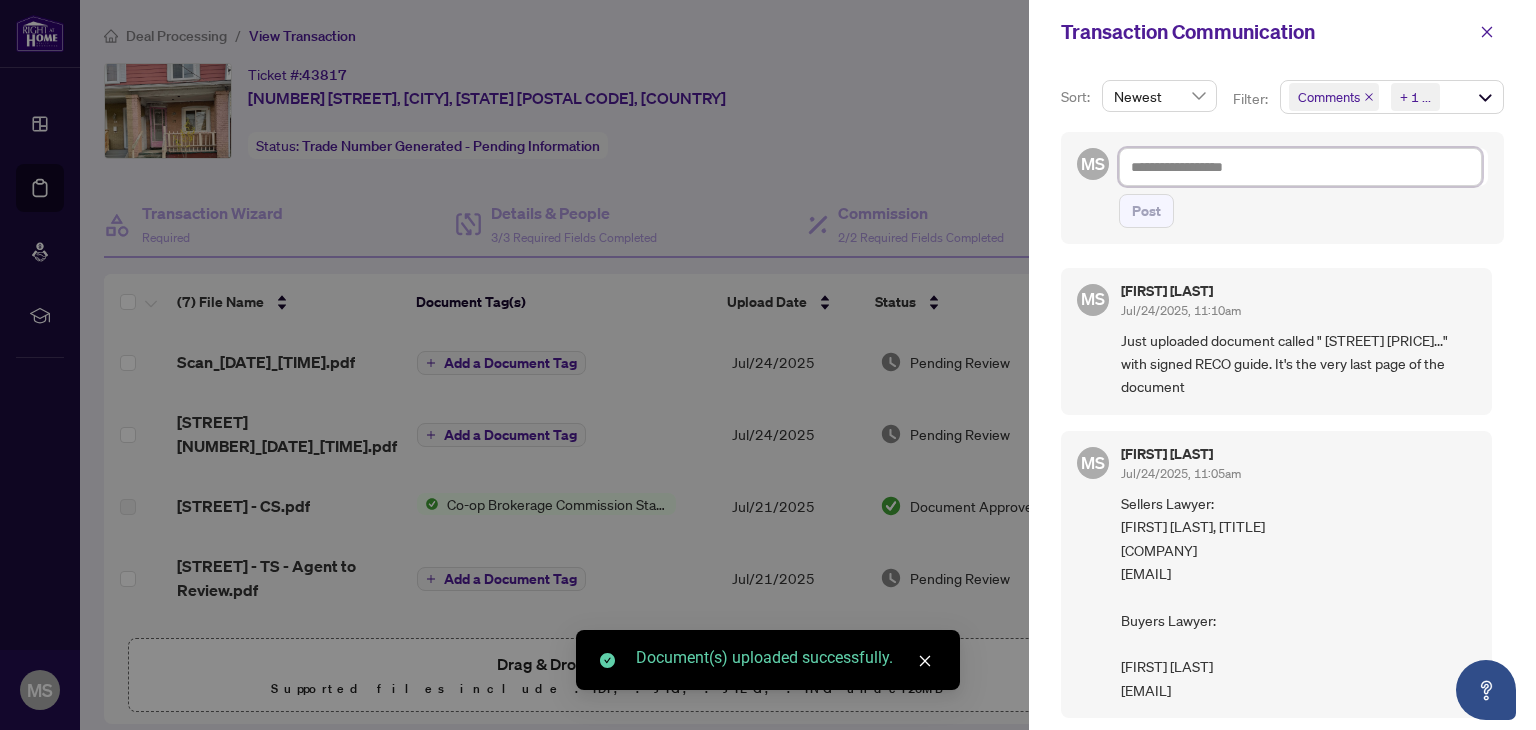 click at bounding box center [1300, 167] 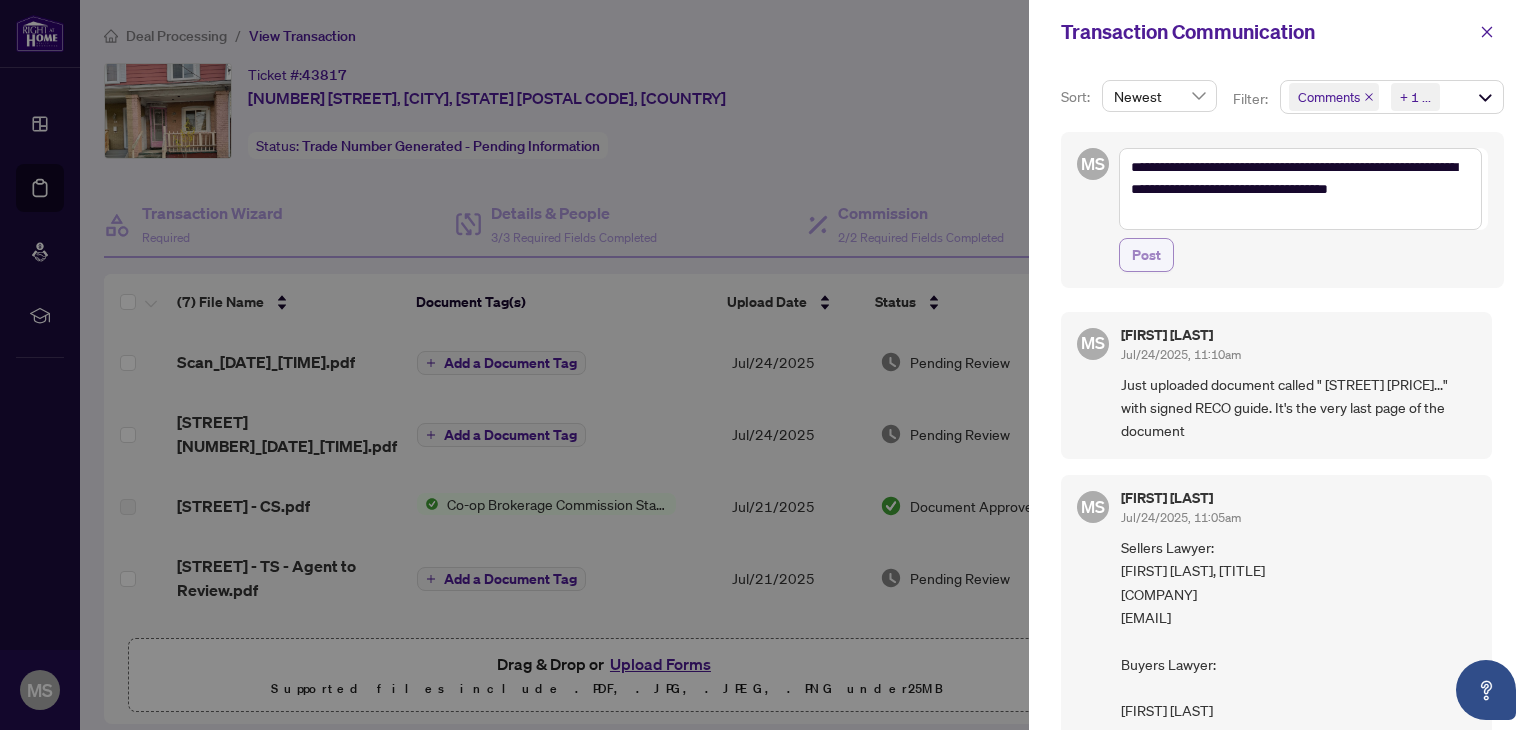 click on "Post" at bounding box center (1146, 255) 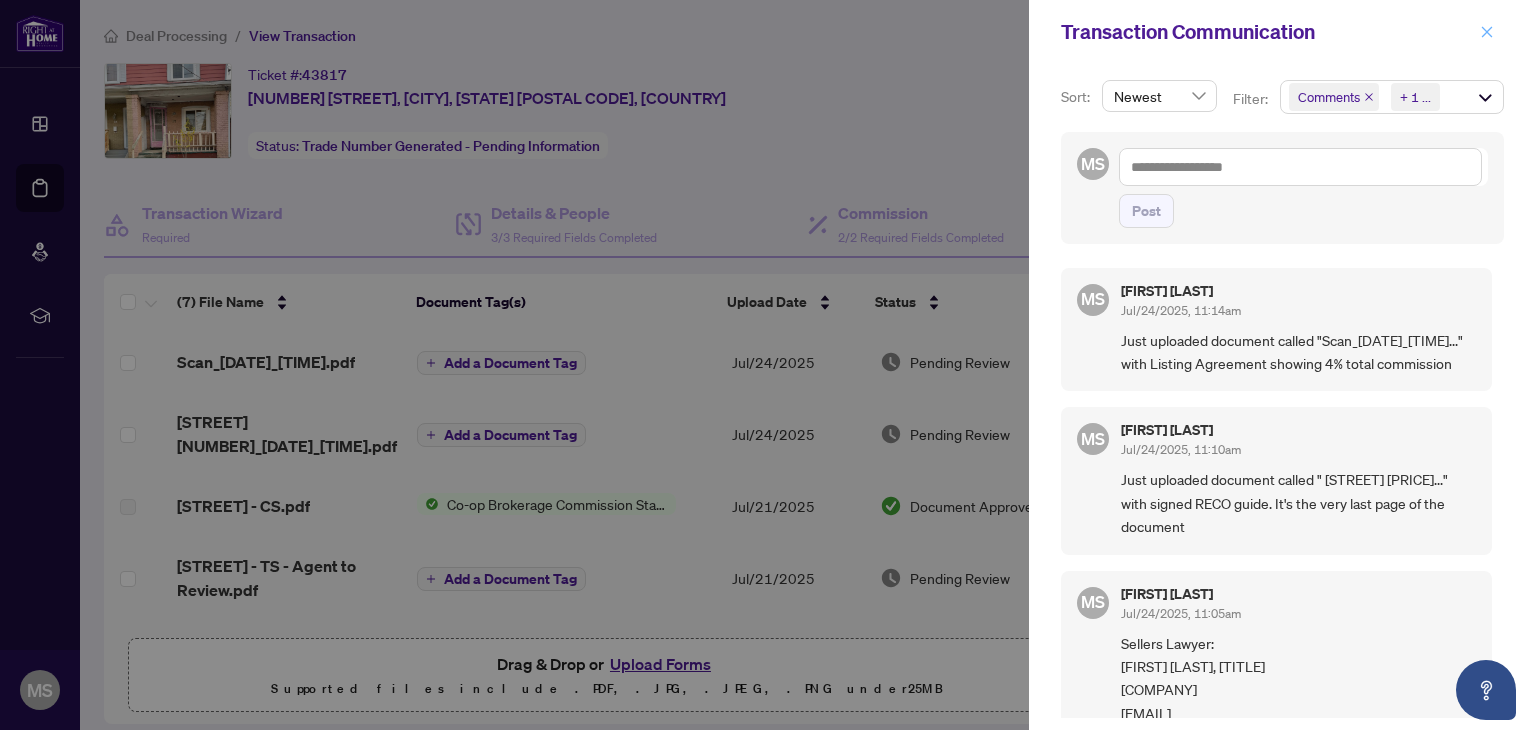 click 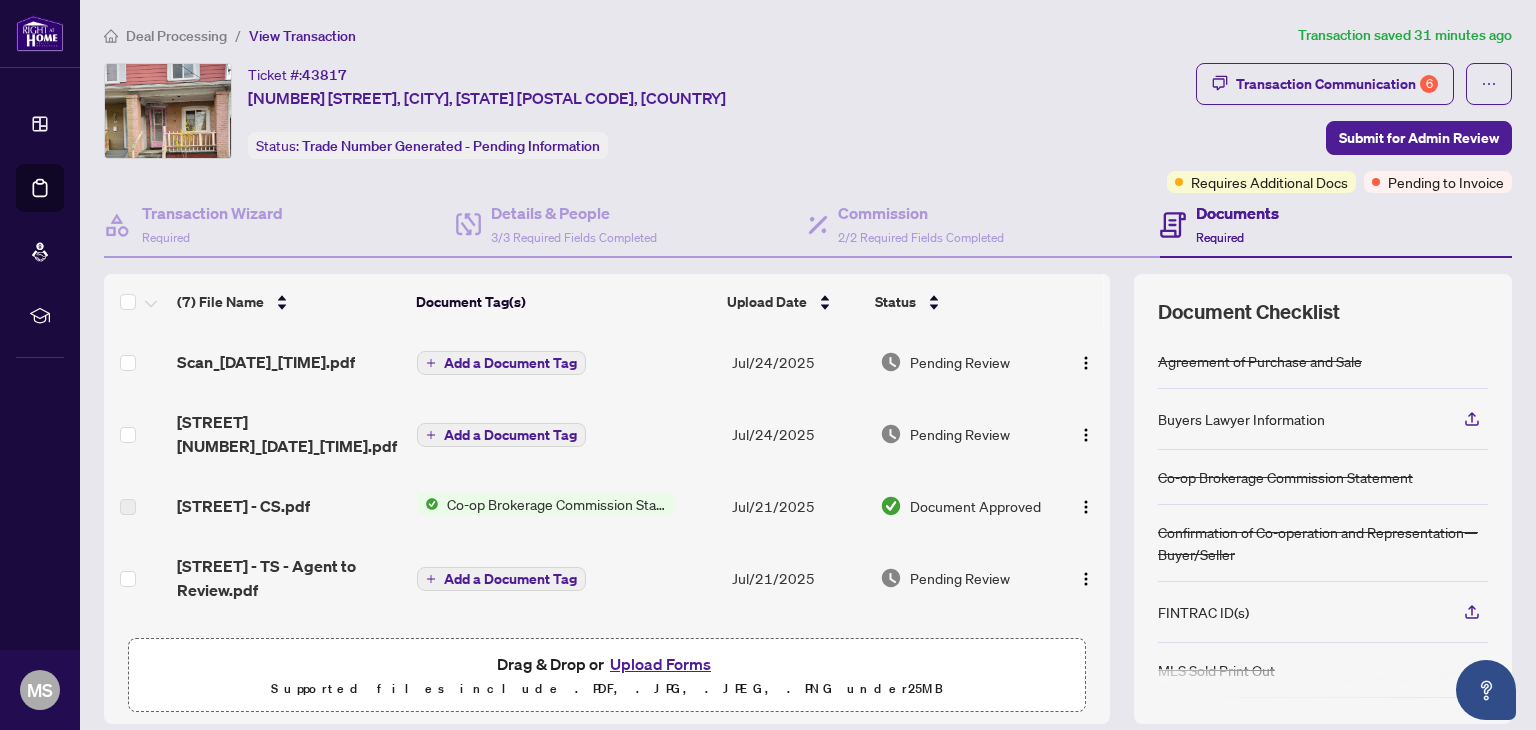 click on "Upload Forms" at bounding box center [660, 664] 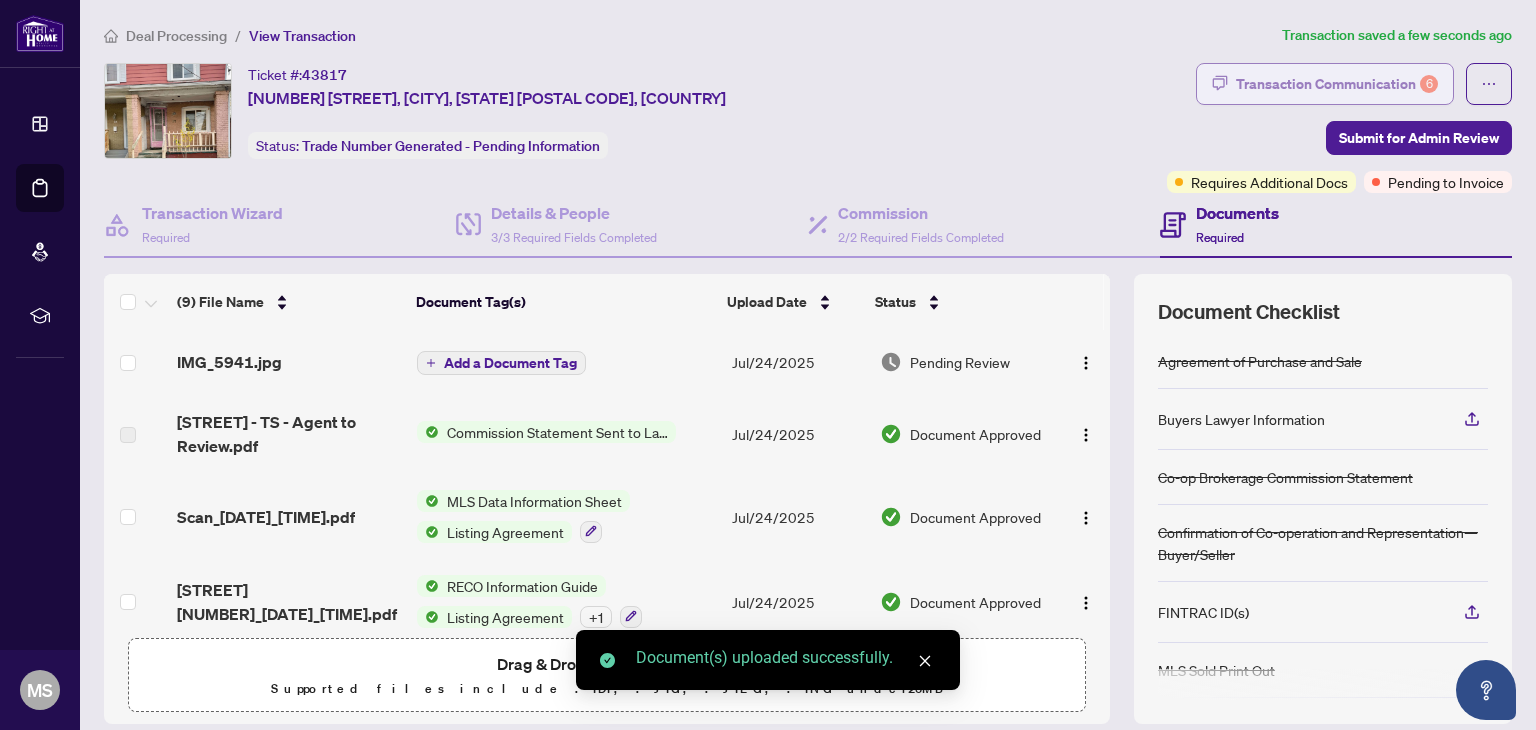 click on "Transaction Communication 6" at bounding box center [1337, 84] 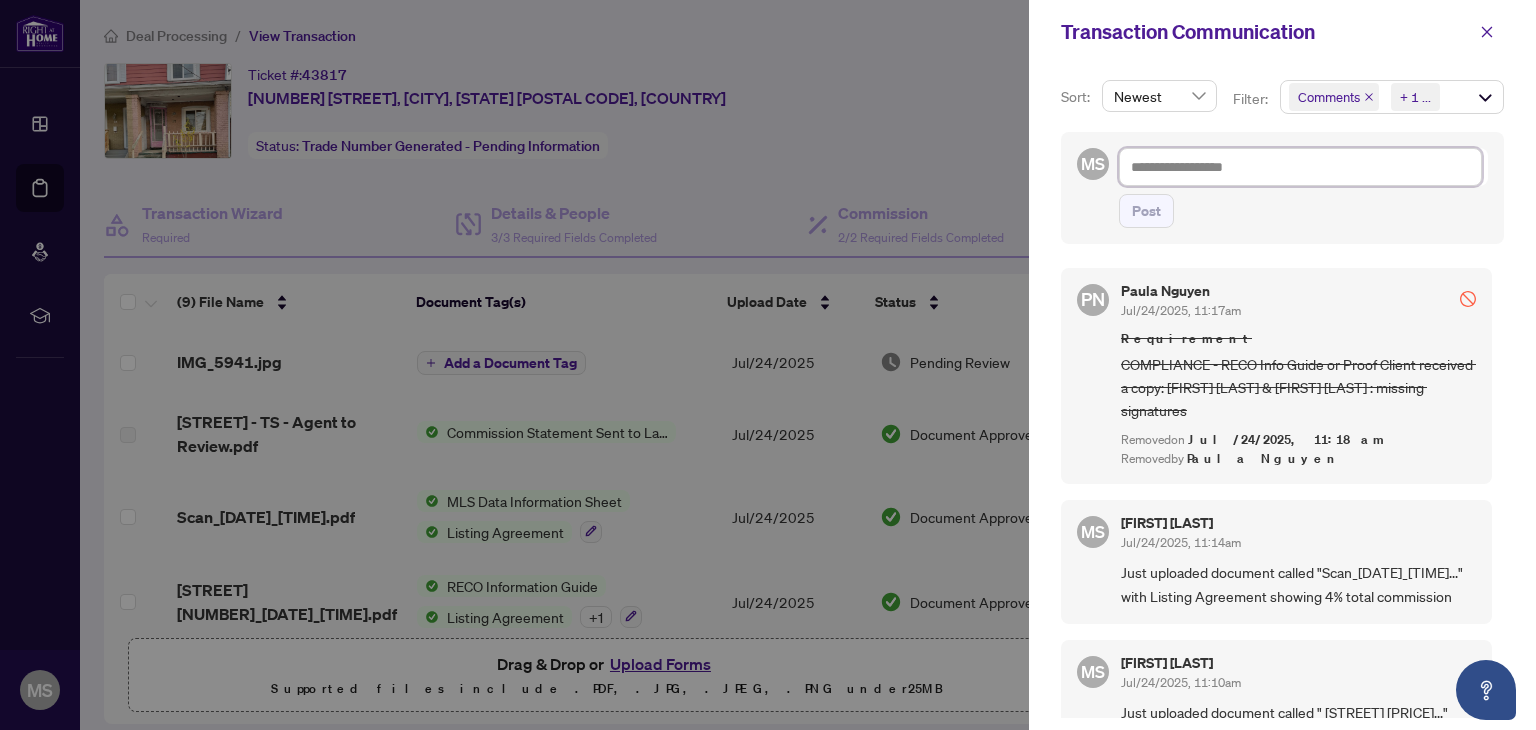 click at bounding box center (1300, 167) 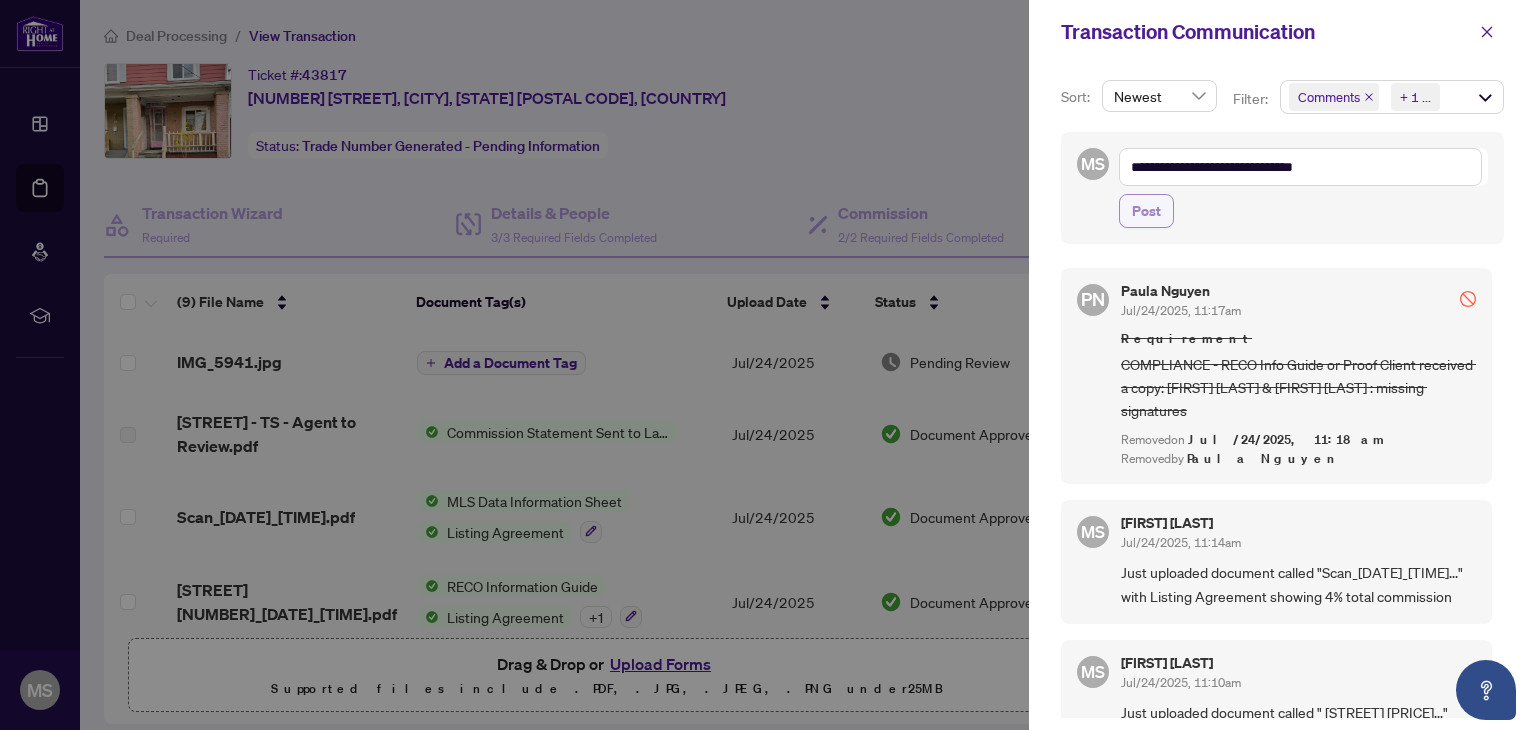 click on "Post" at bounding box center [1146, 211] 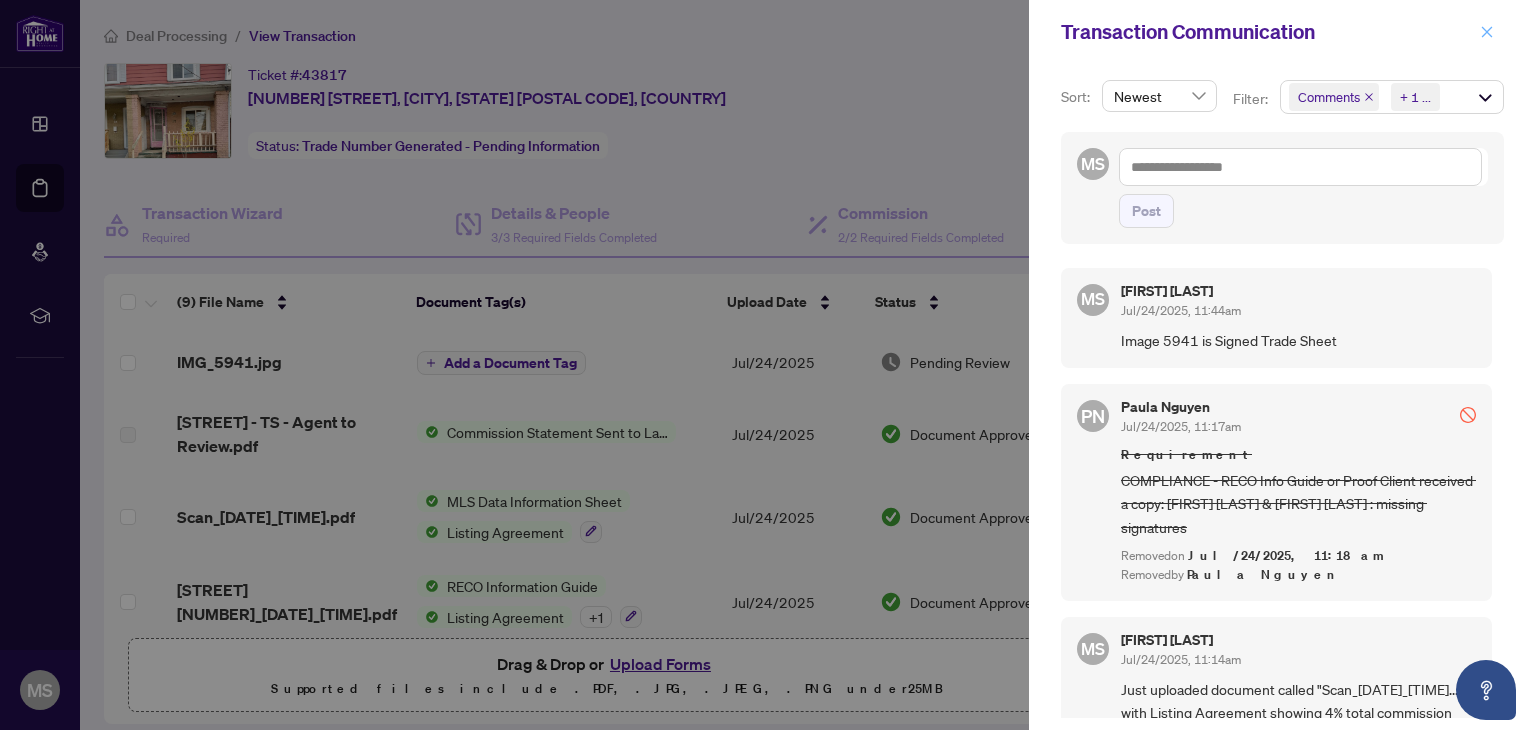 click 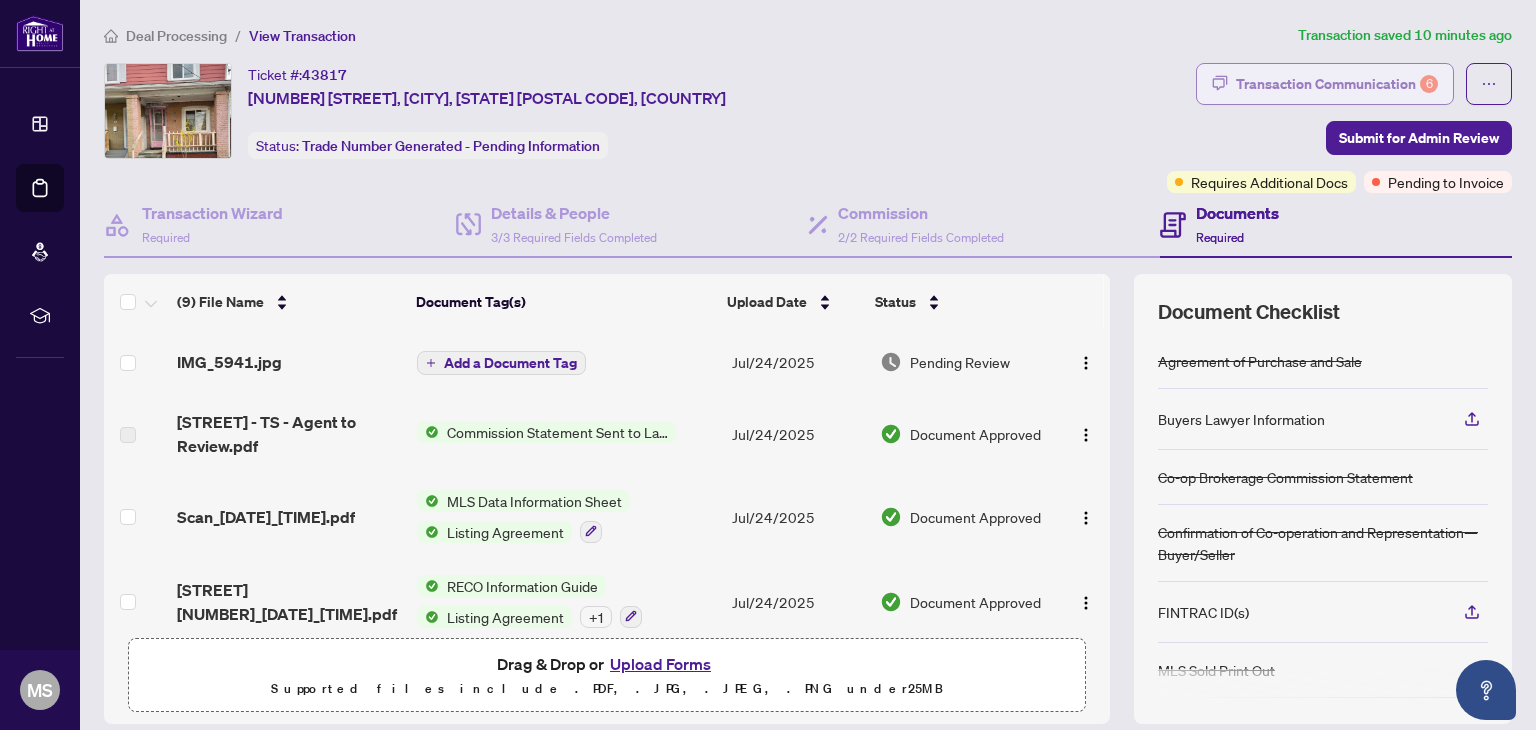 click on "Transaction Communication 6" at bounding box center (1337, 84) 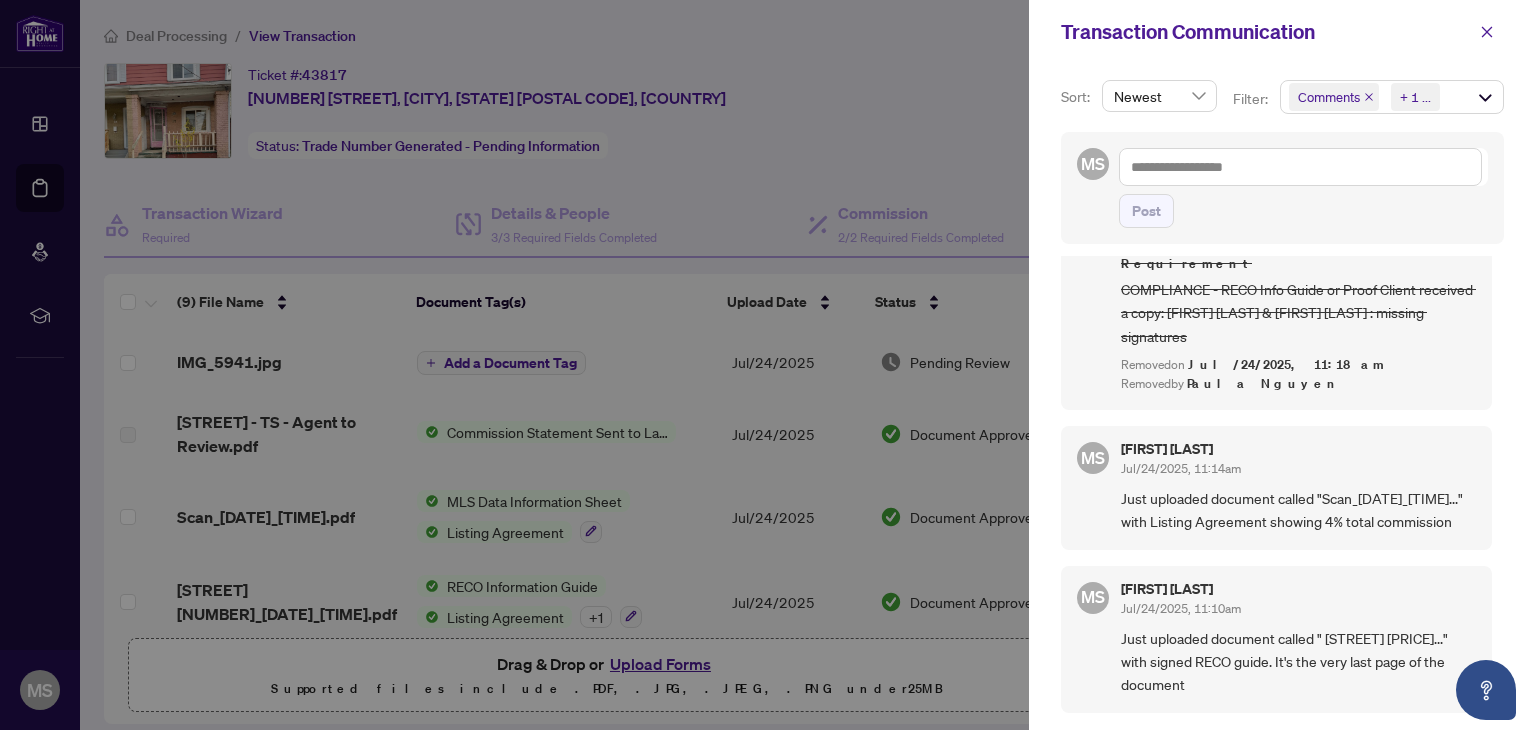 scroll, scrollTop: 193, scrollLeft: 0, axis: vertical 